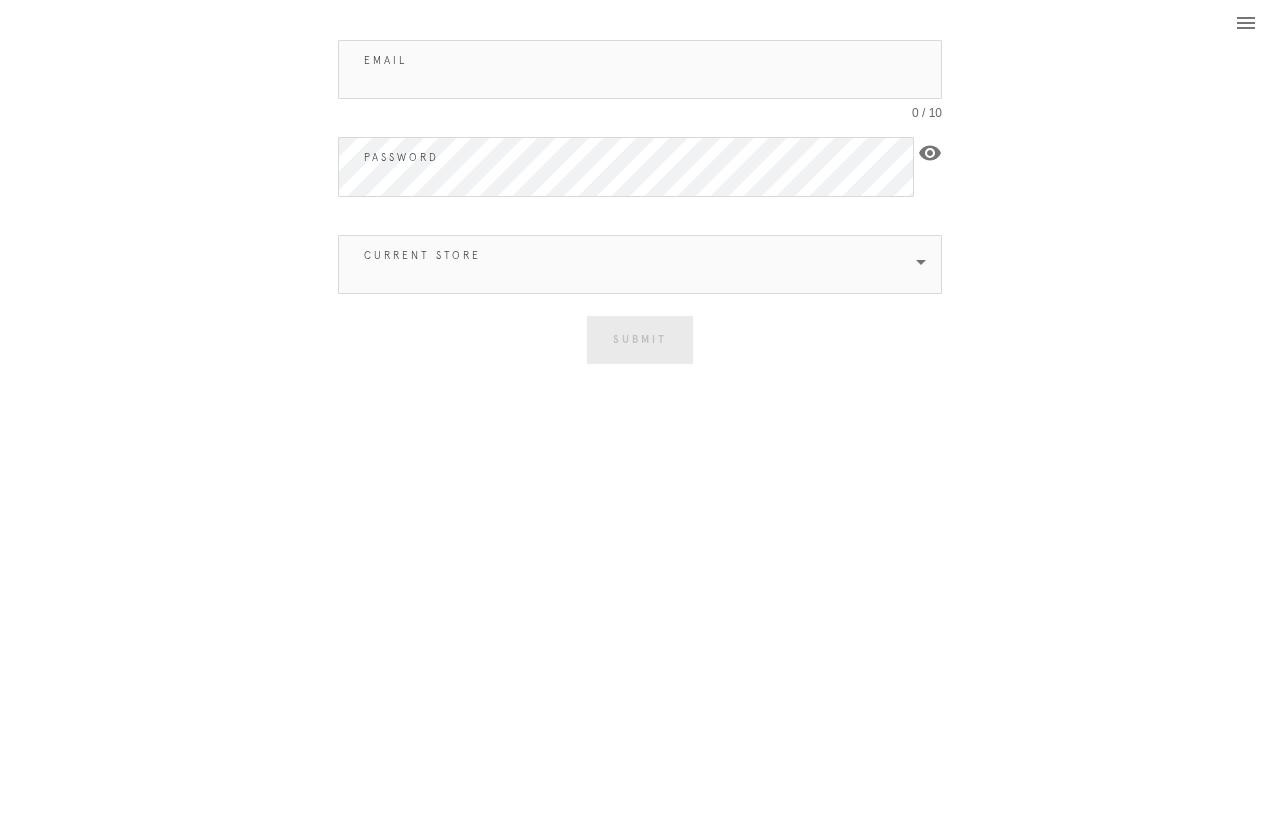 scroll, scrollTop: 0, scrollLeft: 0, axis: both 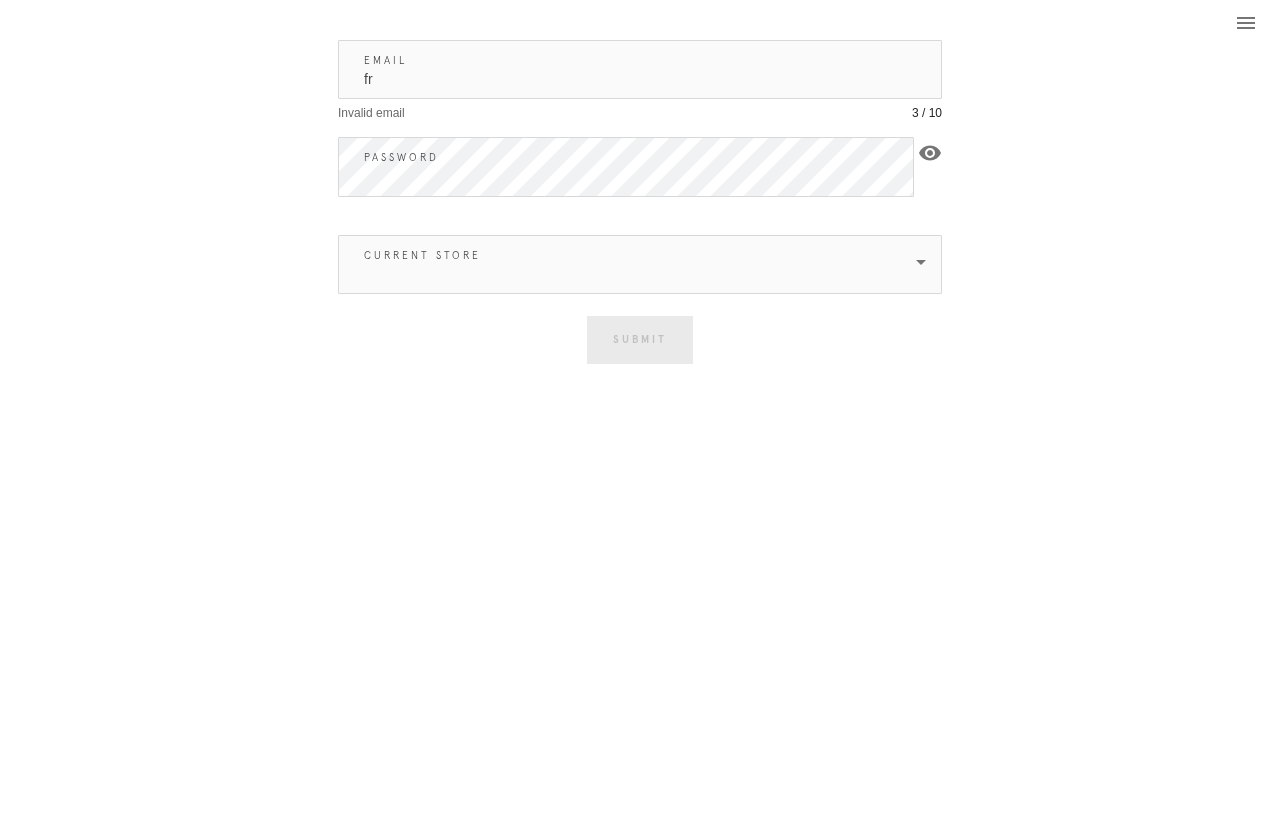 type on "f" 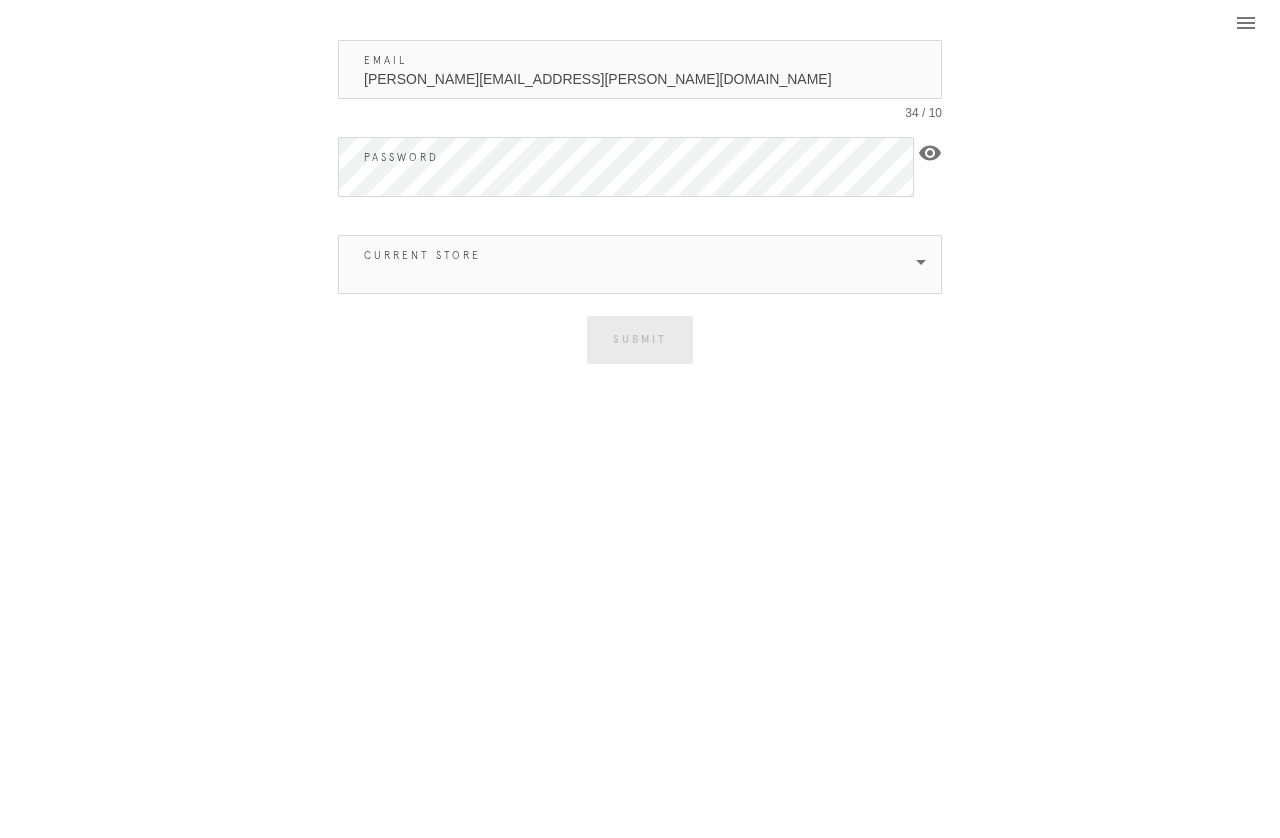 type on "[PERSON_NAME][EMAIL_ADDRESS][PERSON_NAME][DOMAIN_NAME]" 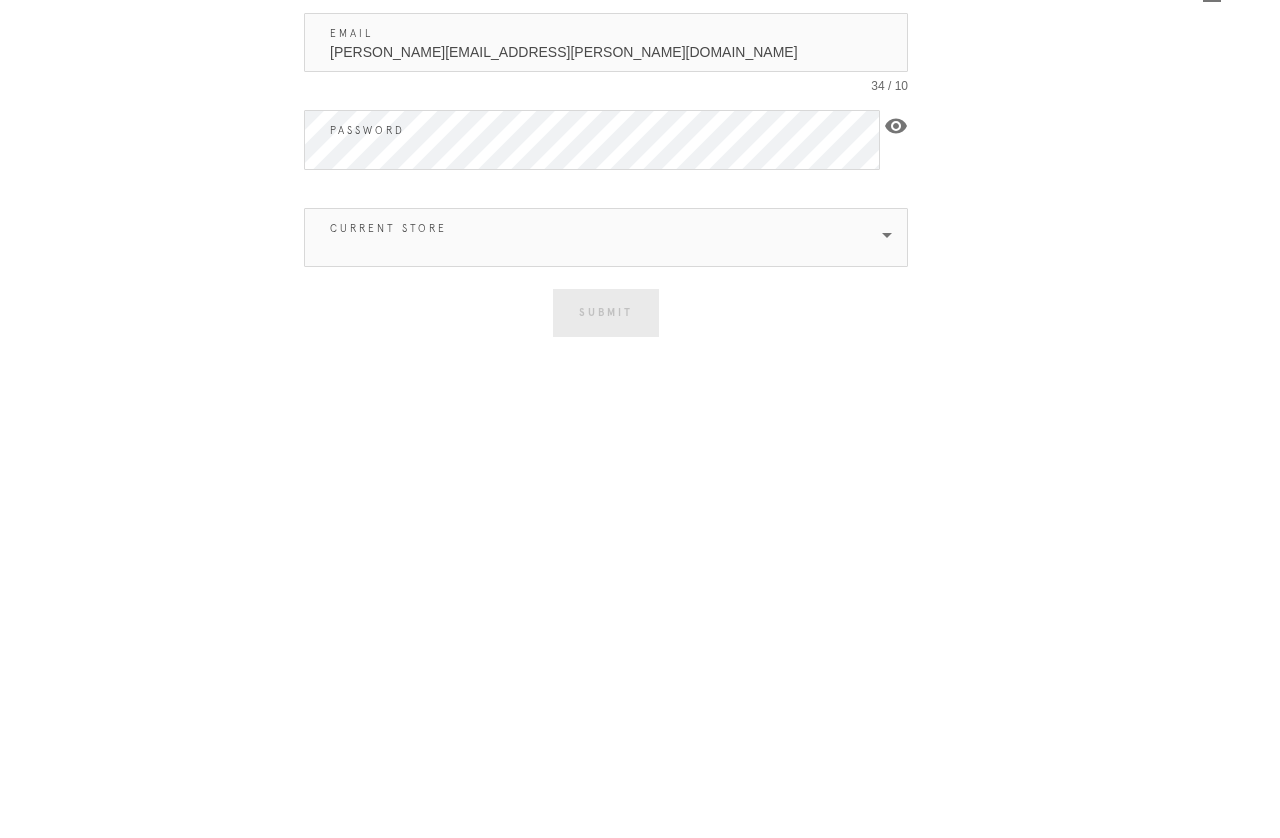 scroll, scrollTop: 0, scrollLeft: 0, axis: both 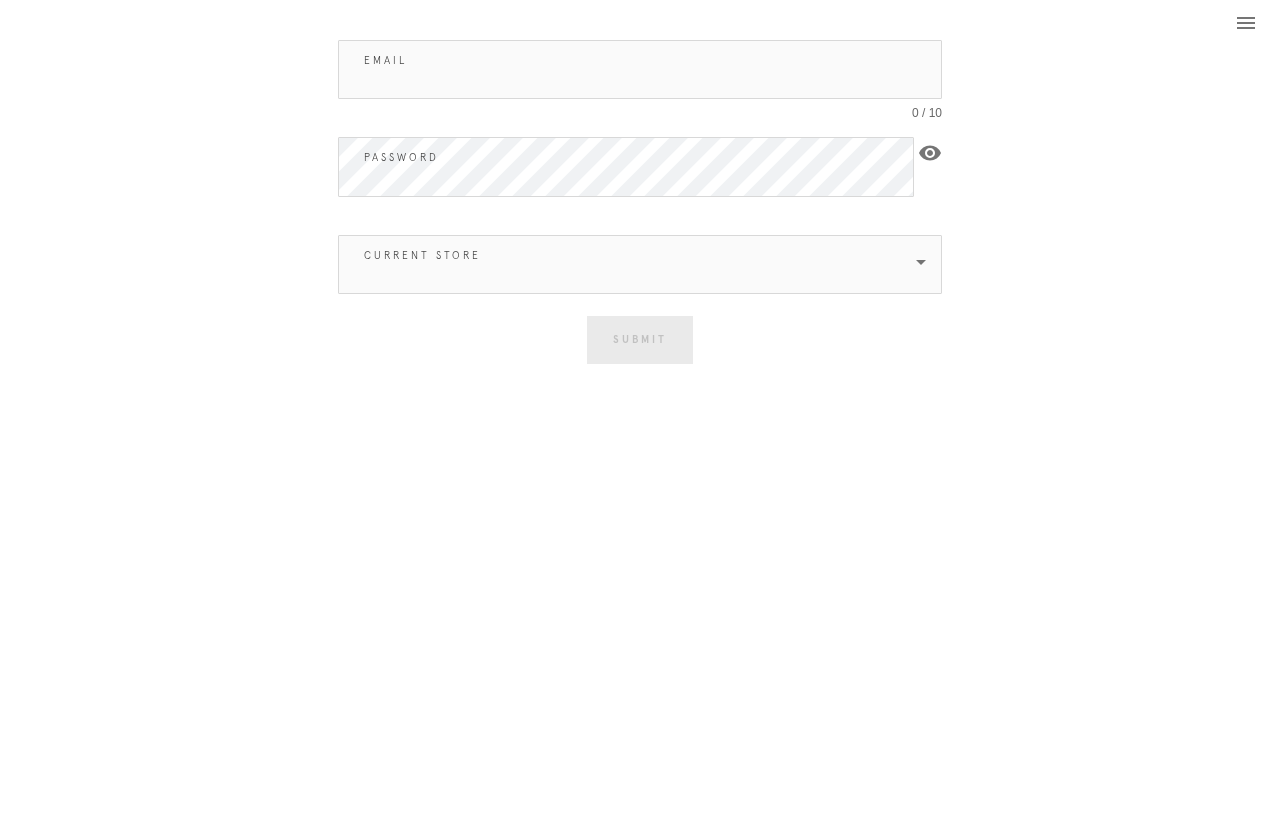 click on "Email" at bounding box center (640, 69) 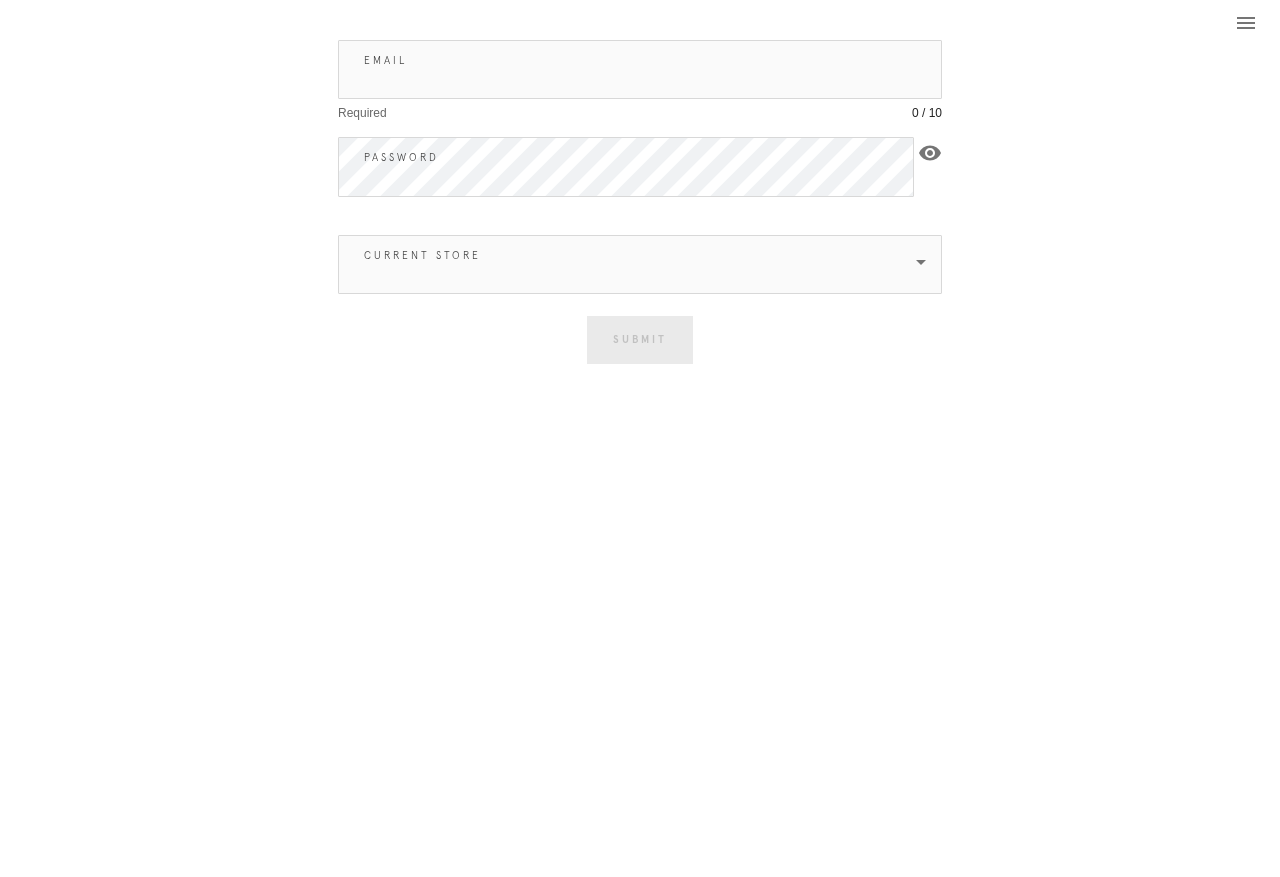 click on "Email" at bounding box center (640, 69) 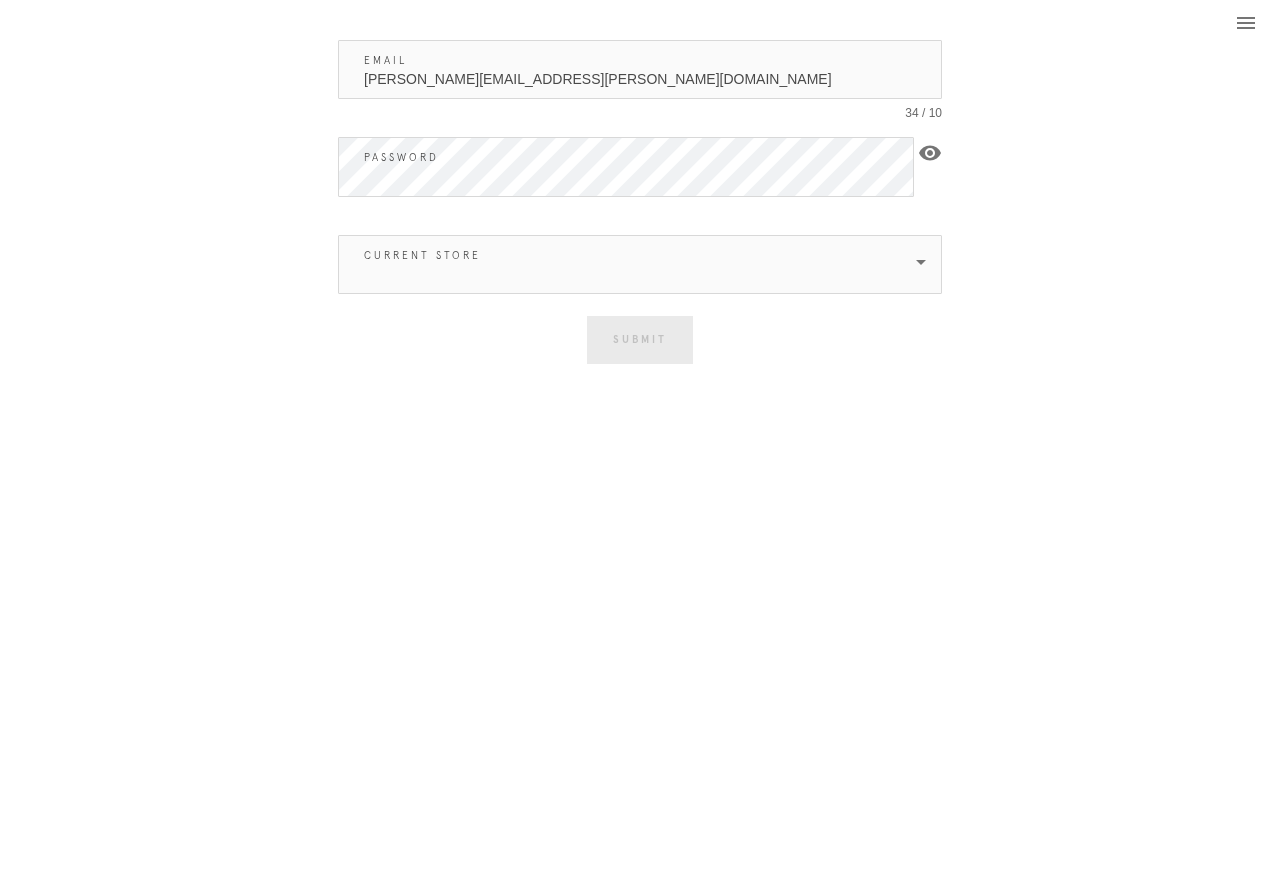 type on "[PERSON_NAME][EMAIL_ADDRESS][PERSON_NAME][DOMAIN_NAME]" 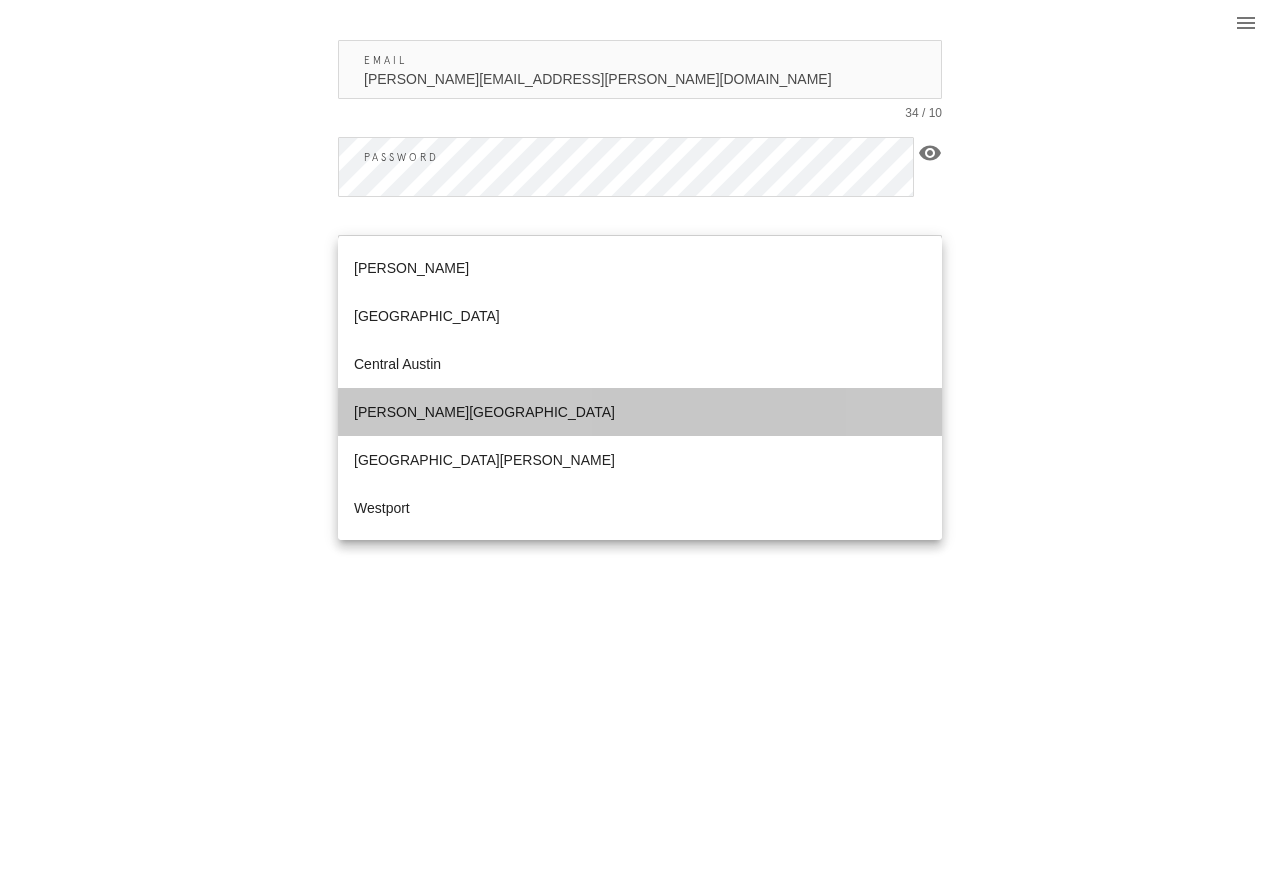 click on "You are logged in as
Logout
Email samantha.henriquez@framebridge.com 34 / 10   Password visibility   Current Store
Submit
Incorrect email and password combination
Close" at bounding box center [640, 194] 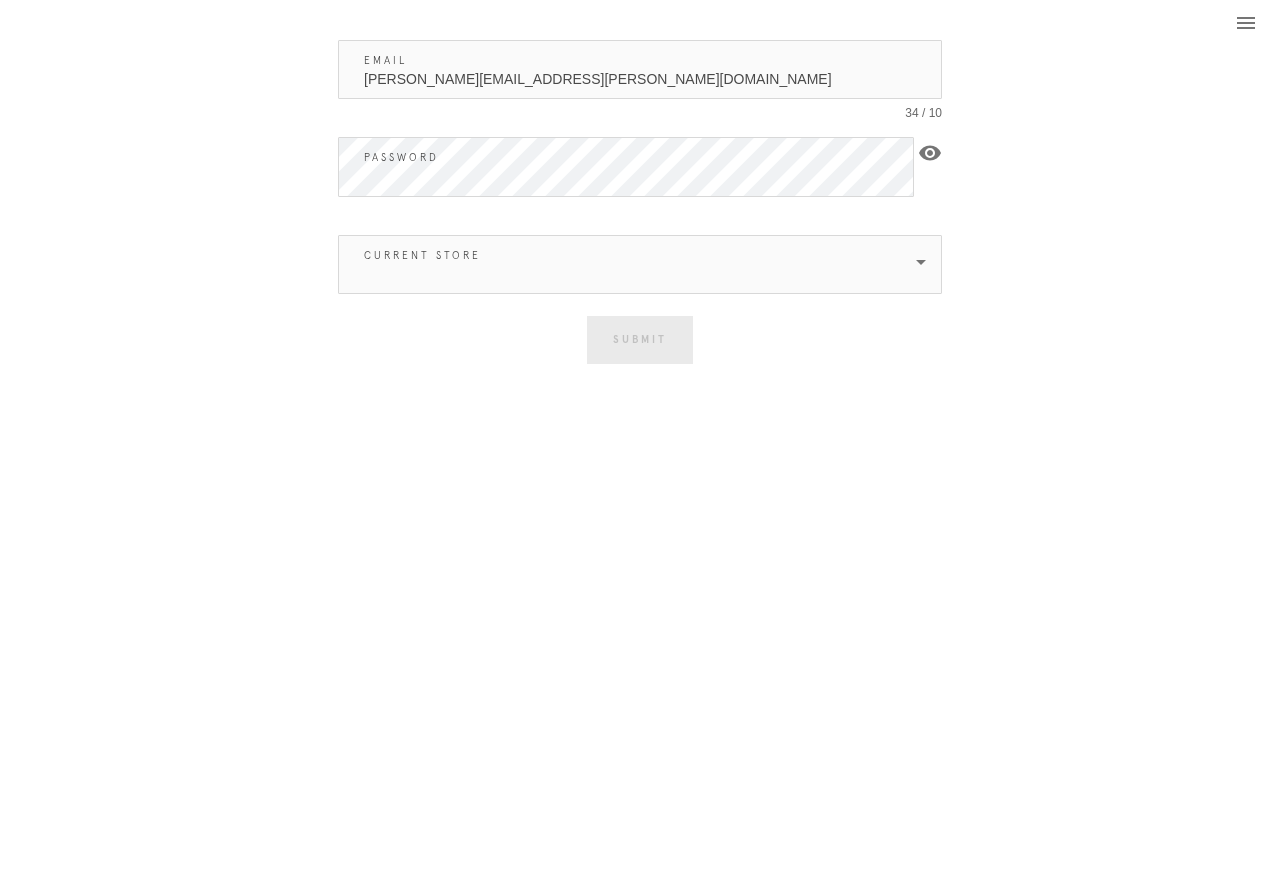 click at bounding box center (626, 264) 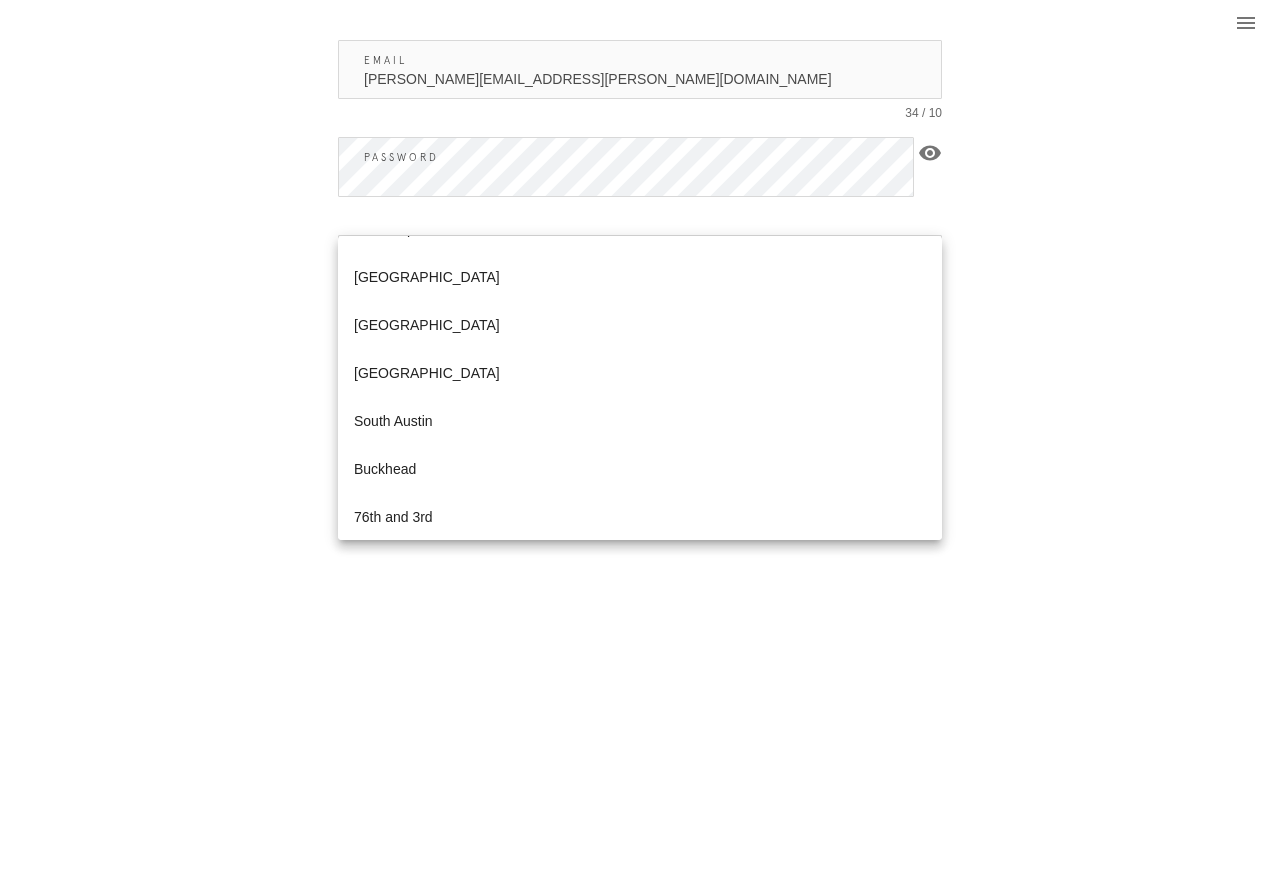 scroll, scrollTop: 1236, scrollLeft: 0, axis: vertical 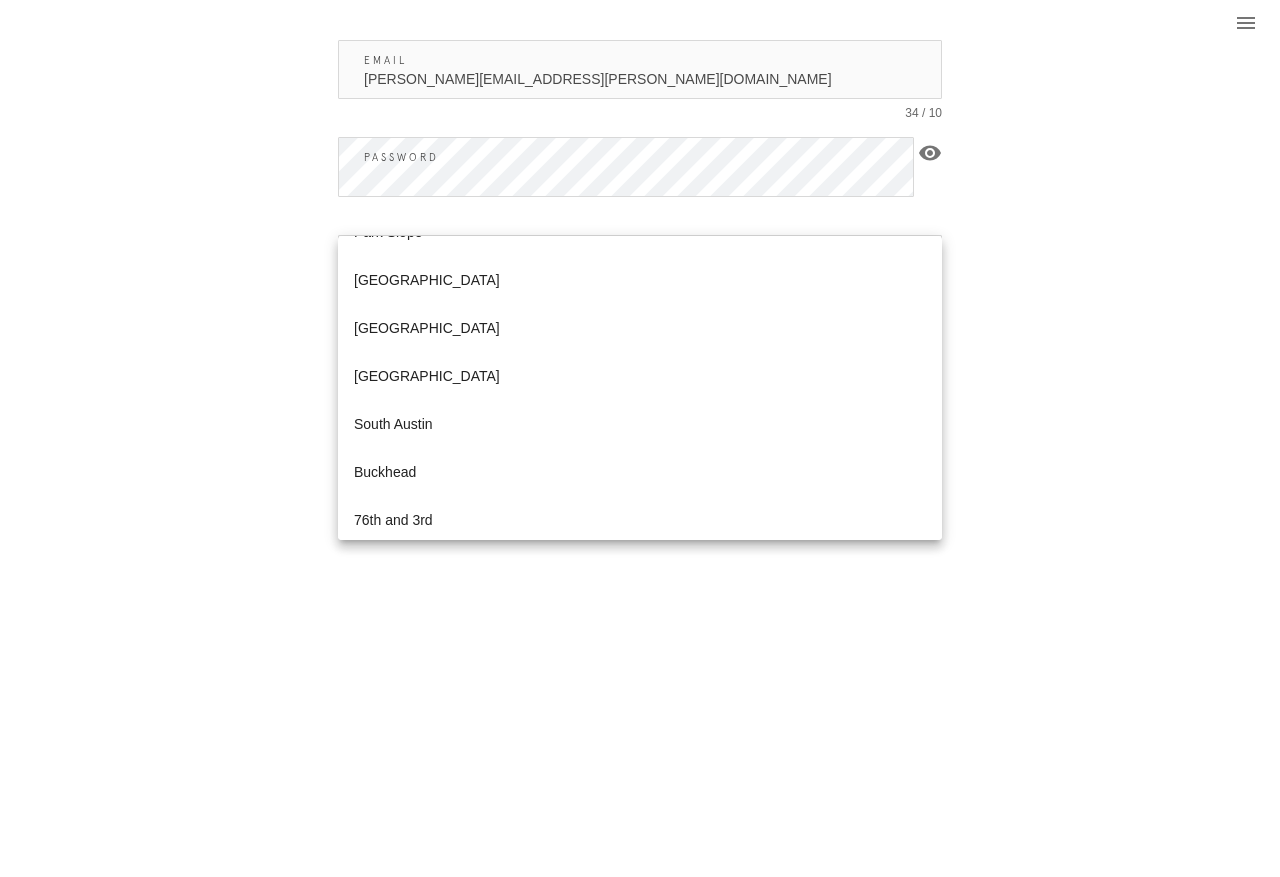 click on "[GEOGRAPHIC_DATA]" at bounding box center [640, 328] 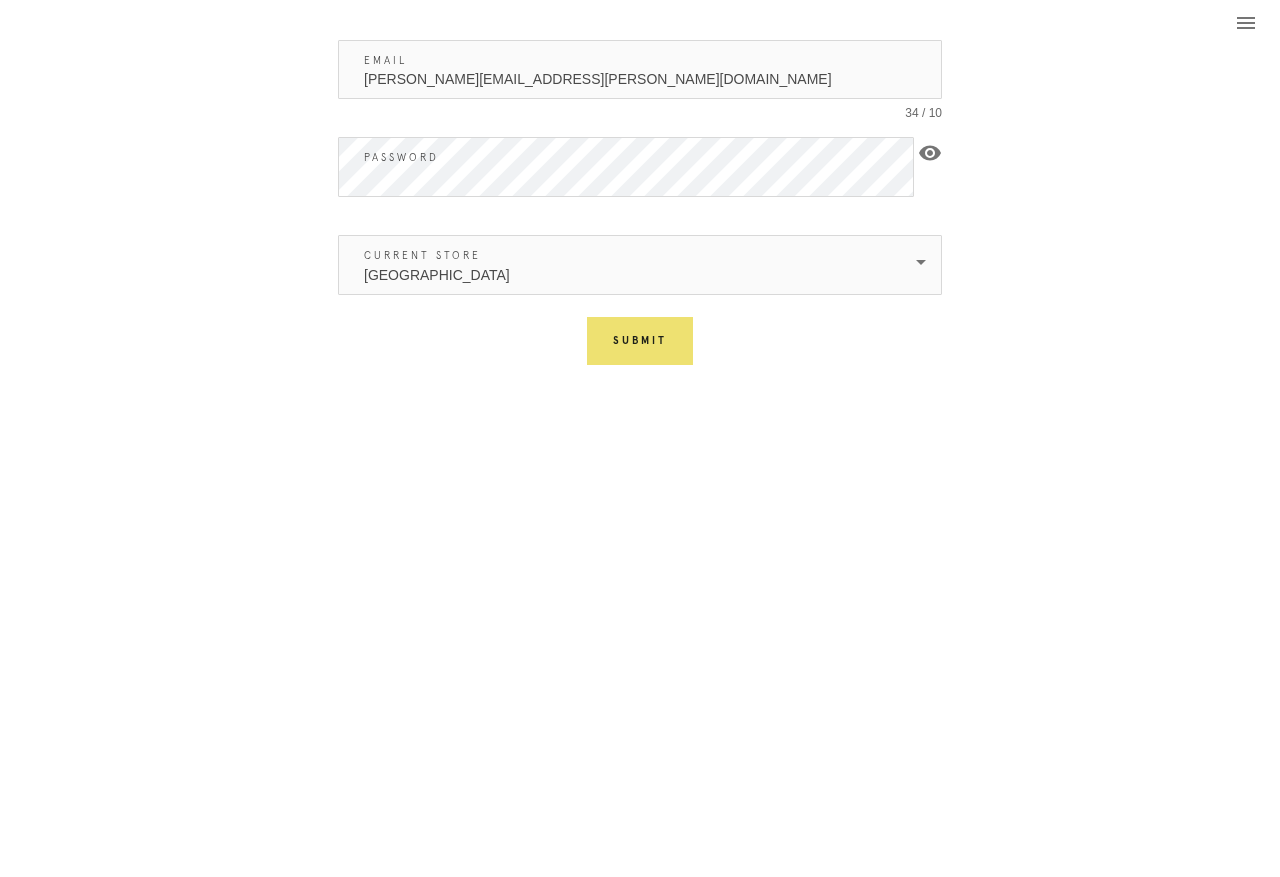 click on "Submit" at bounding box center [640, 341] 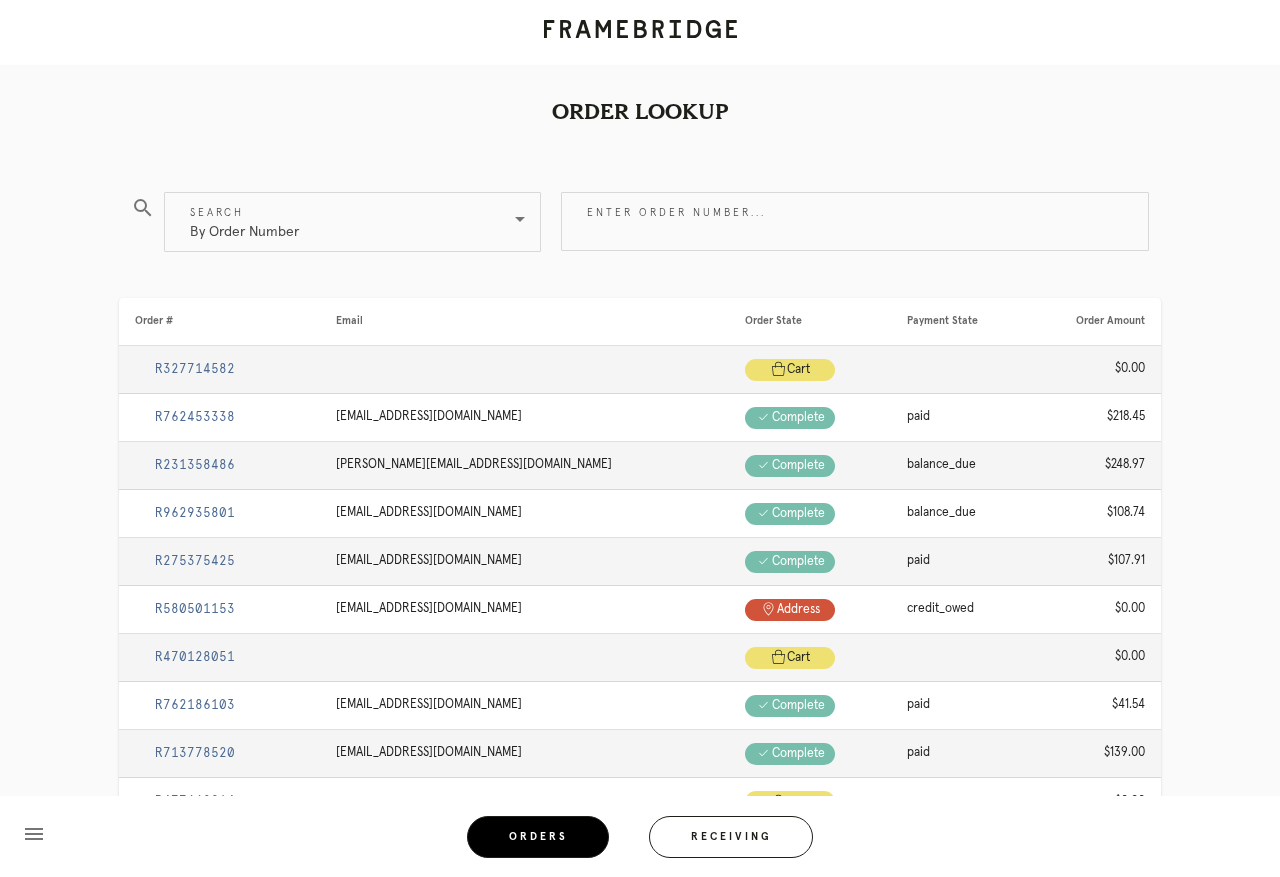 click on "Receiving" at bounding box center (731, 837) 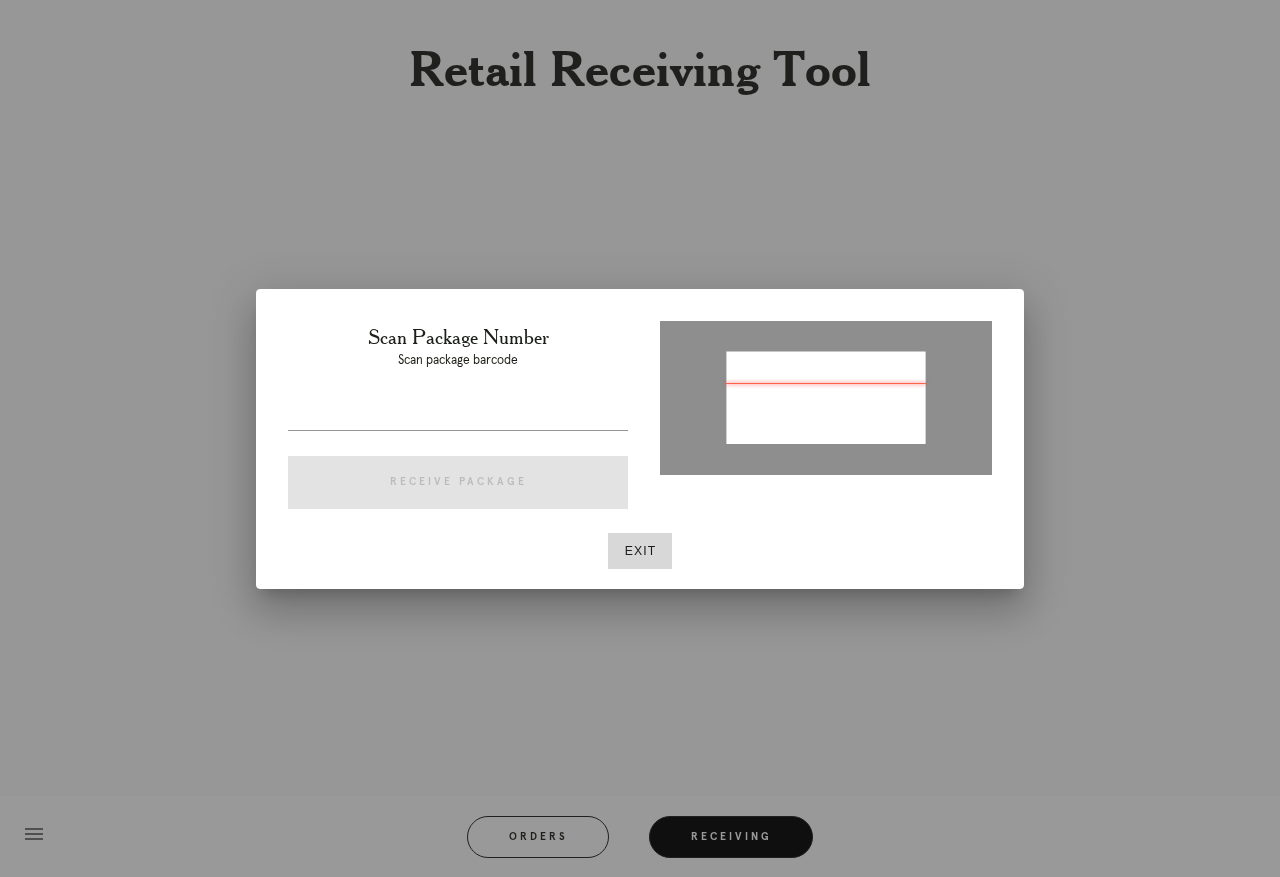 type on "P543225189047159" 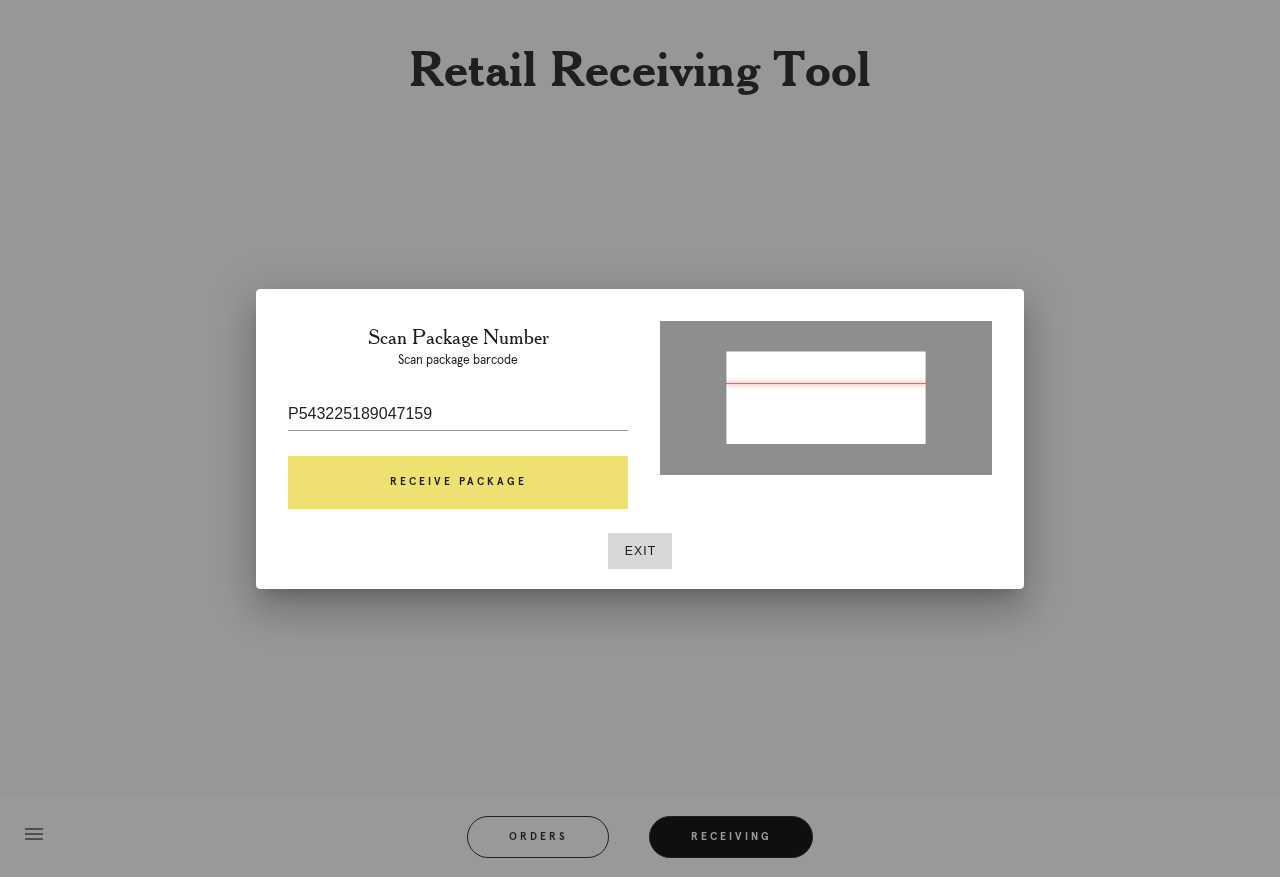 click on "Receive Package" at bounding box center [458, 483] 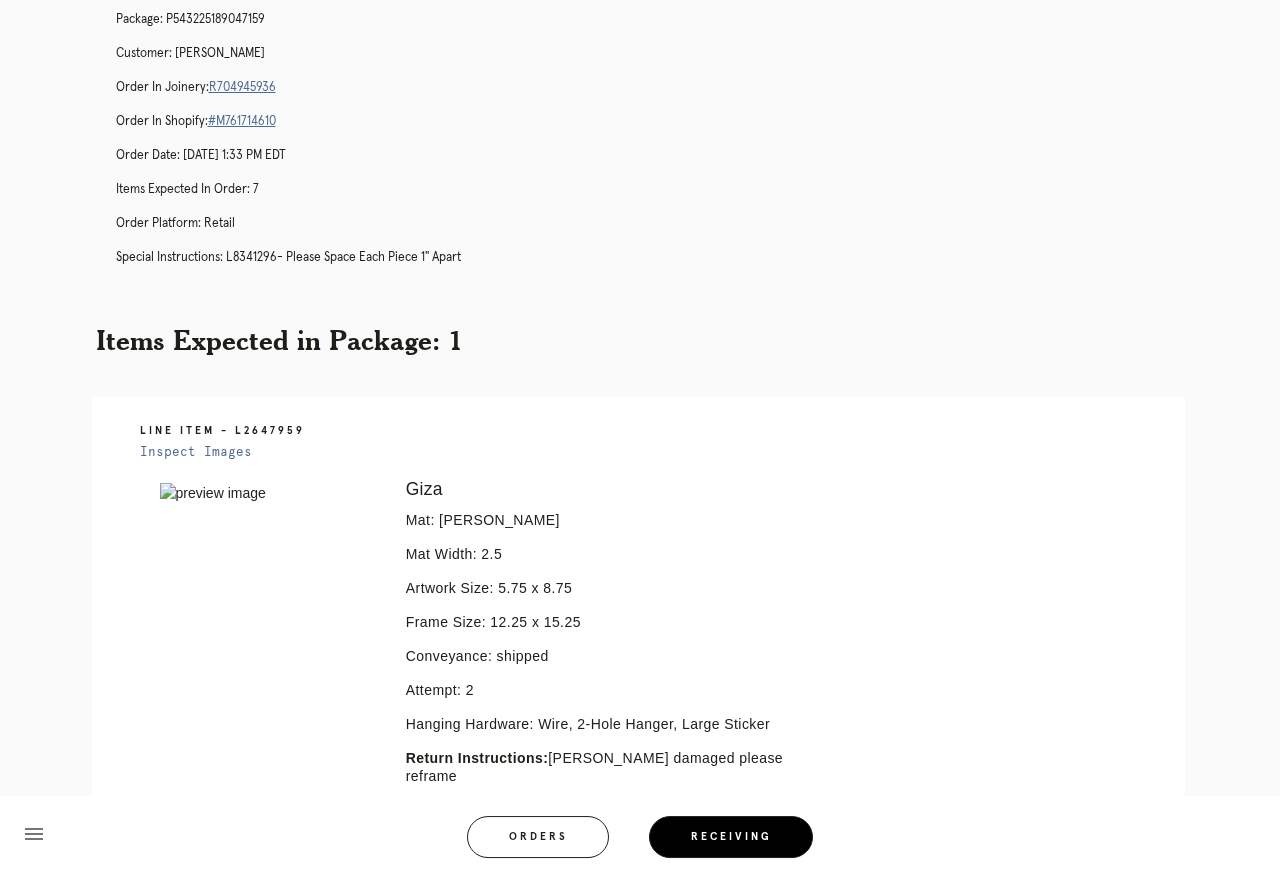 scroll, scrollTop: 0, scrollLeft: 0, axis: both 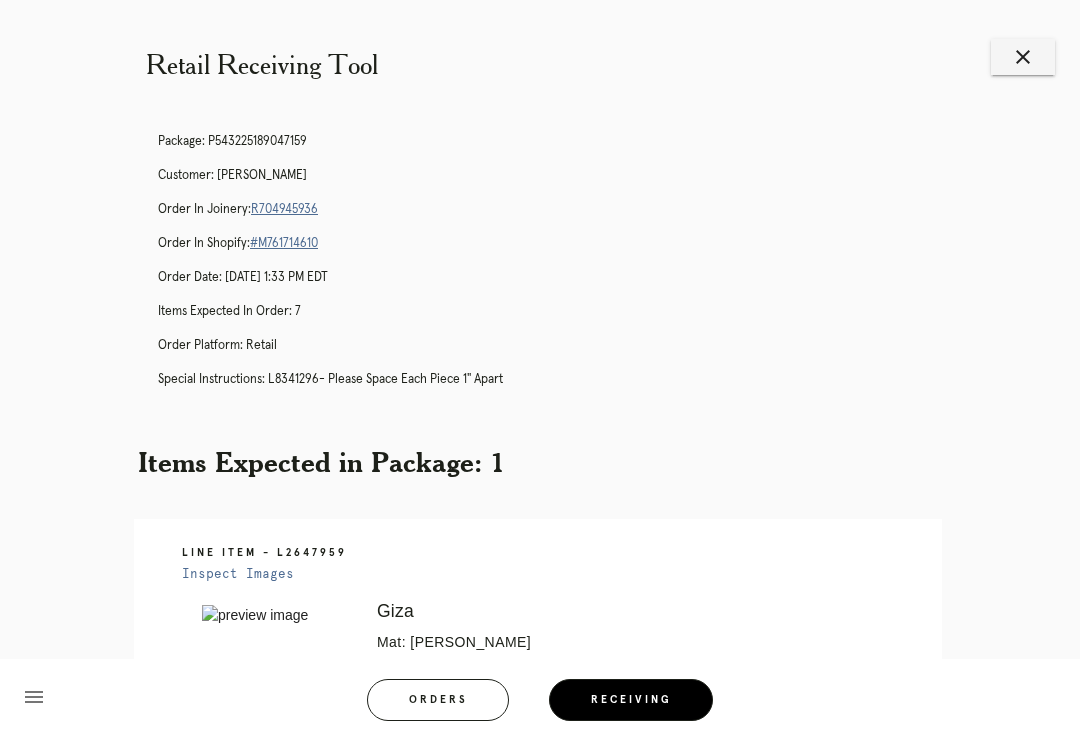 click on "Retail Receiving Tool   close   Package: P543225189047159   Customer: Maura Monaghan
Order in Joinery:
R704945936
Order in Shopify:
#M761714610
Order Date:
06/14/2025  1:33 PM EDT
Items Expected in Order: 7   Order Platform: retail
Special Instructions: L8341296- Please space each piece 1" apart
Items Expected in Package:  1
Line Item - L2647959
Inspect Images
Error retreiving frame spec #9669693
Giza
Mat: Dove White
Mat Width: 2.5
Artwork Size:
5.75
x
8.75
Frame Size:
12.25
x
15.25
Conveyance: shipped
Attempt: 2
Hanging Hardware: Wire, 2-Hole Hanger, Large Sticker
Return Instructions:
Mat damaged please reframe" at bounding box center (540, 606) 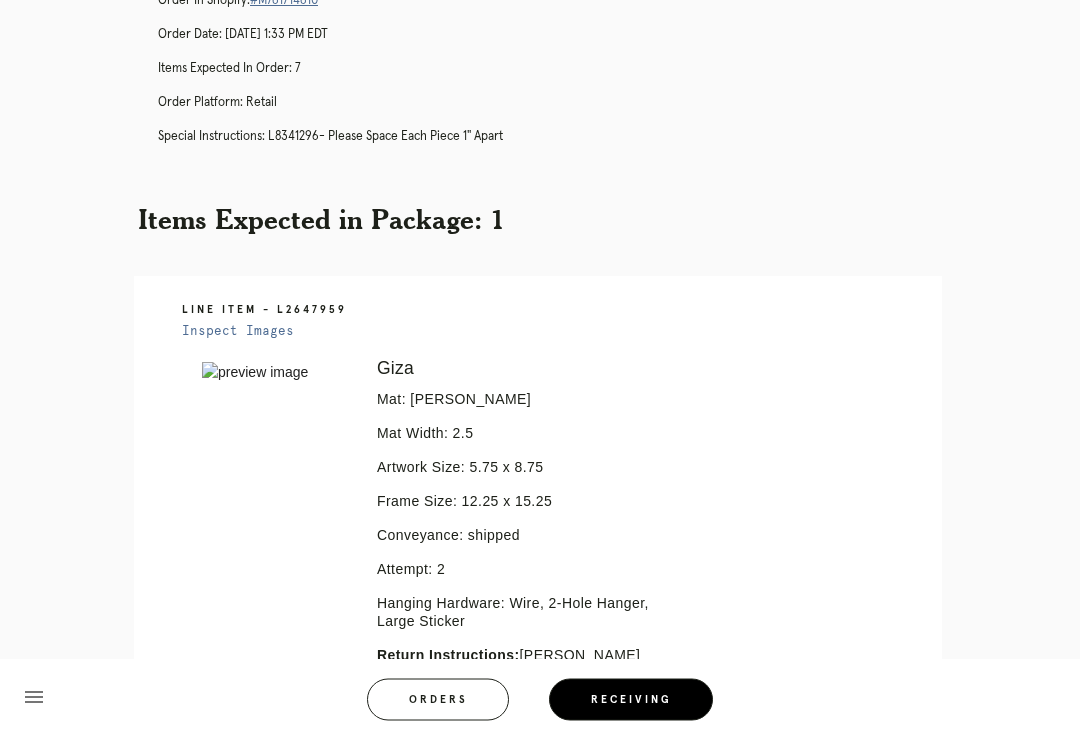 scroll, scrollTop: 0, scrollLeft: 0, axis: both 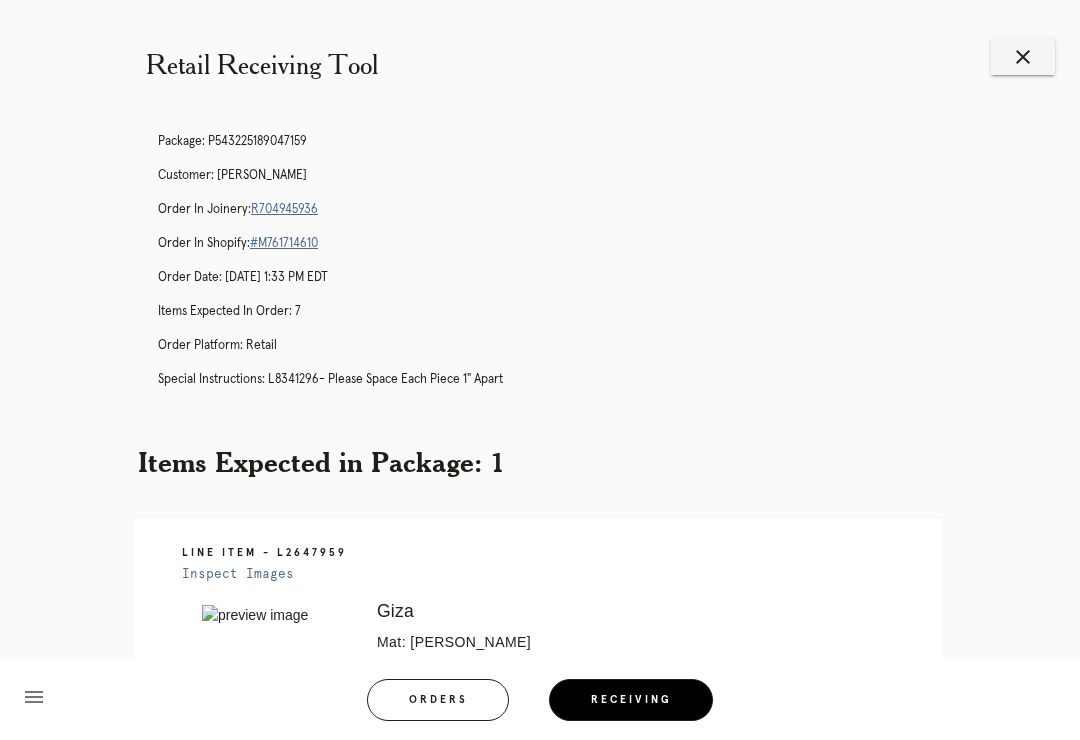 click on "Line Item - L2647959
Inspect Images
Error retreiving frame spec #9669693
Giza
Mat: Dove White
Mat Width: 2.5
Artwork Size:
5.75
x
8.75
Frame Size:
12.25
x
15.25
Conveyance: shipped
Attempt: 2
Hanging Hardware: Wire, 2-Hole Hanger, Large Sticker
Return Instructions:
Mat damaged please reframe
Ready for Pickup" at bounding box center [538, 802] 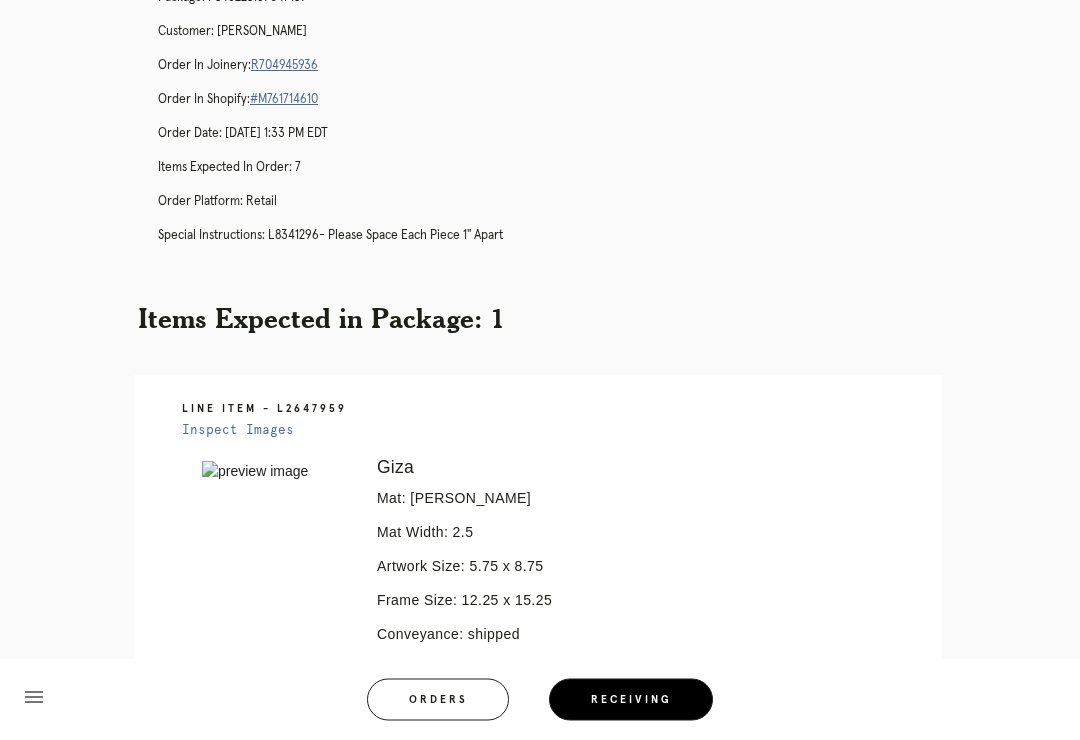 scroll, scrollTop: 0, scrollLeft: 0, axis: both 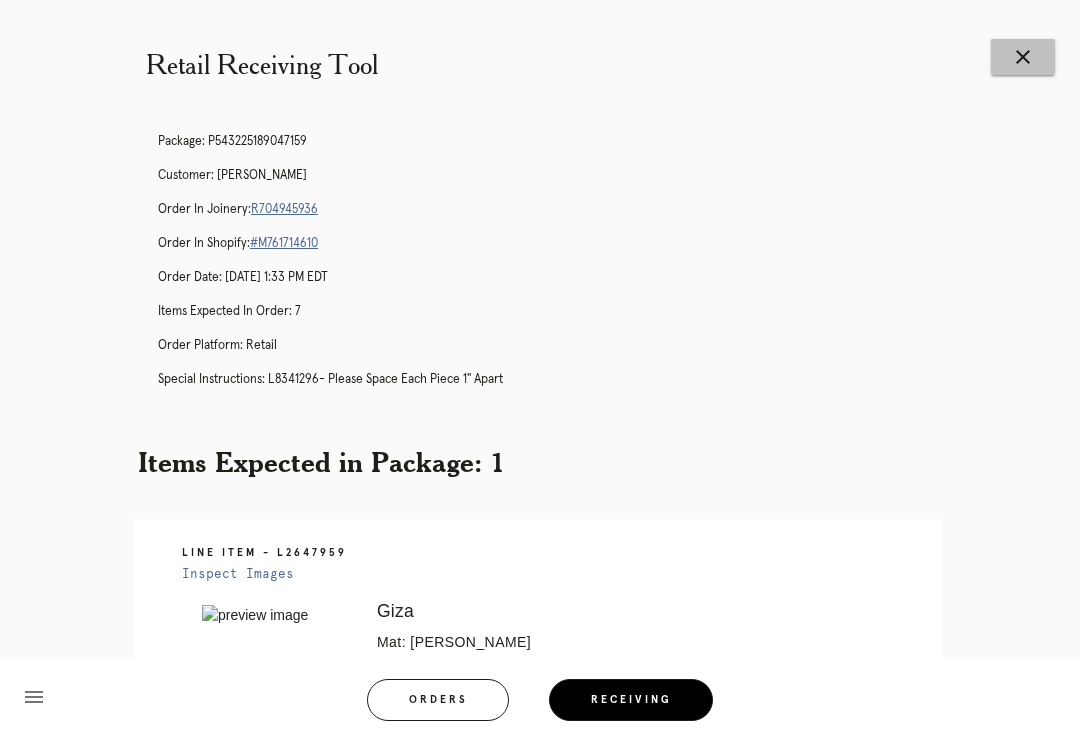click on "close" at bounding box center (1023, 57) 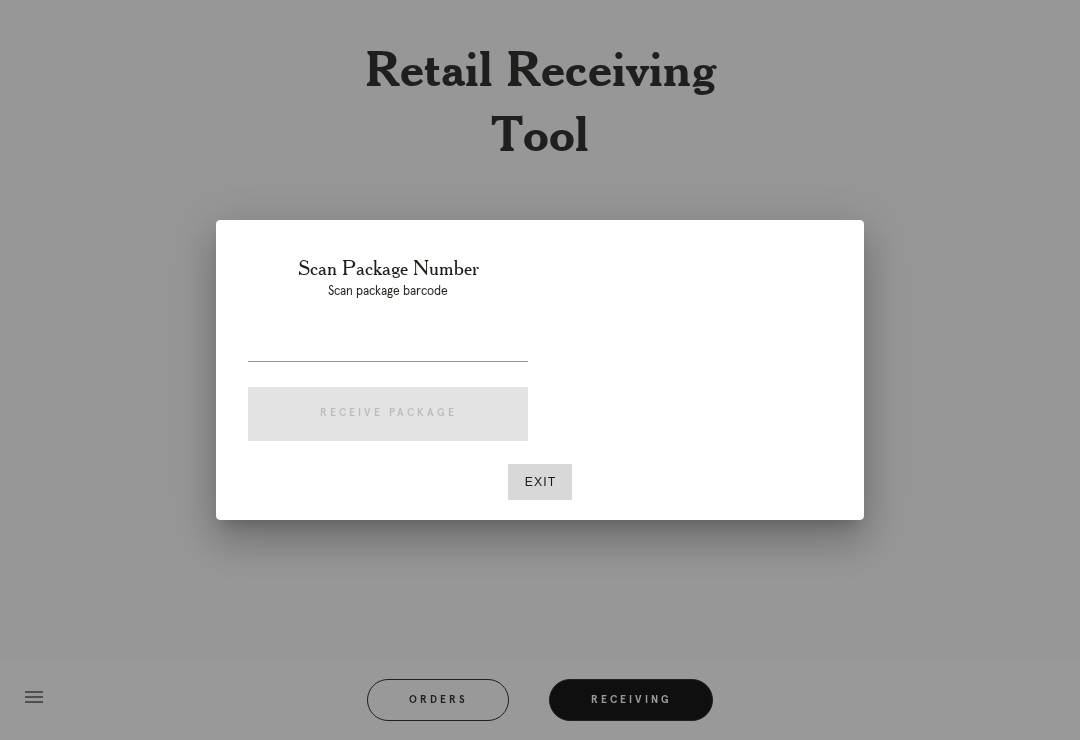 scroll, scrollTop: 0, scrollLeft: 0, axis: both 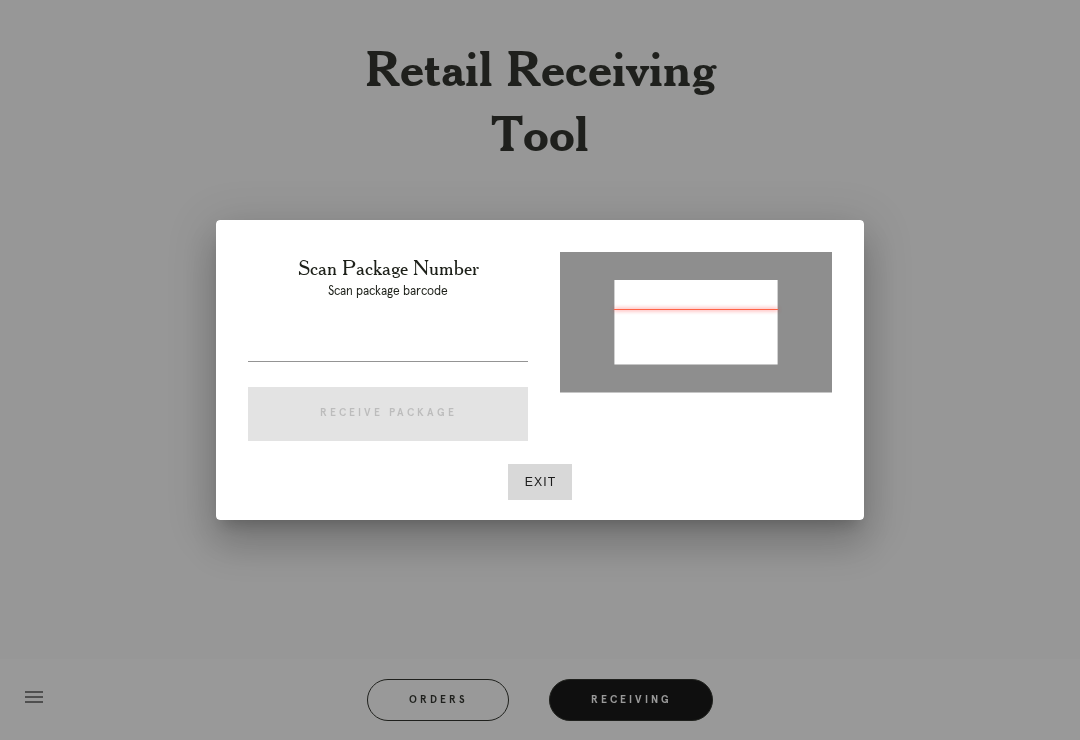 type on "P589670430824695" 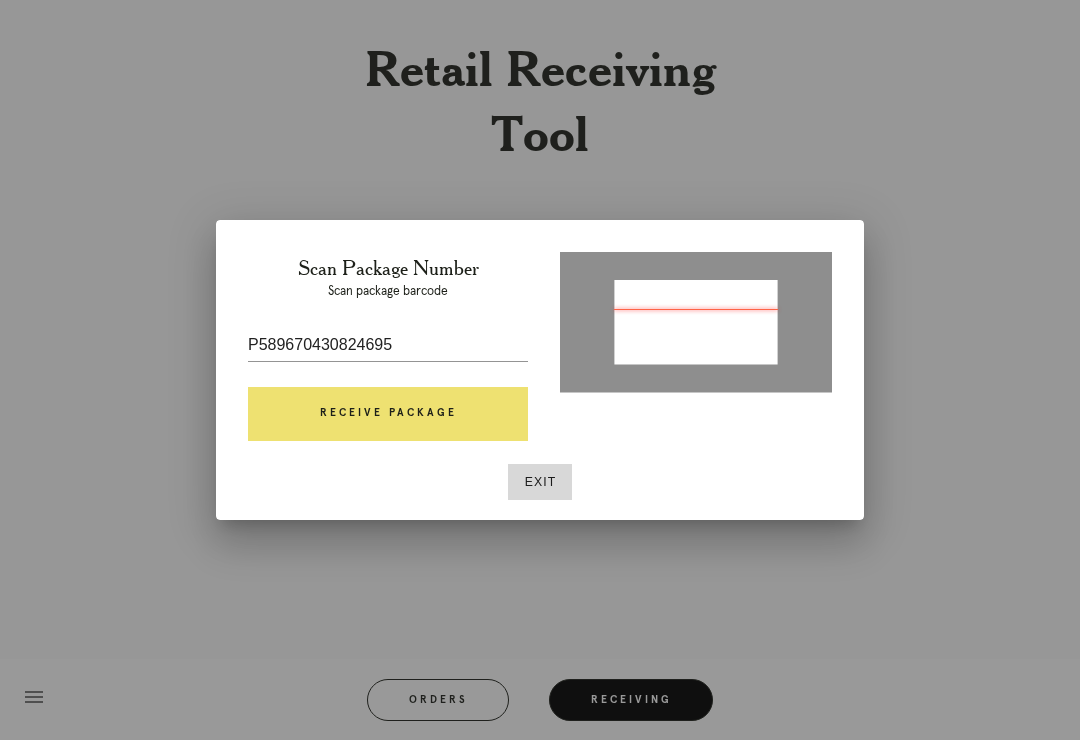 click on "Receive Package" at bounding box center (388, 414) 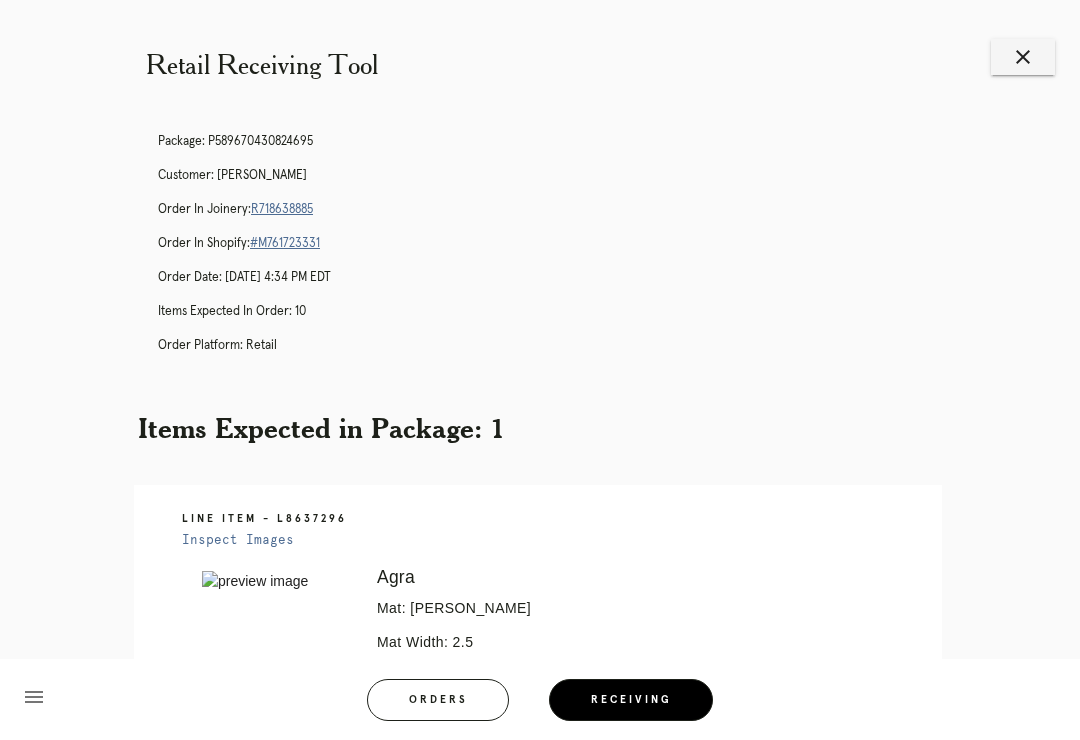 click on "Items Expected in Package:  1" at bounding box center [540, 428] 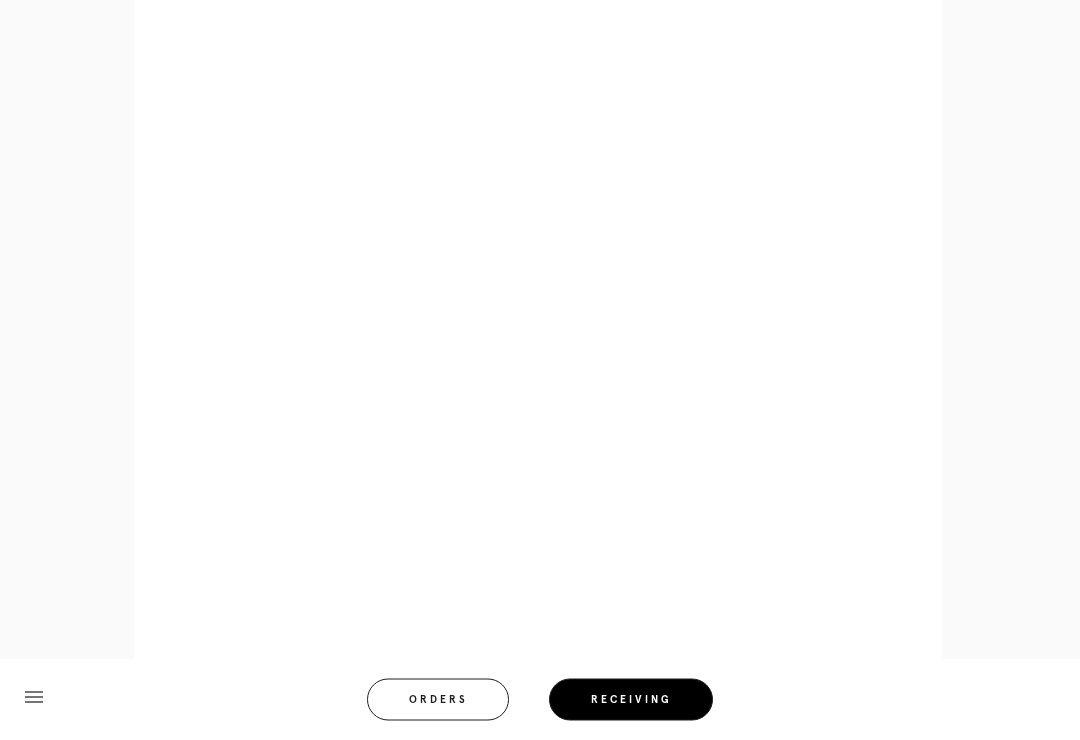 scroll, scrollTop: 858, scrollLeft: 0, axis: vertical 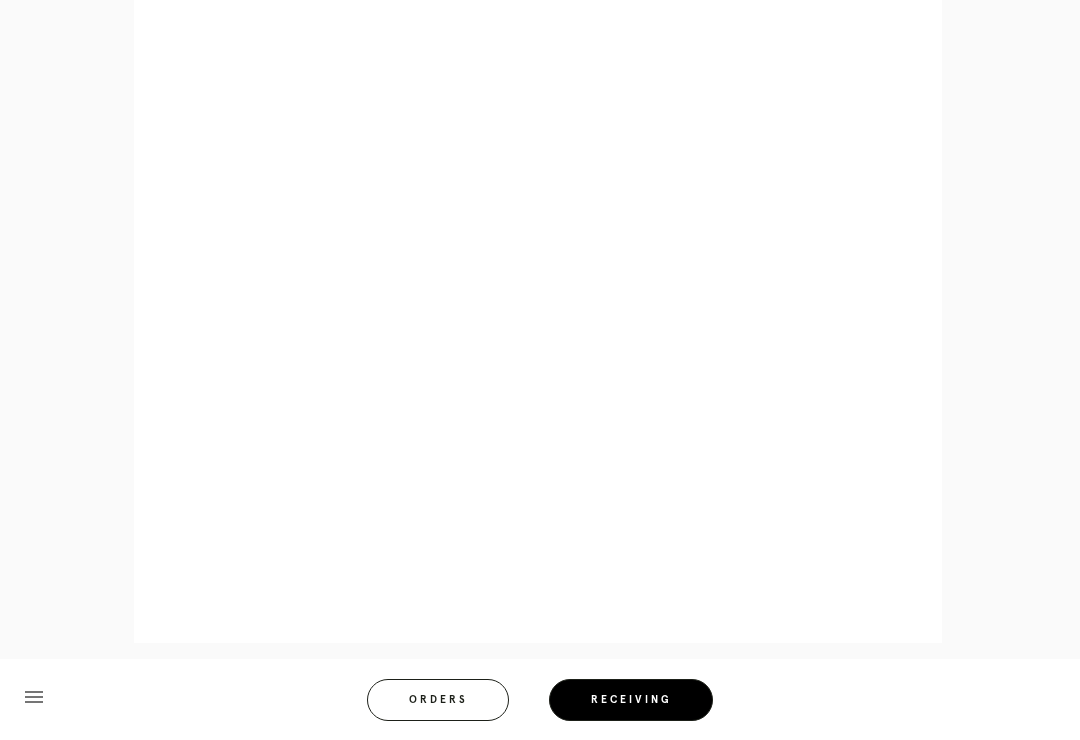 click on "Line Item - L8637296
Inspect Images
Error retreiving frame spec #9673304
Agra
Mat: Dove White
Mat Width: 2.5
Artwork Size:
6.5
x
9.0
Frame Size:
12.625
x
15.125
Conveyance: shipped
Hanging Hardware: Wire, 2-Hole Hanger, Large Sticker" at bounding box center [540, 135] 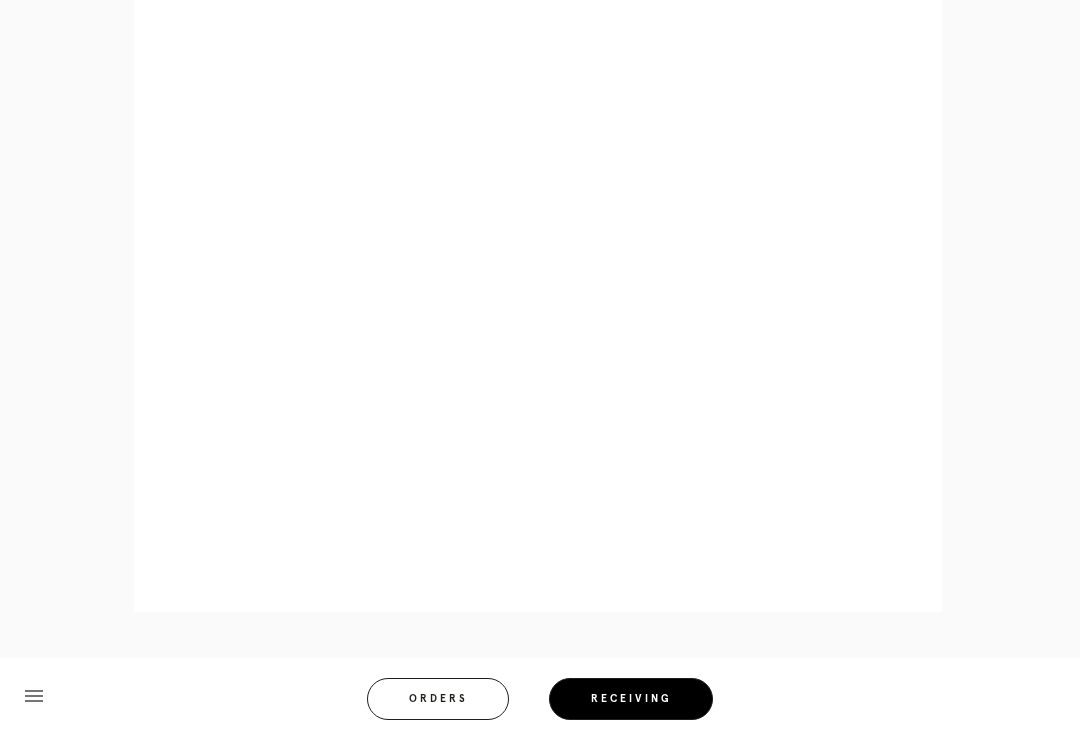 scroll, scrollTop: 889, scrollLeft: 0, axis: vertical 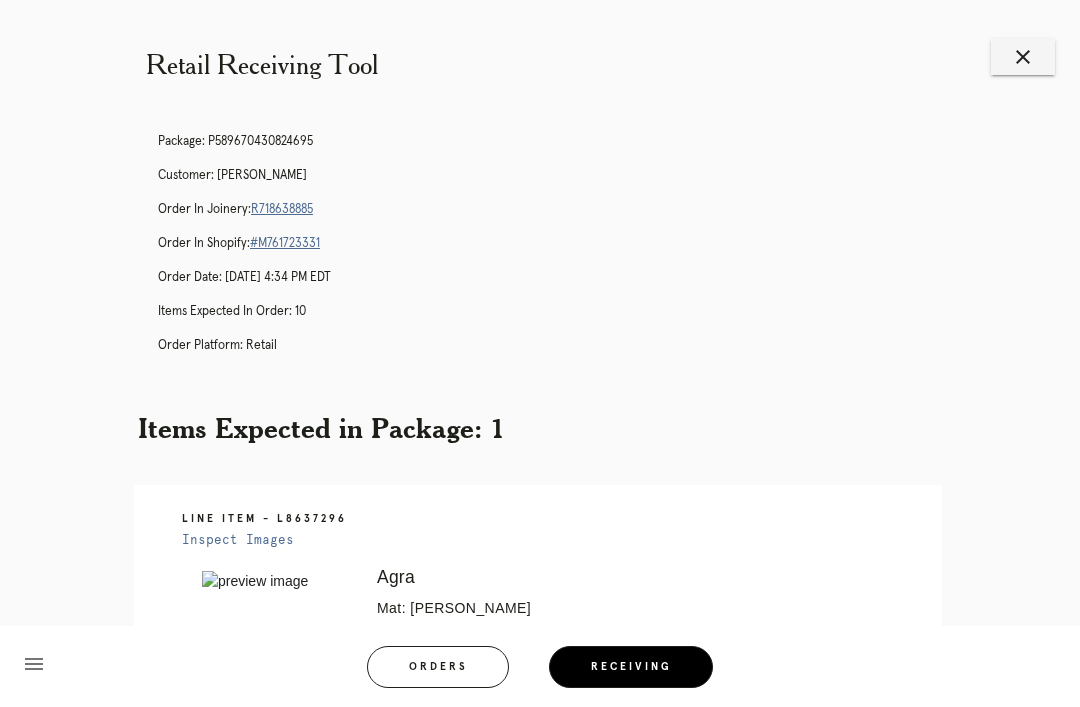 click on "close" at bounding box center [1023, 57] 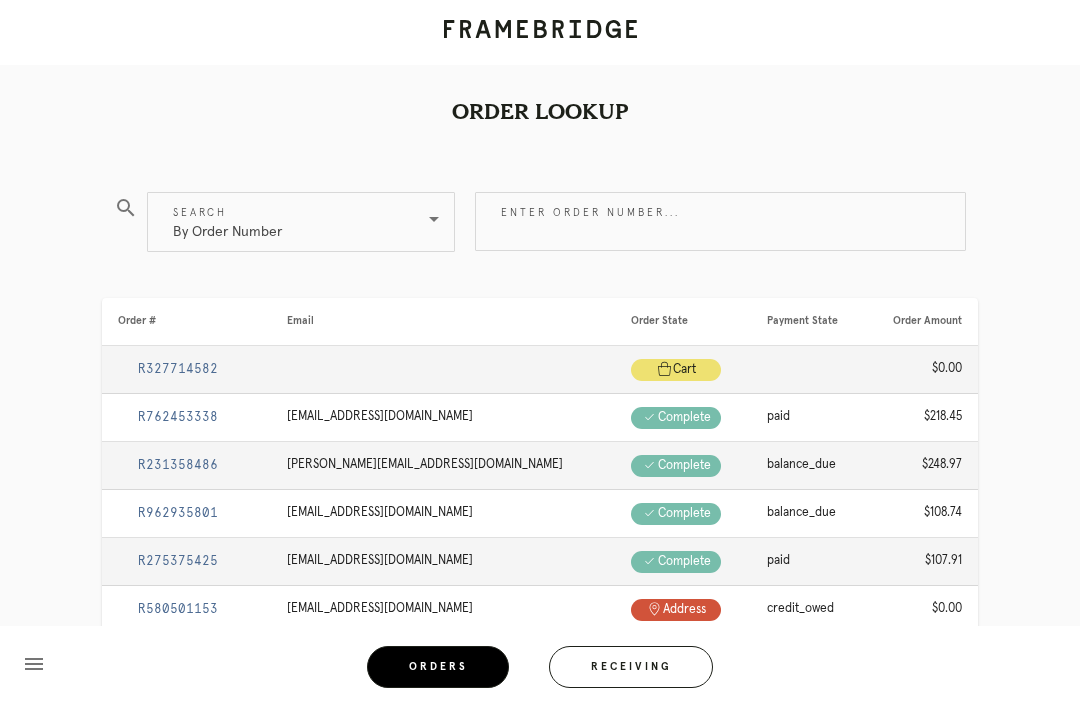 scroll, scrollTop: 0, scrollLeft: 0, axis: both 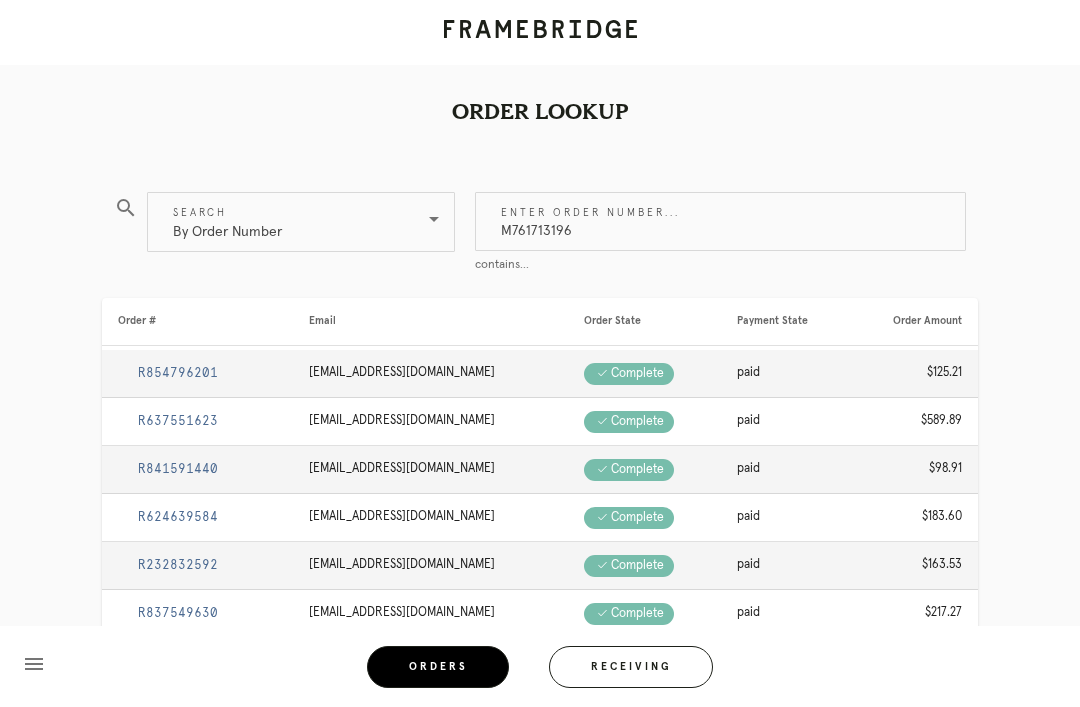 type on "M761713196" 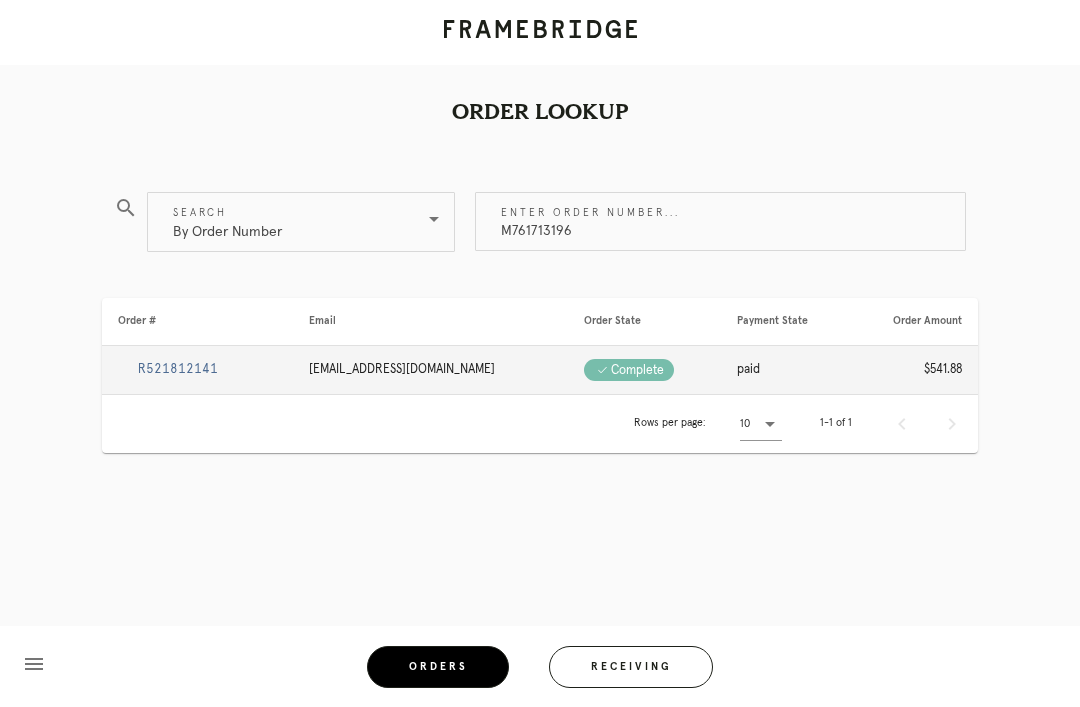 click on "R521812141" at bounding box center (178, 369) 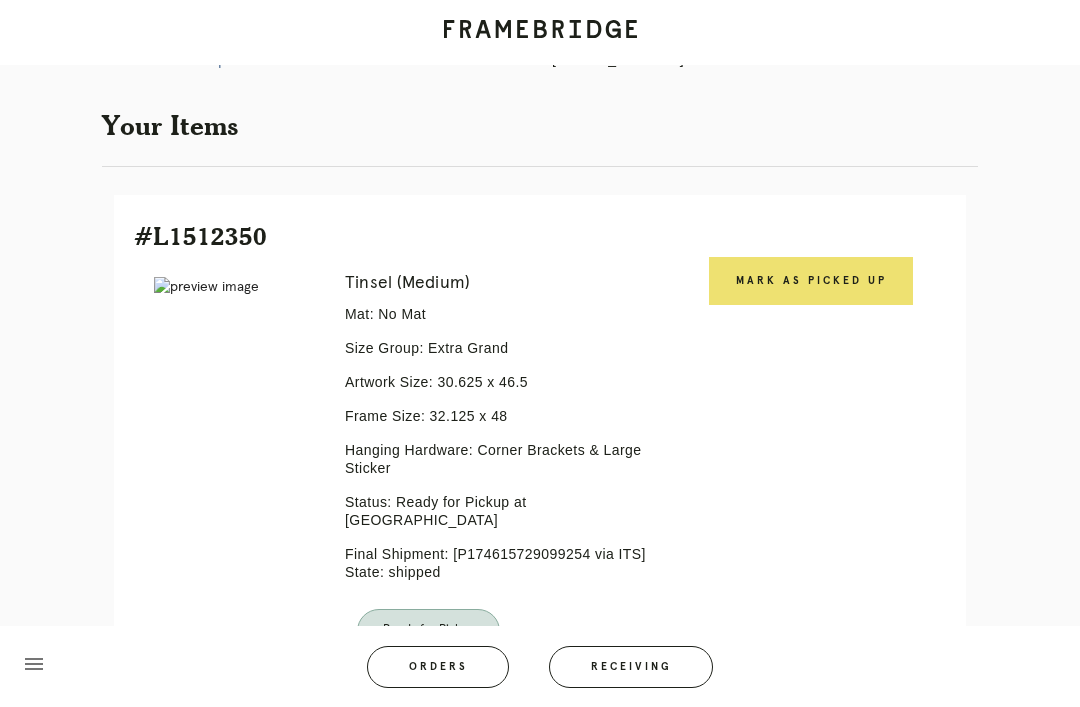 scroll, scrollTop: 464, scrollLeft: 0, axis: vertical 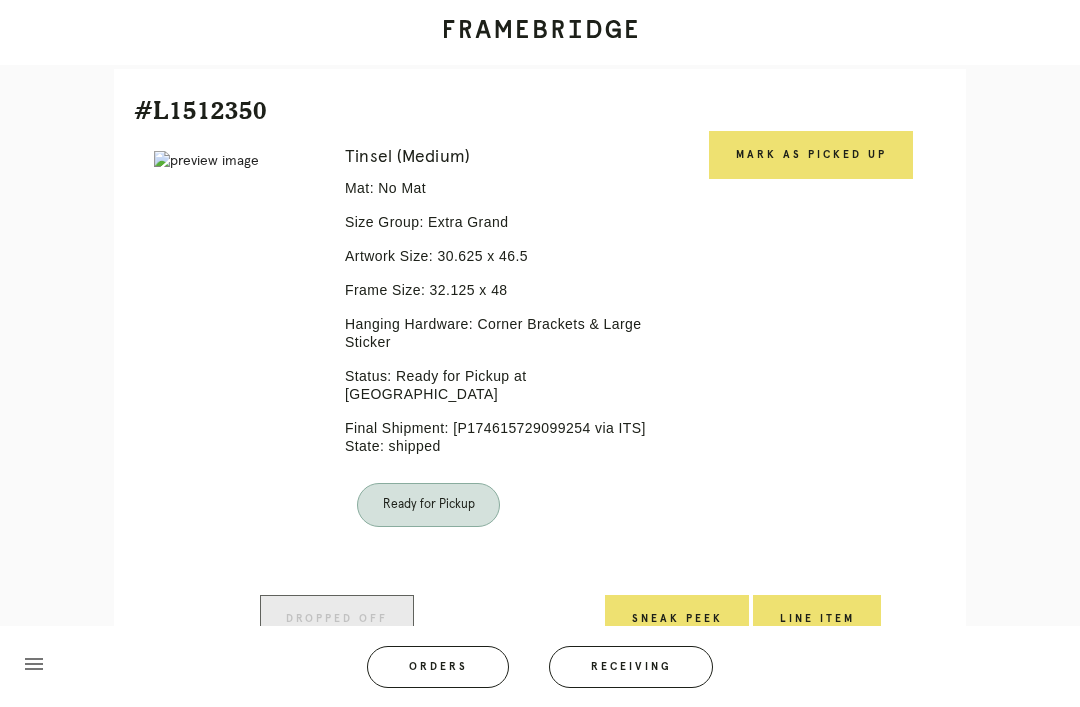 click on "Mark as Picked Up" at bounding box center (811, 155) 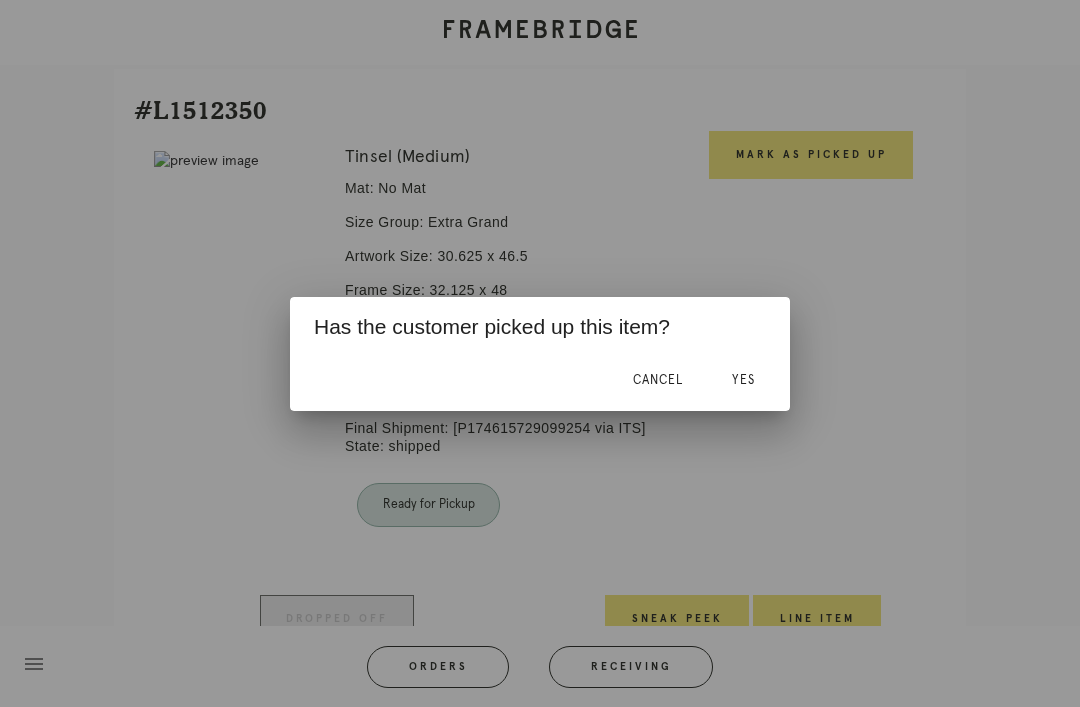 click on "Yes" at bounding box center [743, 380] 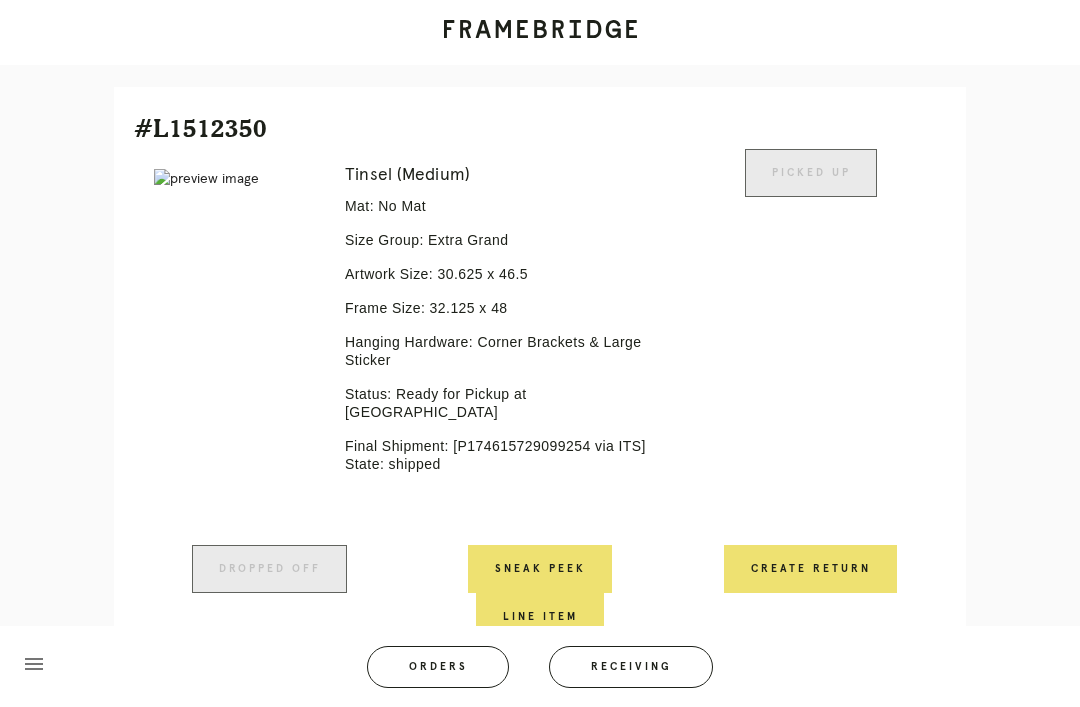 click on "Create Return" at bounding box center [810, 569] 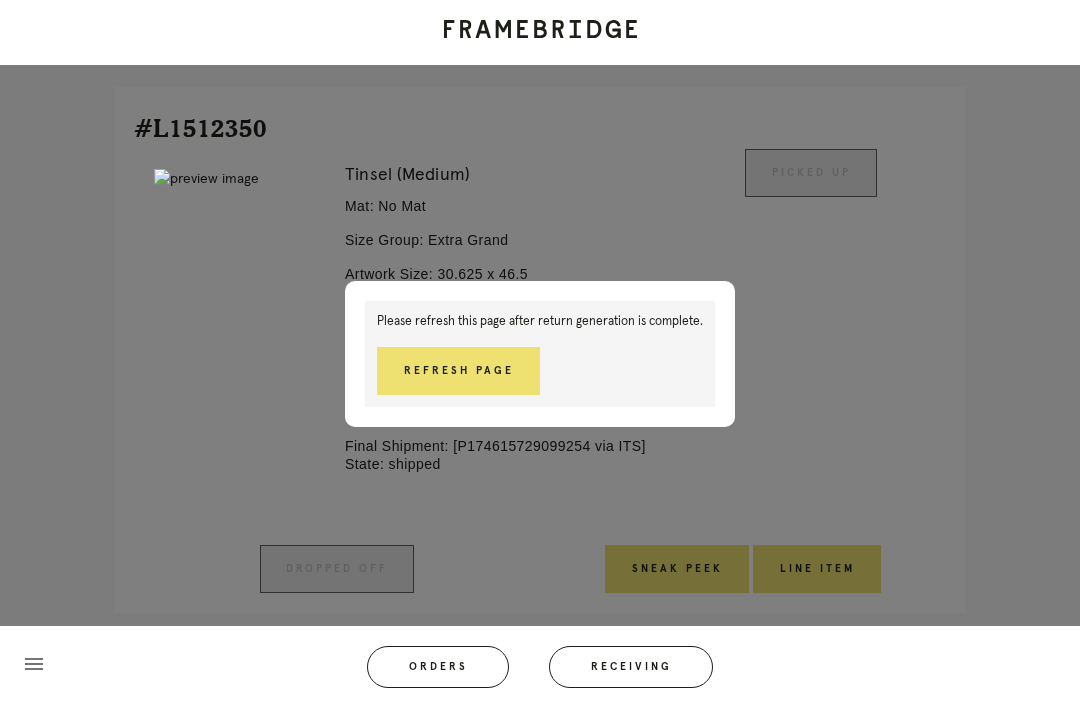 scroll, scrollTop: 460, scrollLeft: 0, axis: vertical 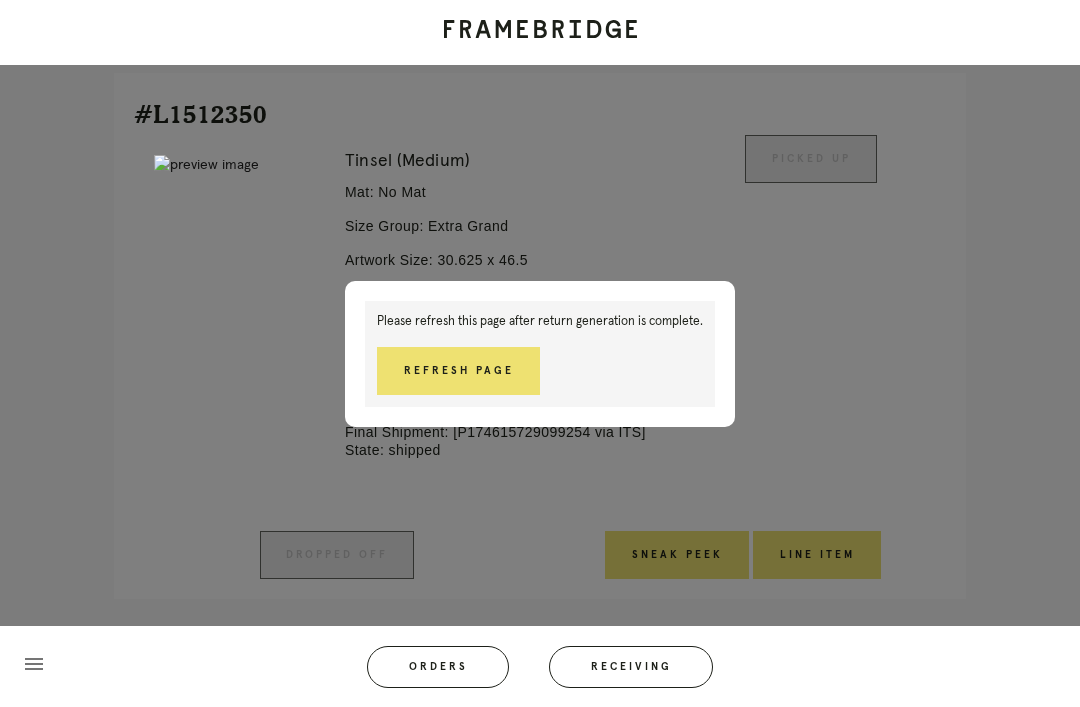 click on "Refresh Page" at bounding box center (458, 371) 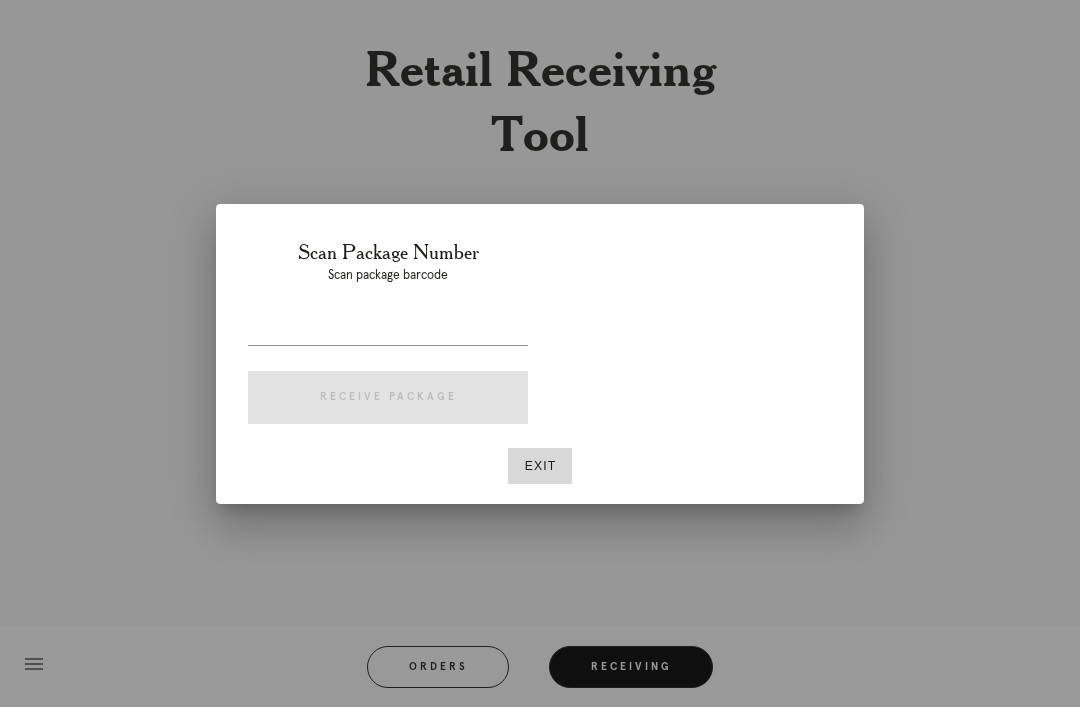 scroll, scrollTop: 0, scrollLeft: 0, axis: both 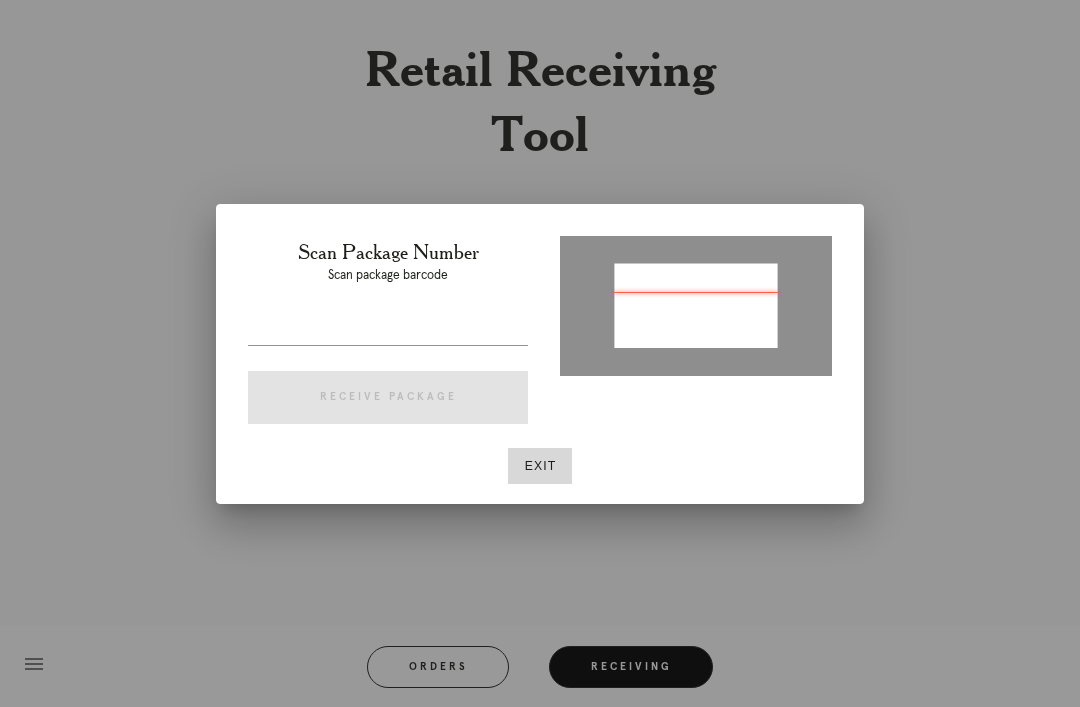 type on "P304618190181862" 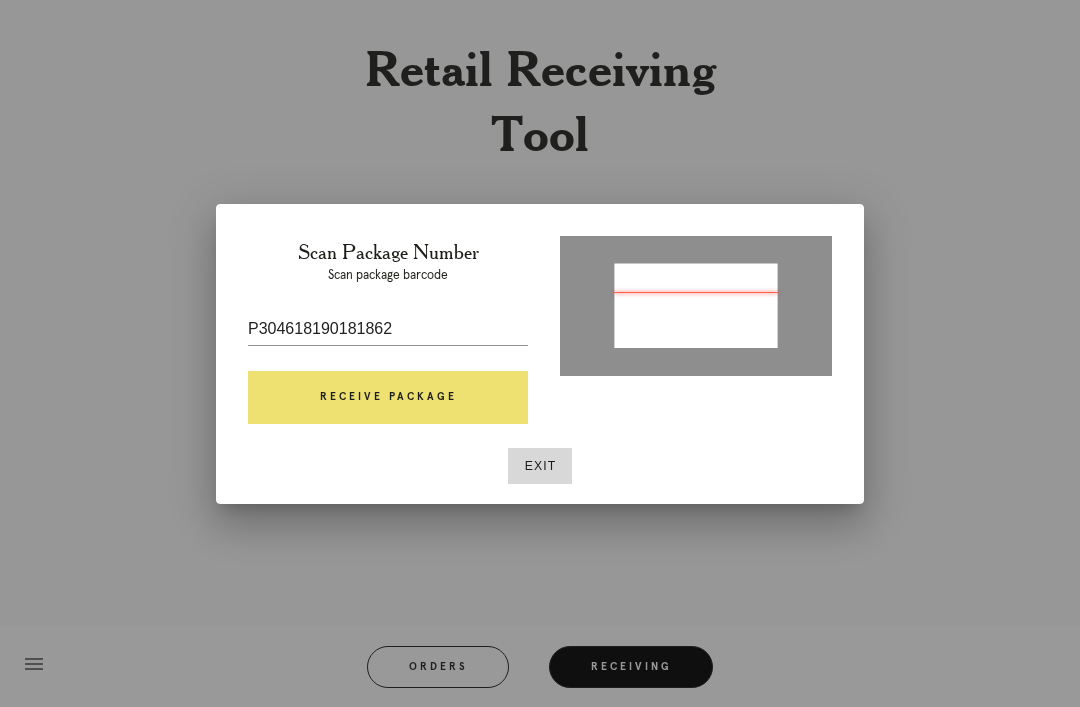 click on "Receive Package" at bounding box center (388, 398) 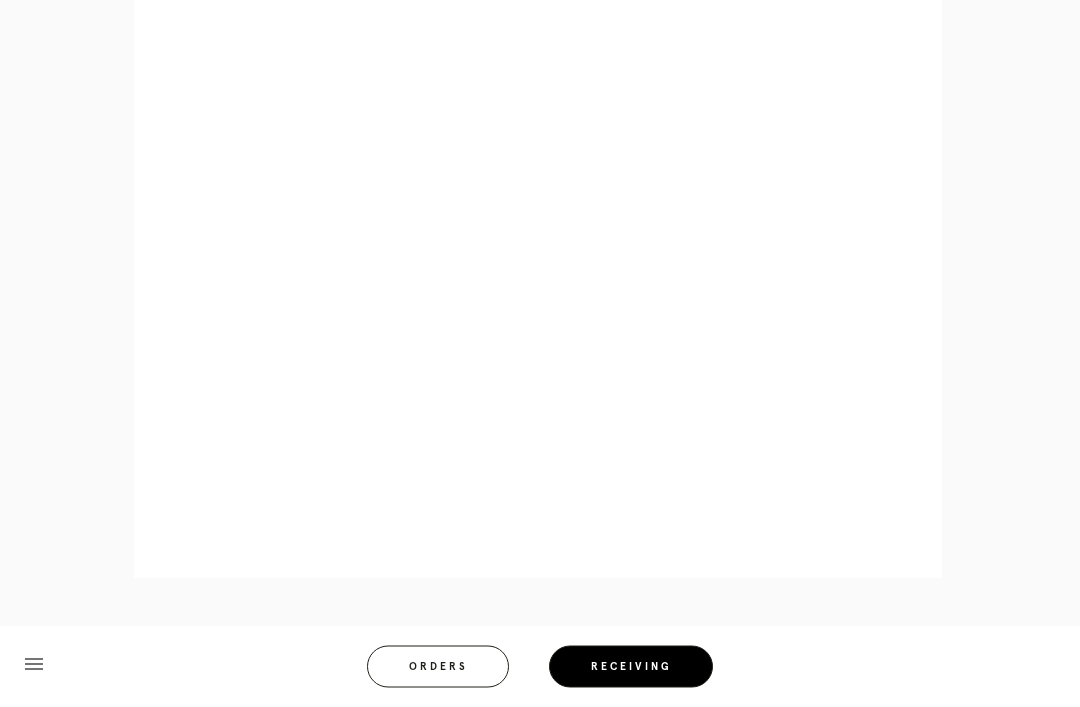 scroll, scrollTop: 892, scrollLeft: 0, axis: vertical 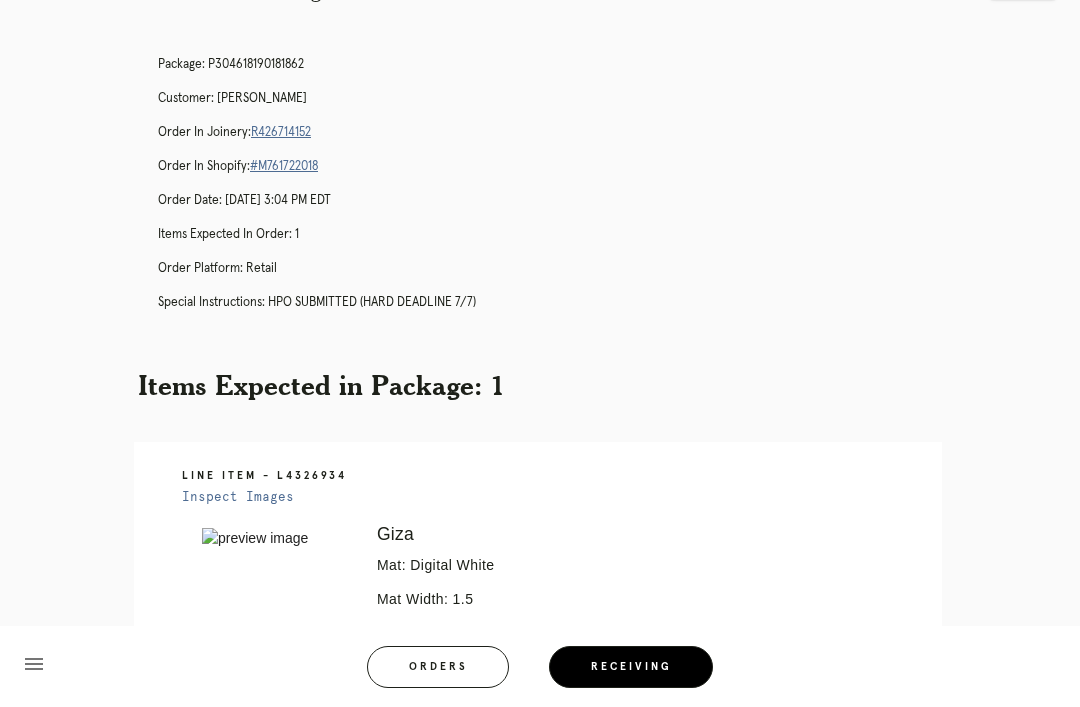 click on "R426714152" at bounding box center [281, 132] 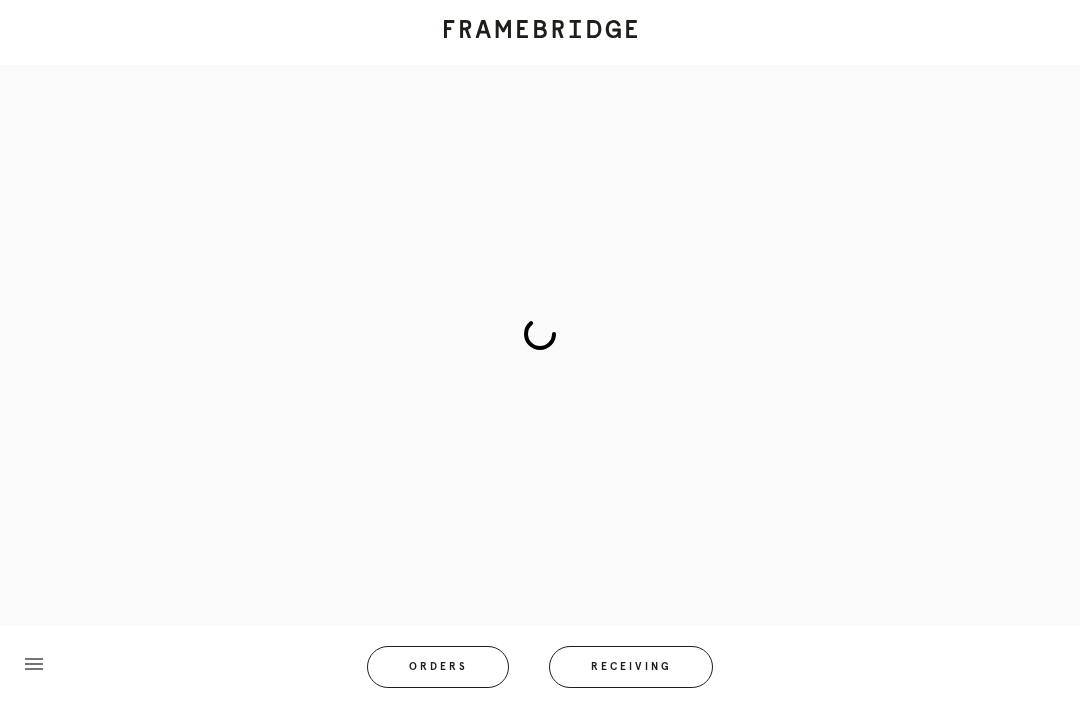 scroll, scrollTop: 0, scrollLeft: 0, axis: both 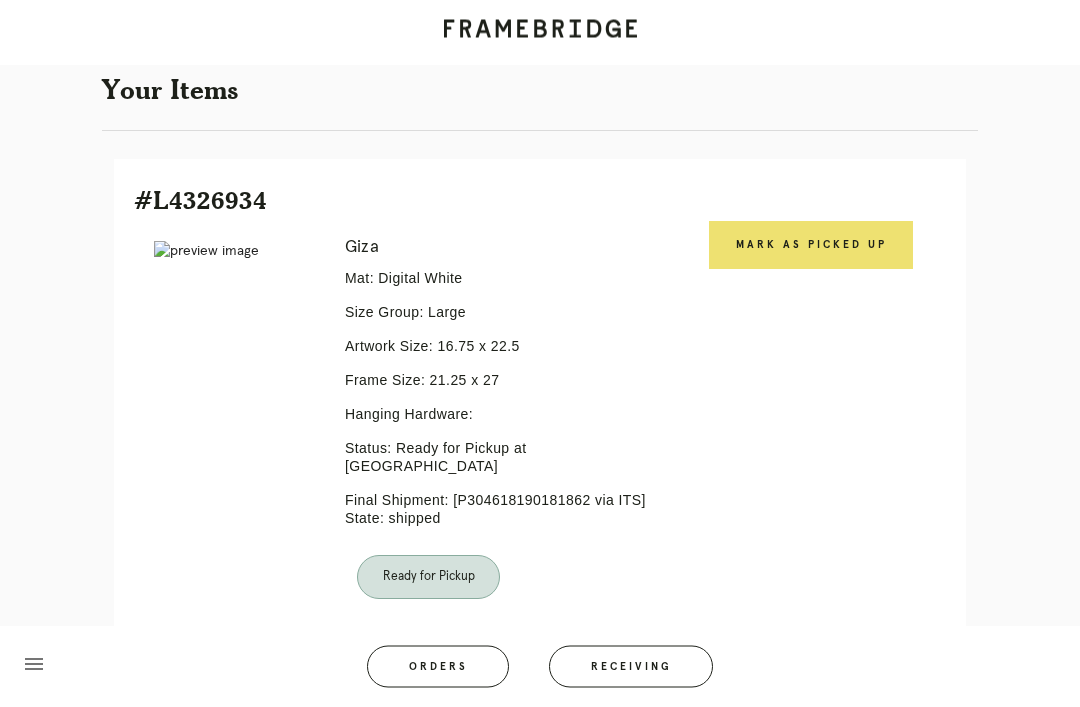 click on "Mark as Picked Up" at bounding box center (811, 246) 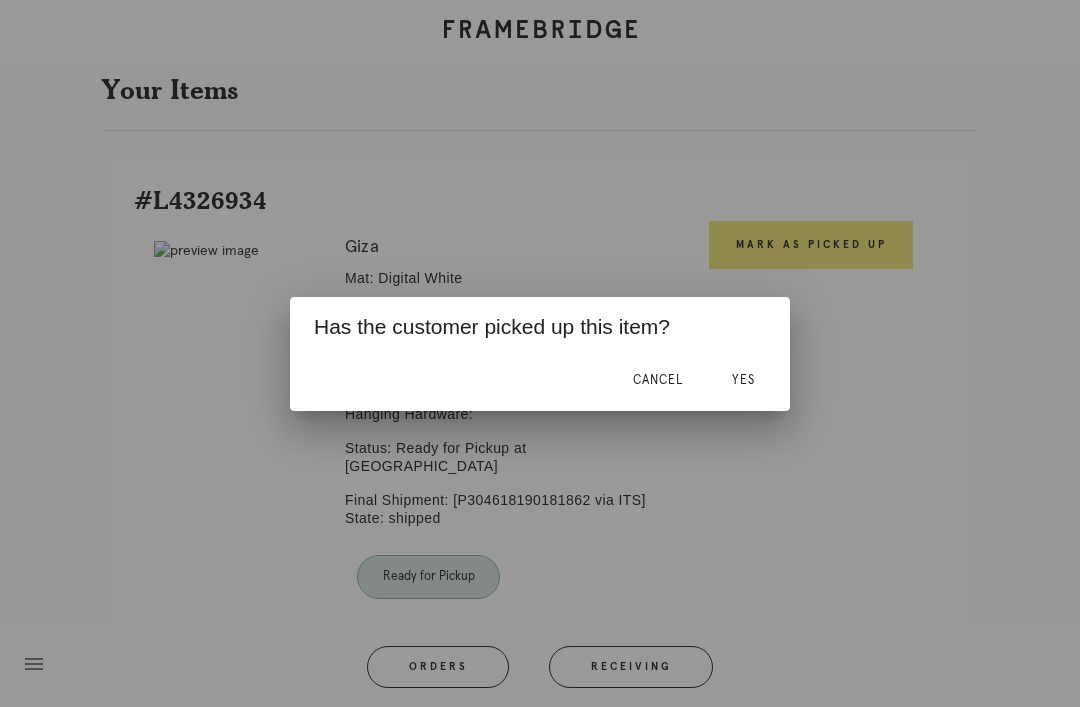 click on "Yes" at bounding box center (743, 381) 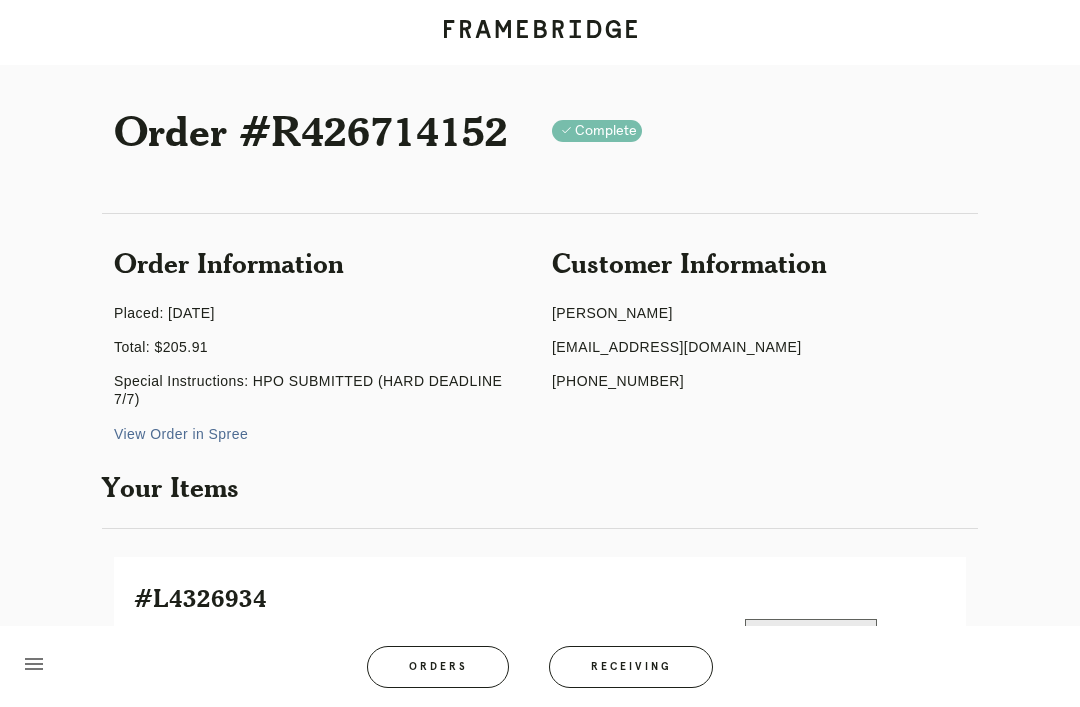 scroll, scrollTop: 0, scrollLeft: 0, axis: both 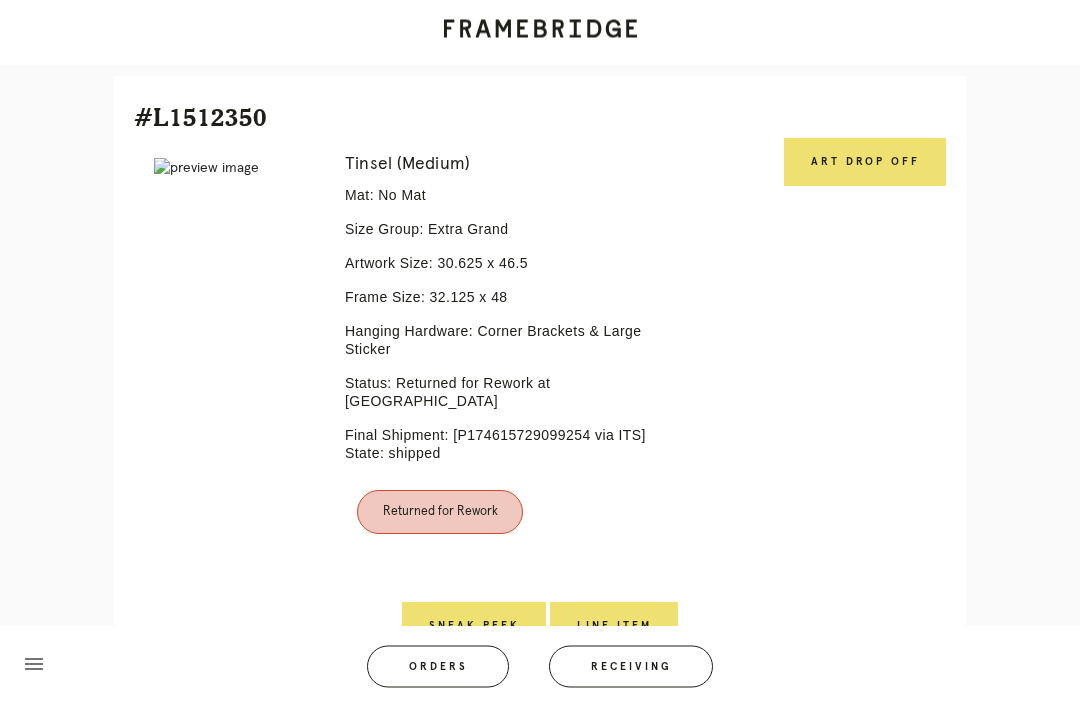 click on "Art drop off" at bounding box center (865, 163) 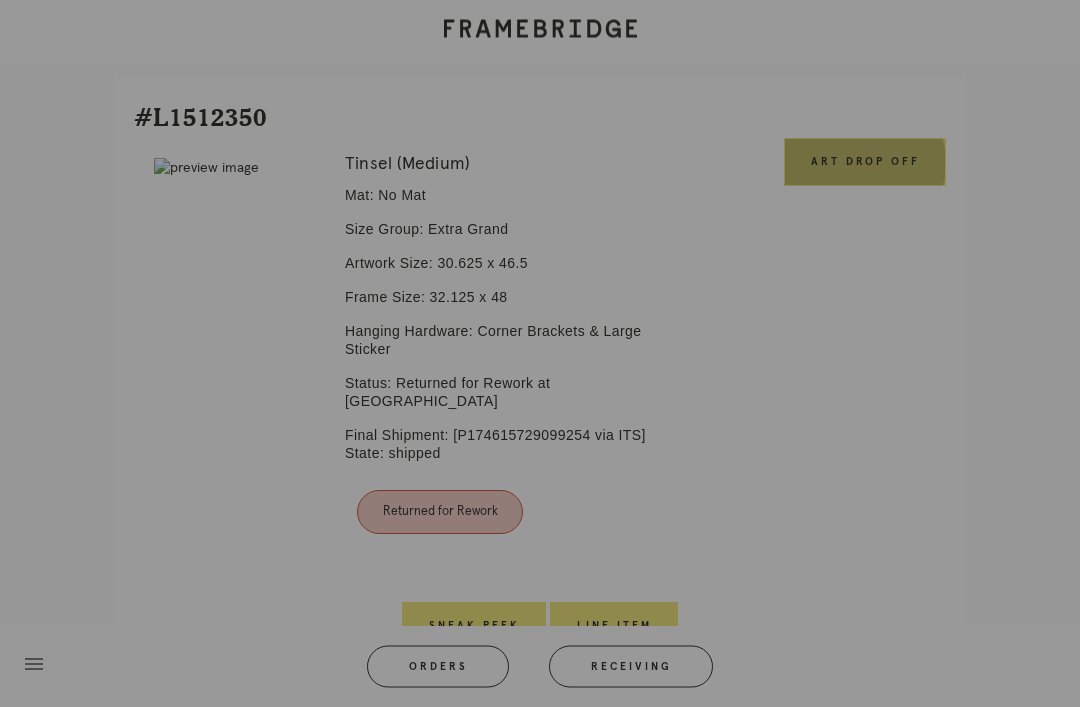 scroll, scrollTop: 457, scrollLeft: 0, axis: vertical 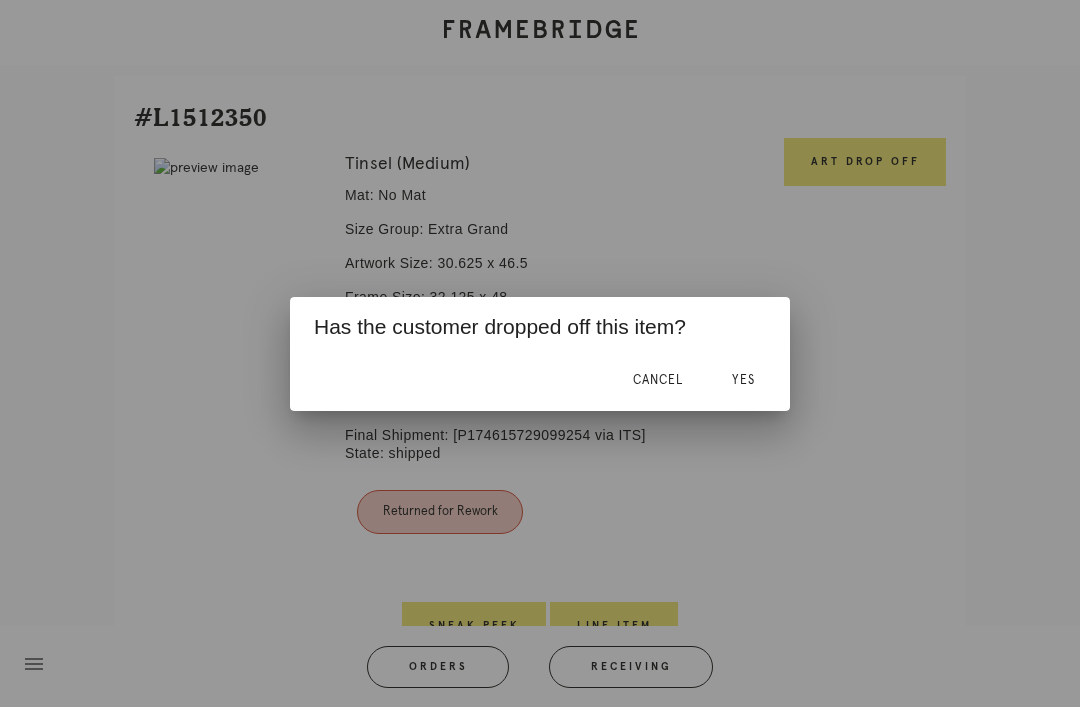 click on "Yes" at bounding box center (743, 381) 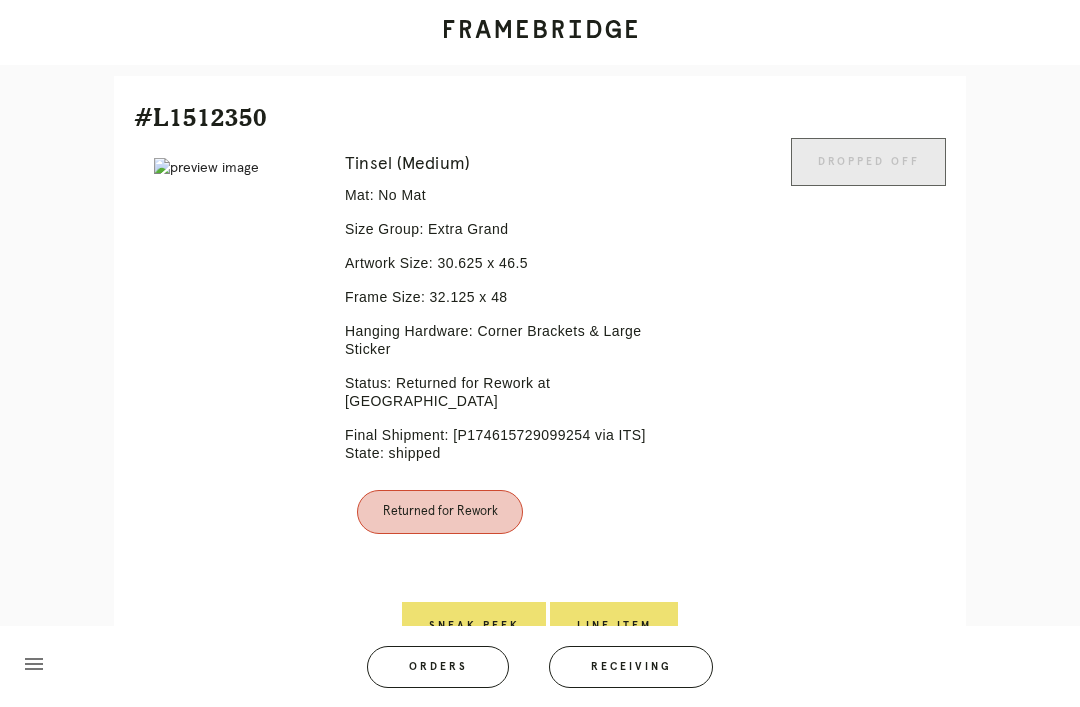 click on "Line Item" at bounding box center [614, 626] 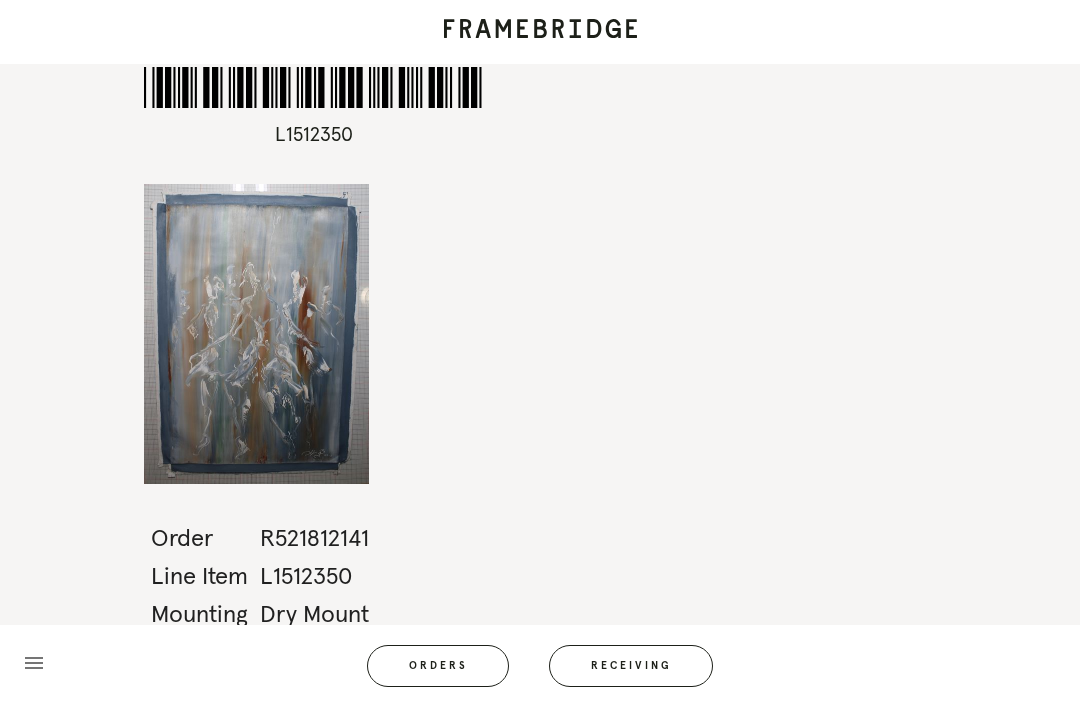 scroll, scrollTop: 64, scrollLeft: 0, axis: vertical 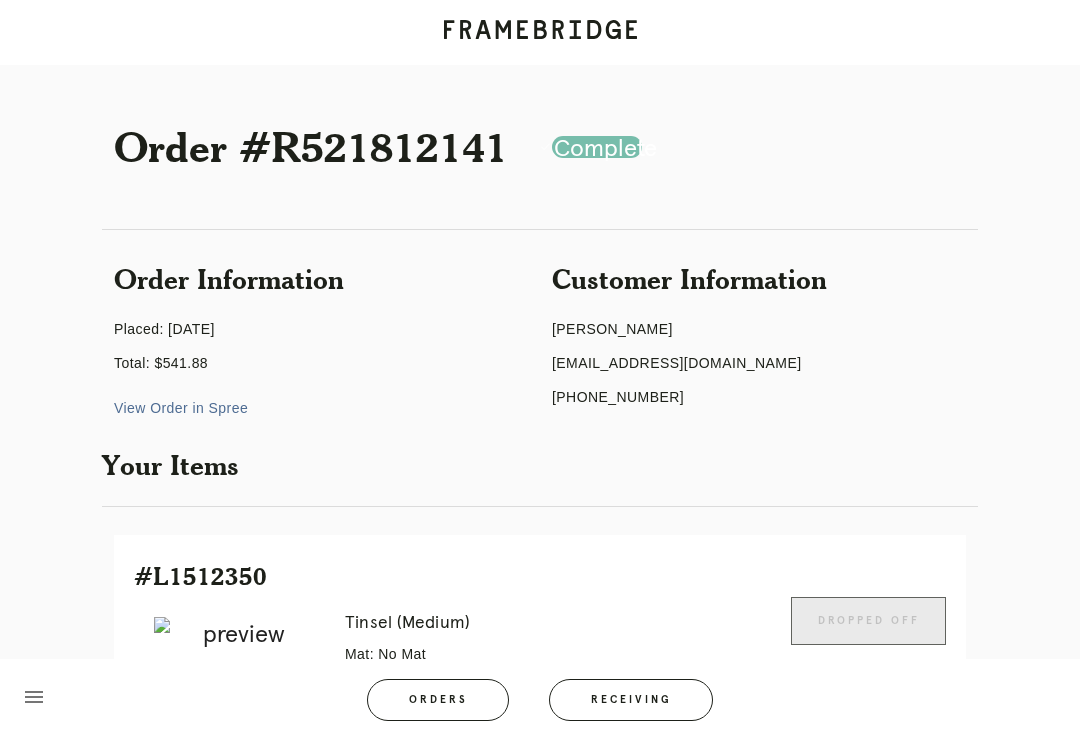 click on "Receiving" at bounding box center [631, 700] 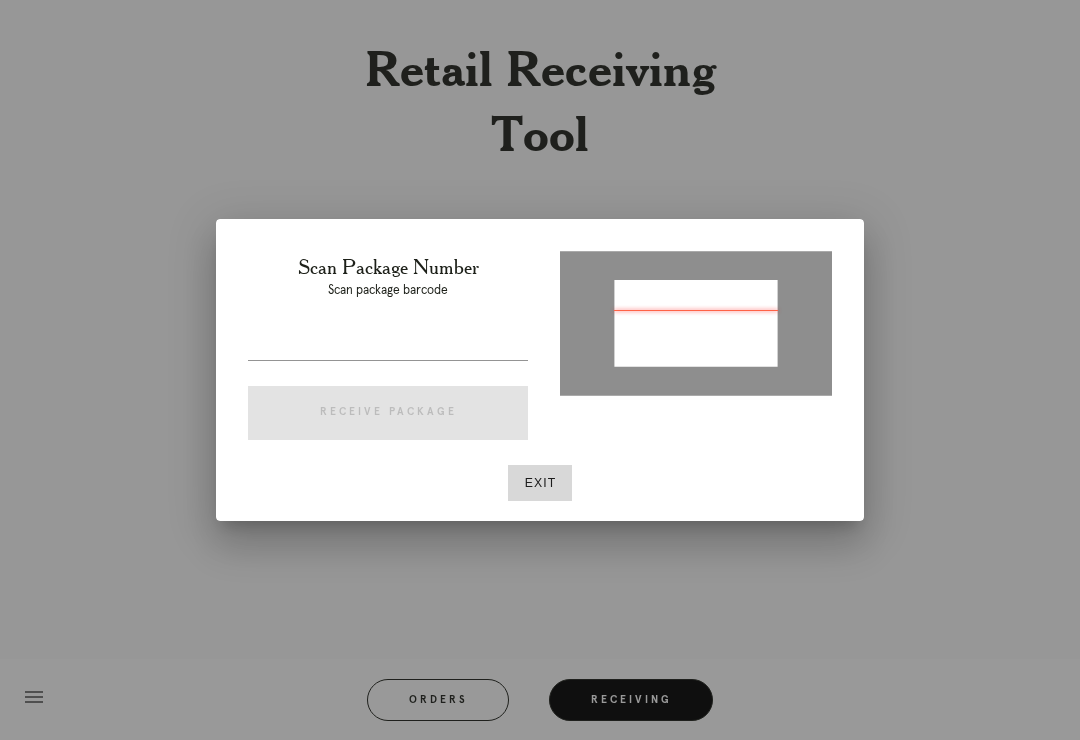 type on "P190483470602956" 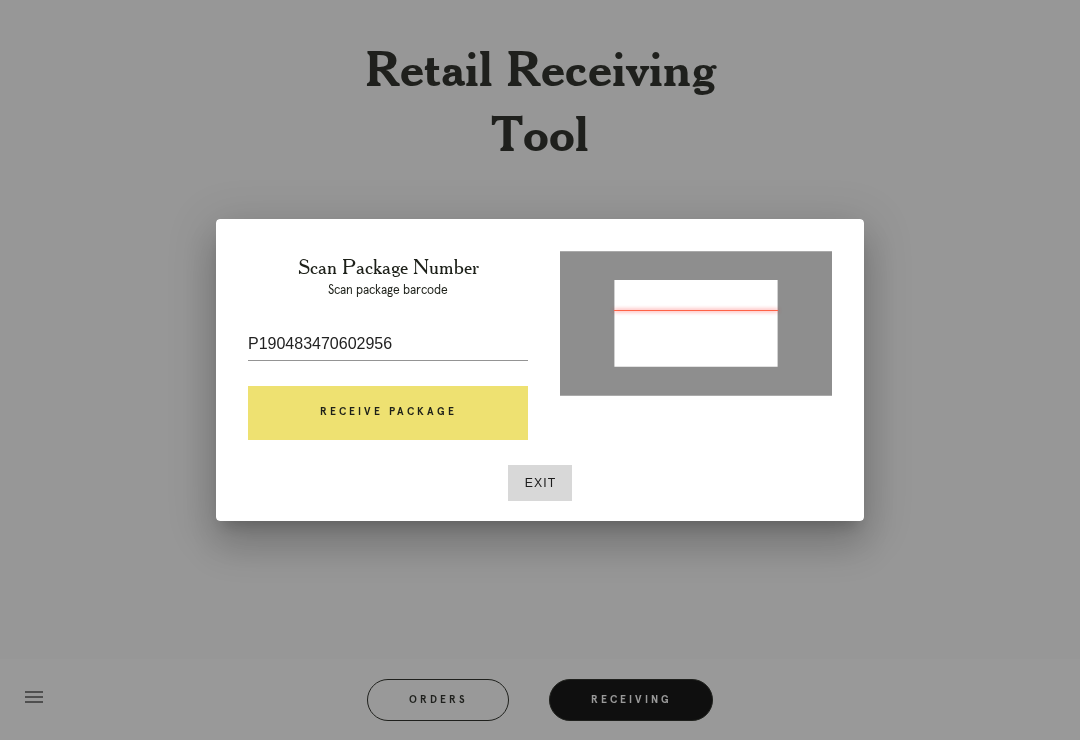 click on "Receive Package" at bounding box center [388, 413] 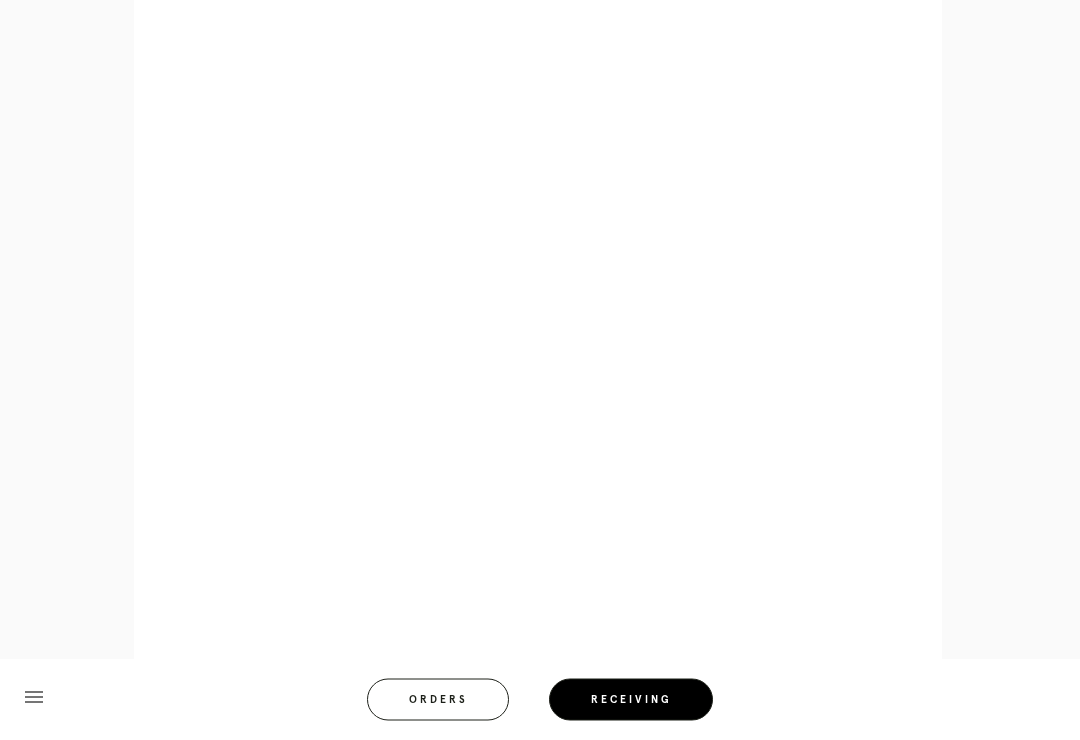 scroll, scrollTop: 940, scrollLeft: 0, axis: vertical 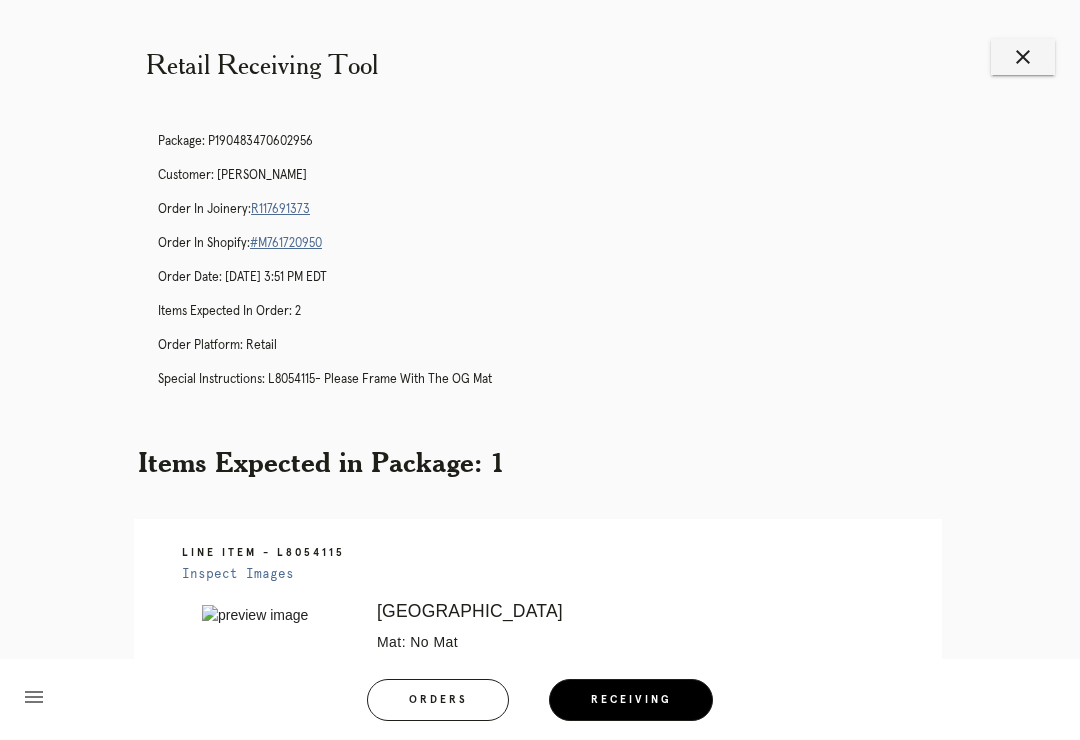 click on "close" at bounding box center (1023, 57) 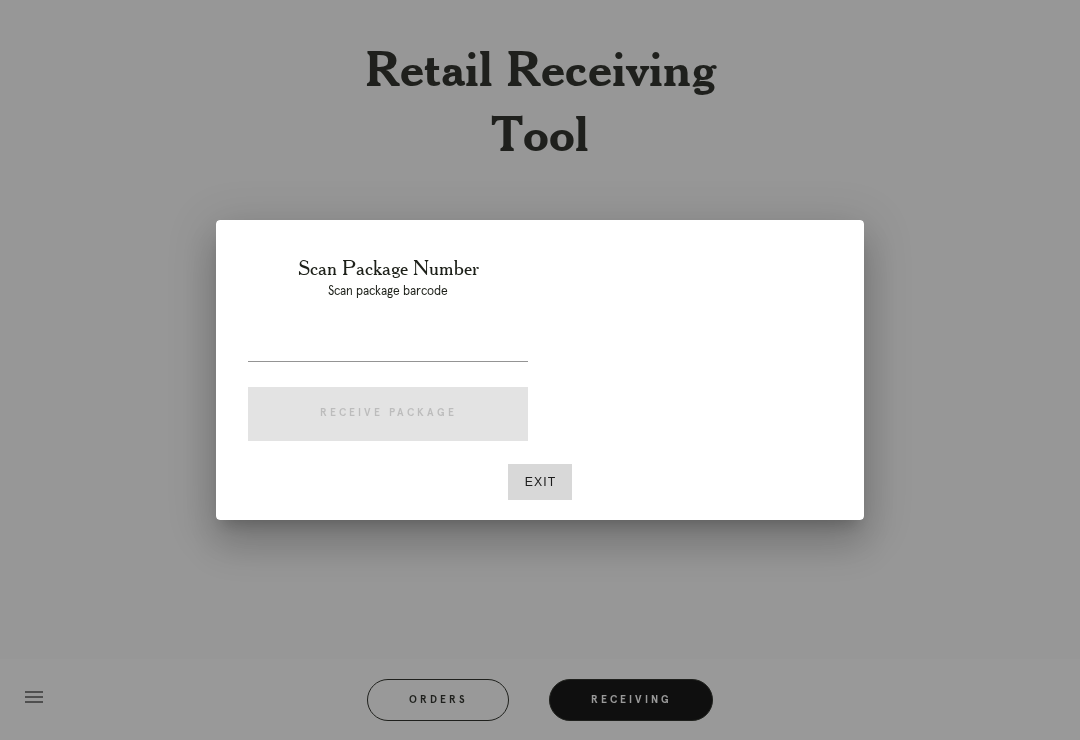 scroll, scrollTop: 0, scrollLeft: 0, axis: both 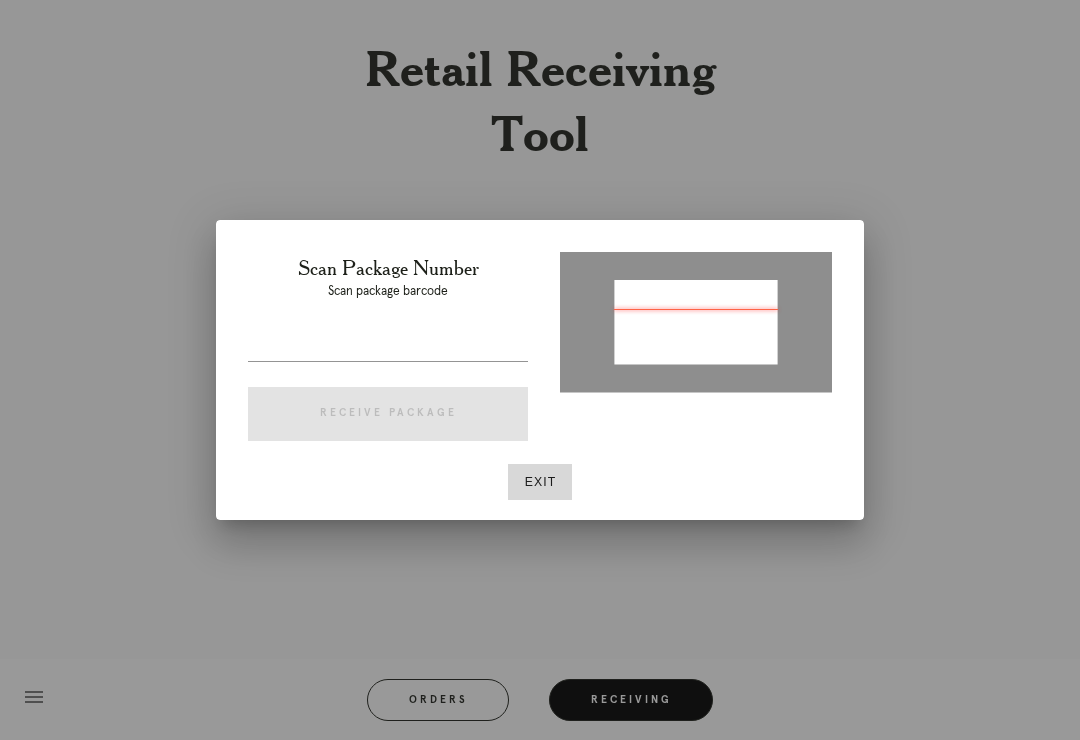 type on "P678900262235030" 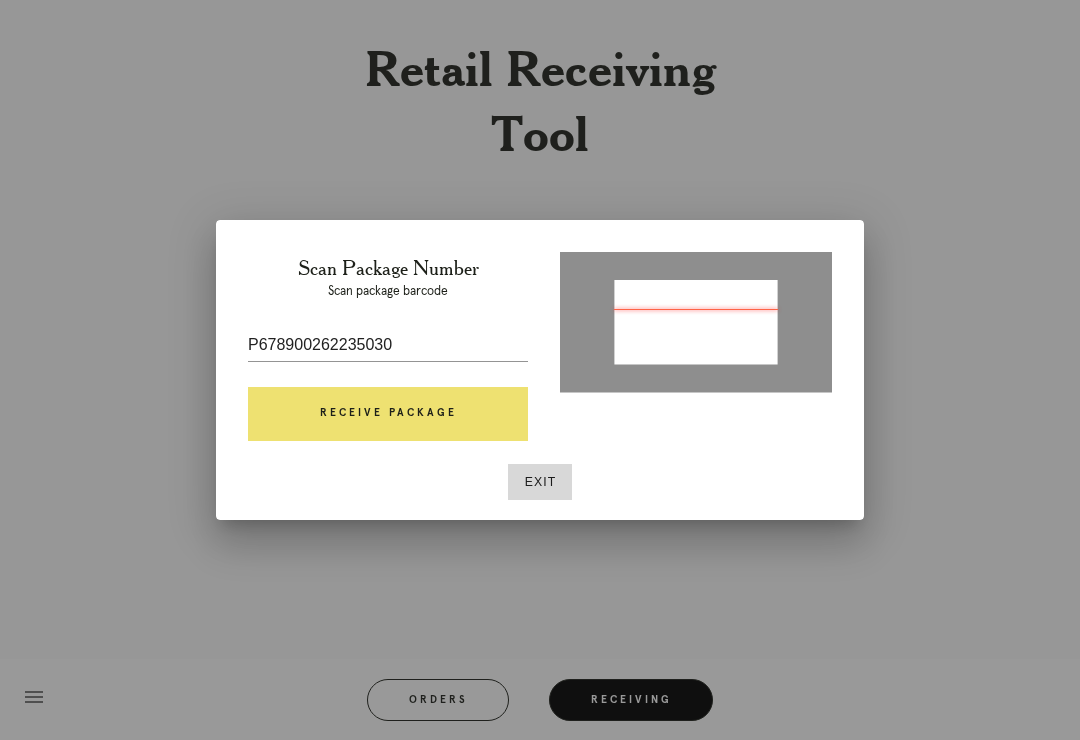 click on "Receive Package" at bounding box center (388, 414) 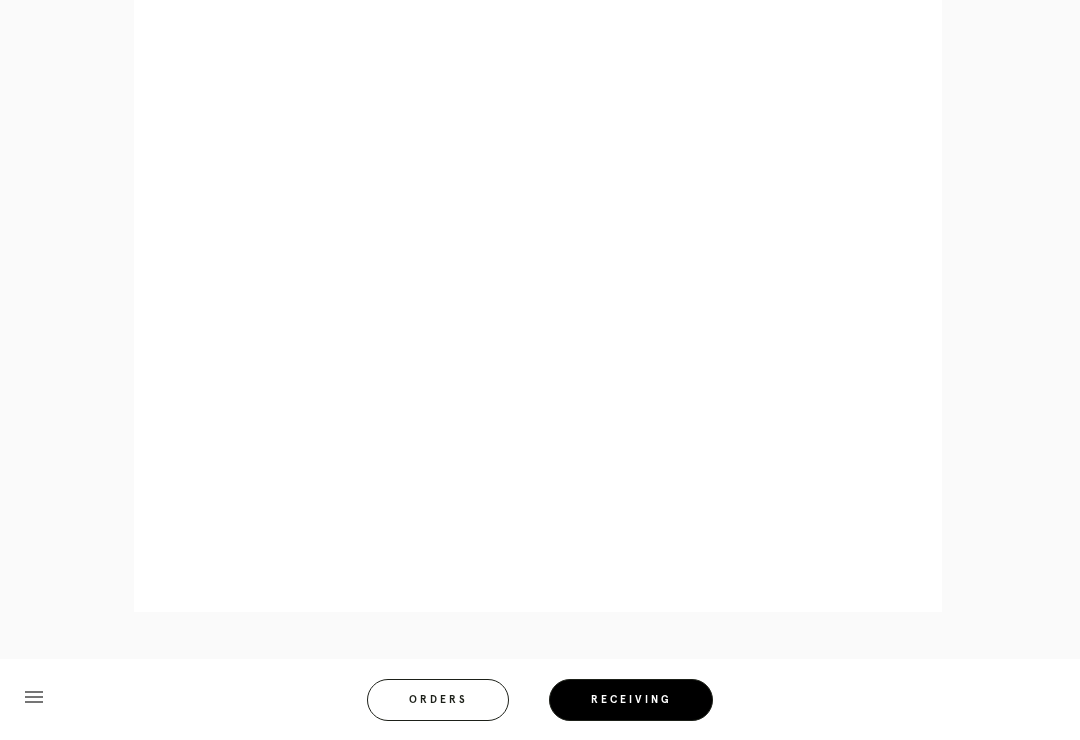 scroll, scrollTop: 858, scrollLeft: 0, axis: vertical 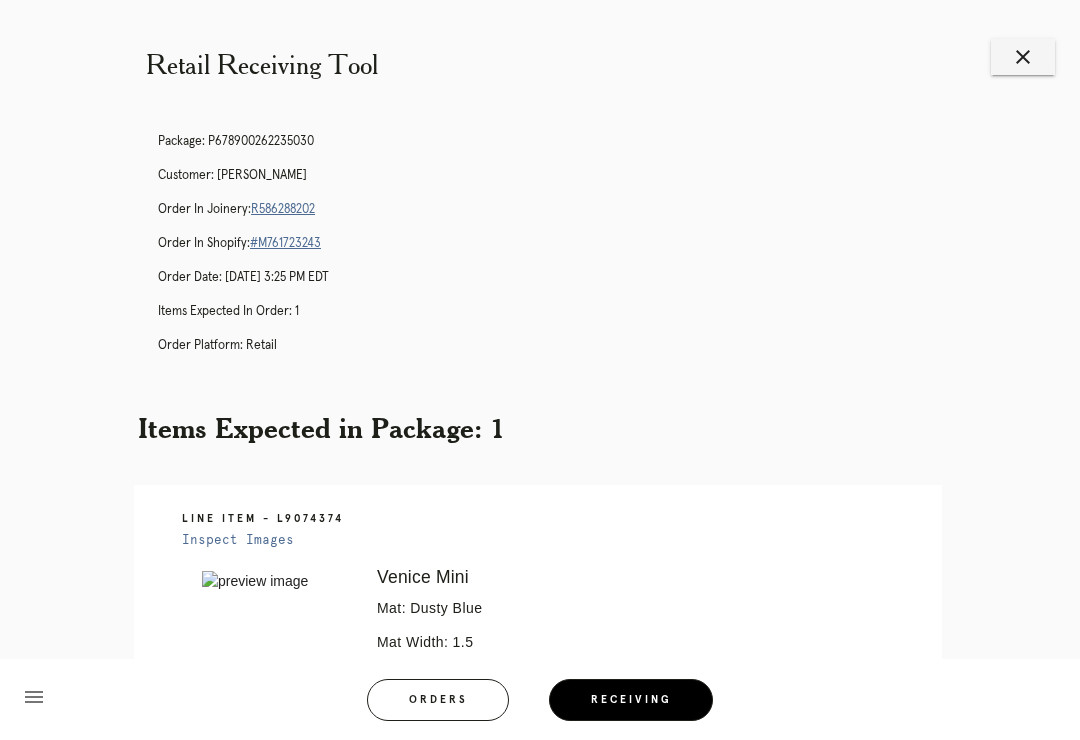 click on "Retail Receiving Tool   close   Package: P678900262235030   Customer: Arielle Jarett
Order in Joinery:
R586288202
Order in Shopify:
#M761723243
Order Date:
06/28/2025  3:25 PM EDT
Items Expected in Order: 1   Order Platform: retail     Items Expected in Package:  1
Line Item - L9074374
Inspect Images
Error retreiving frame spec #9673894
Venice Mini
Mat: Dusty Blue
Mat Width: 1.5
Artwork Size:
7.25
x
11.0
Frame Size:
10.875
x
14.625
Conveyance: shipped
Hanging Hardware: Sawtooth Hanger & Small Sticker
Ready for Pickup
menu
Orders
Receiving
Logged in as:   samantha.henriquez@framebridge.com   Bronxville" at bounding box center (540, 546) 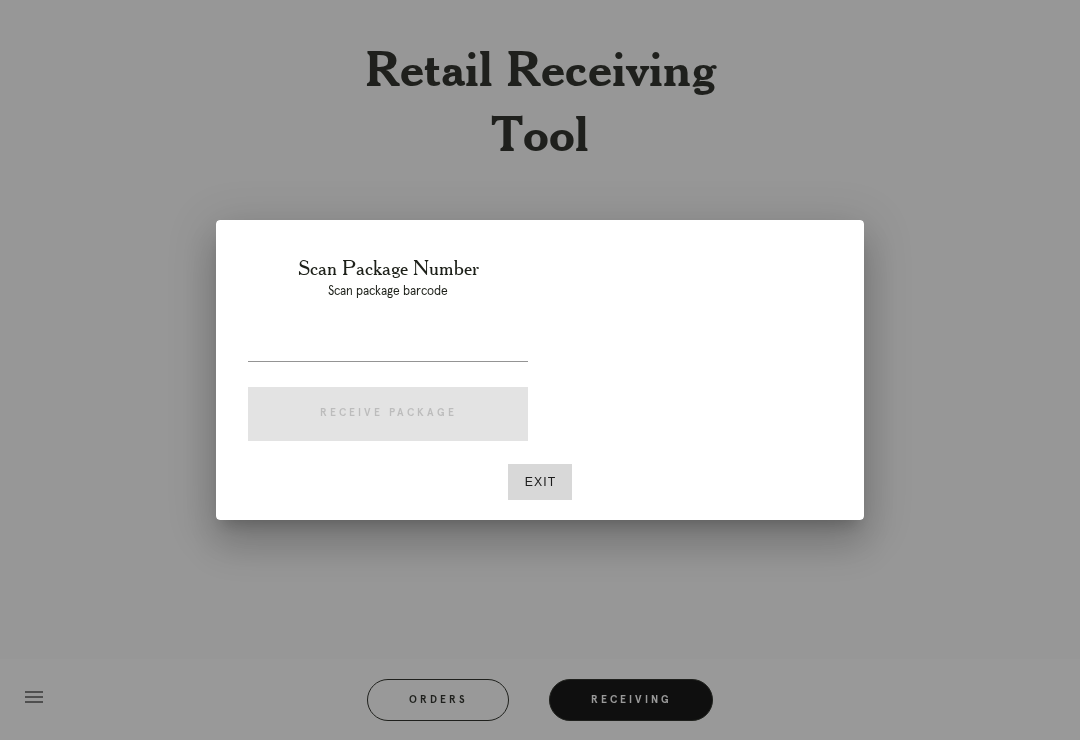 scroll, scrollTop: 0, scrollLeft: 0, axis: both 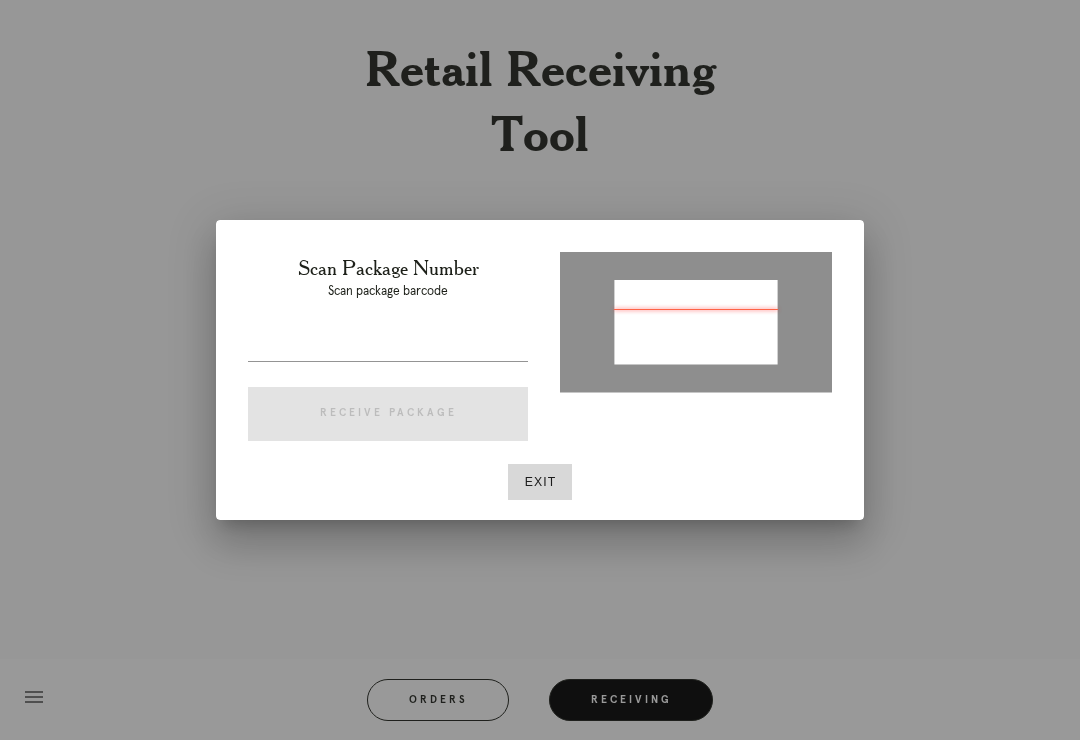 type on "P658602625195664" 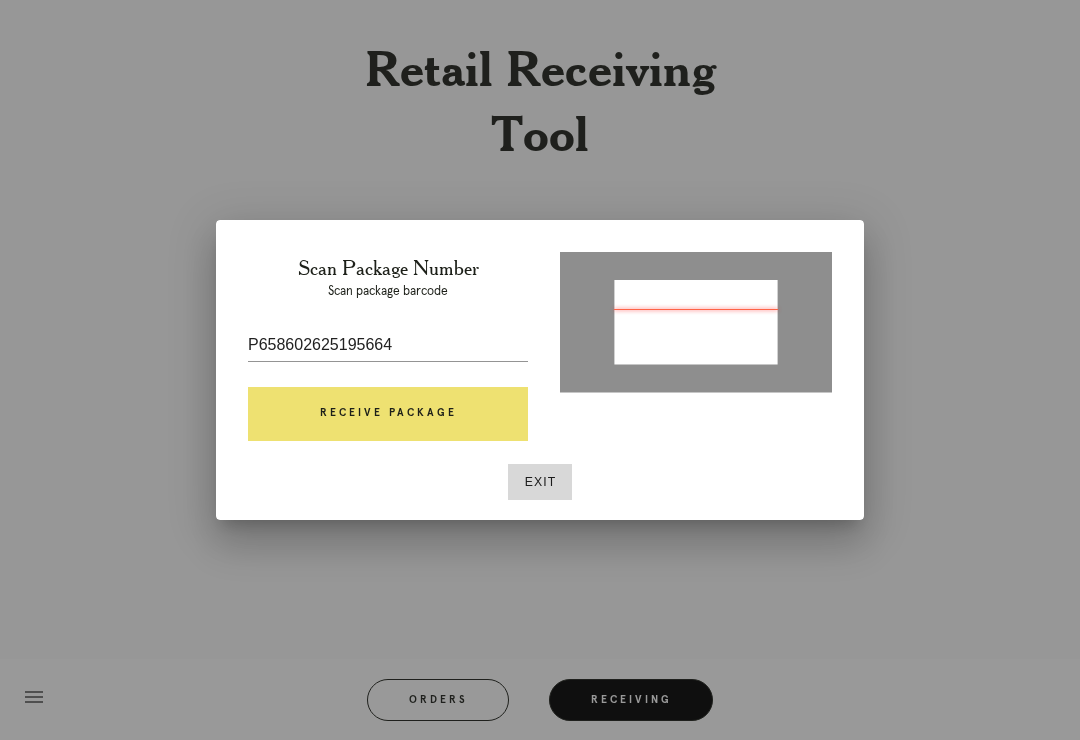 click on "Receive Package" at bounding box center [388, 414] 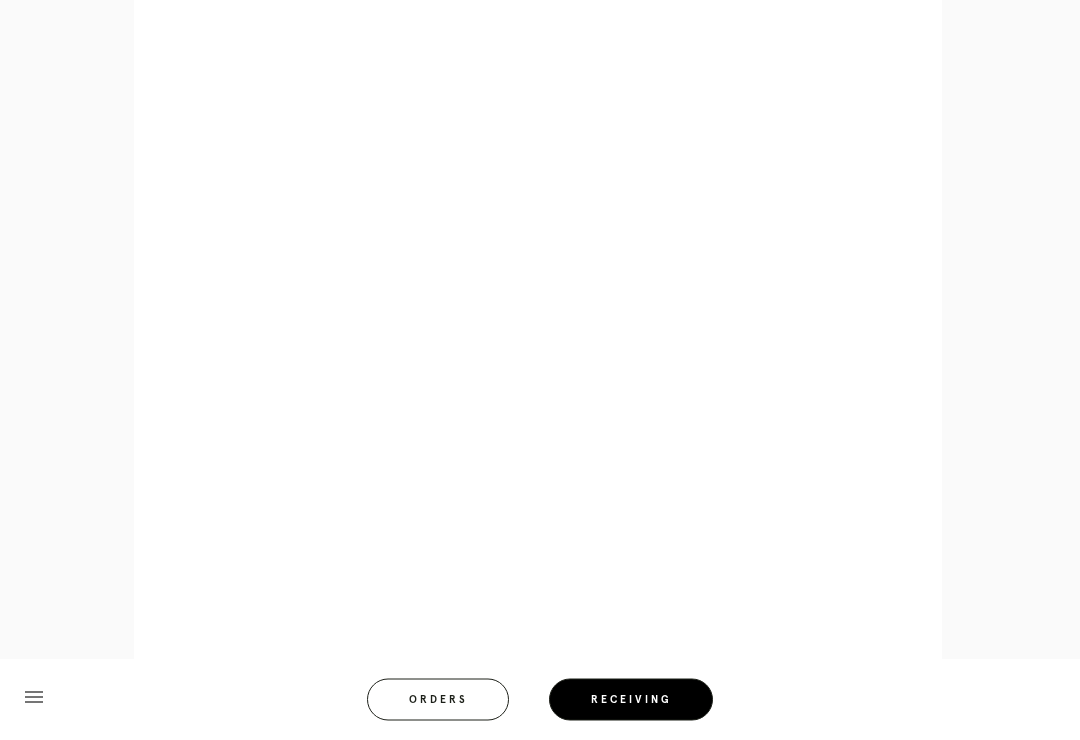 scroll, scrollTop: 858, scrollLeft: 0, axis: vertical 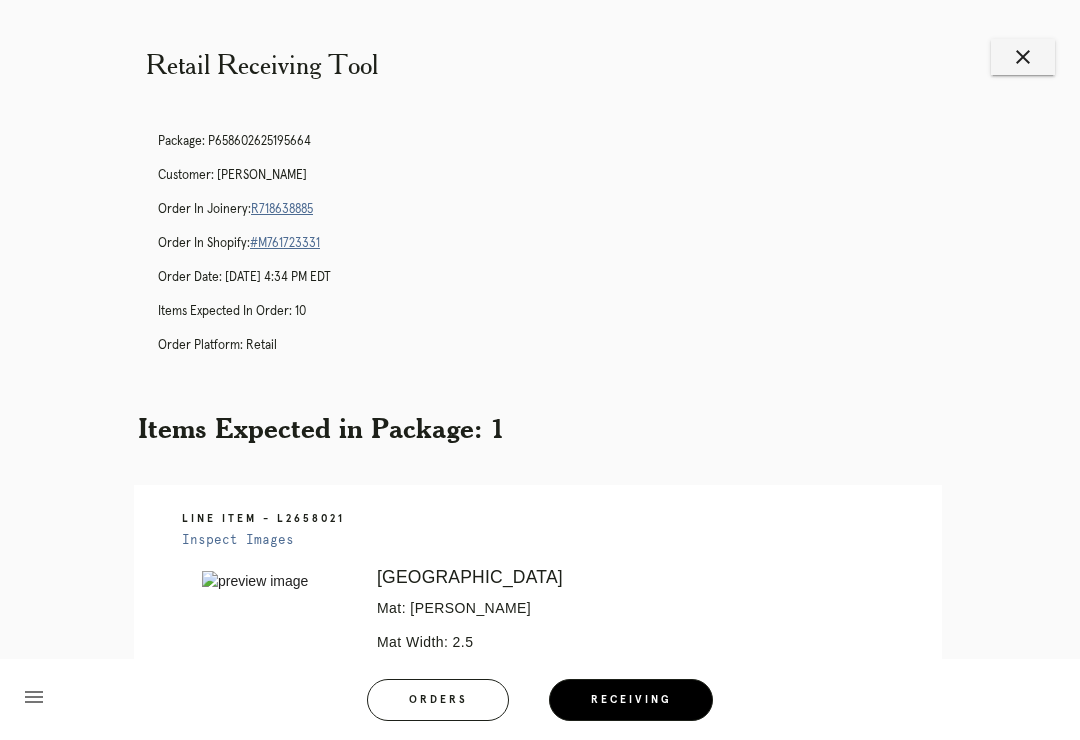 click on "close" at bounding box center (1023, 57) 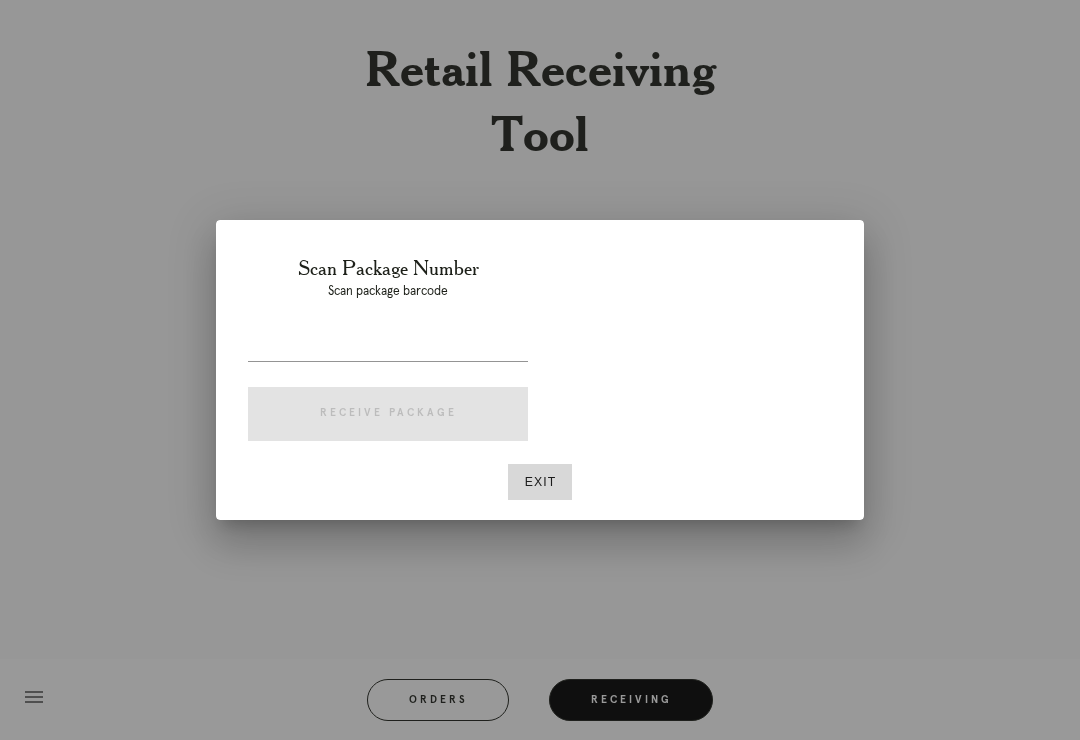 scroll, scrollTop: 0, scrollLeft: 0, axis: both 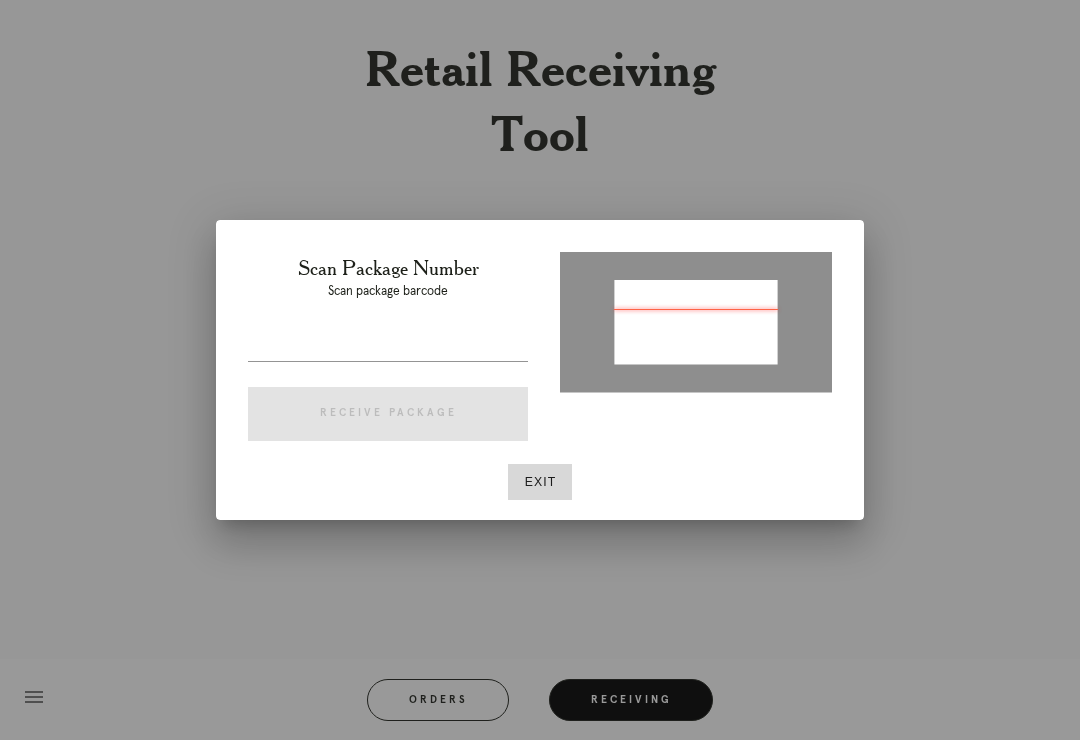 type on "P442484713507458" 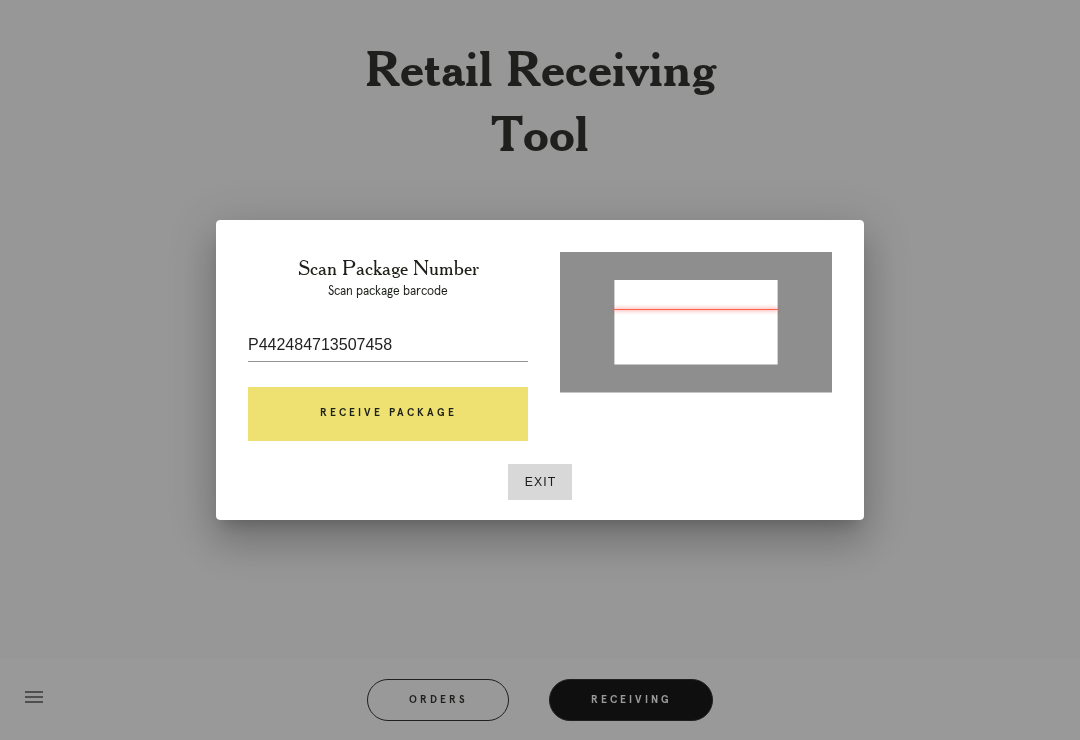 click on "Receive Package" at bounding box center [388, 414] 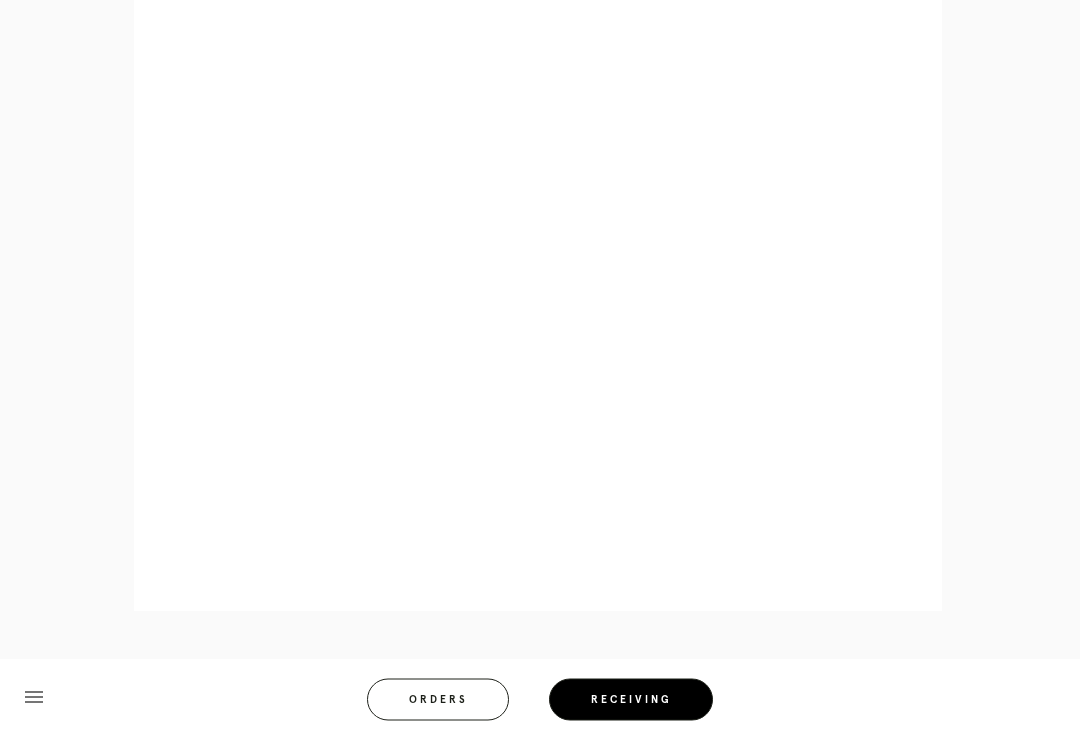 scroll, scrollTop: 858, scrollLeft: 0, axis: vertical 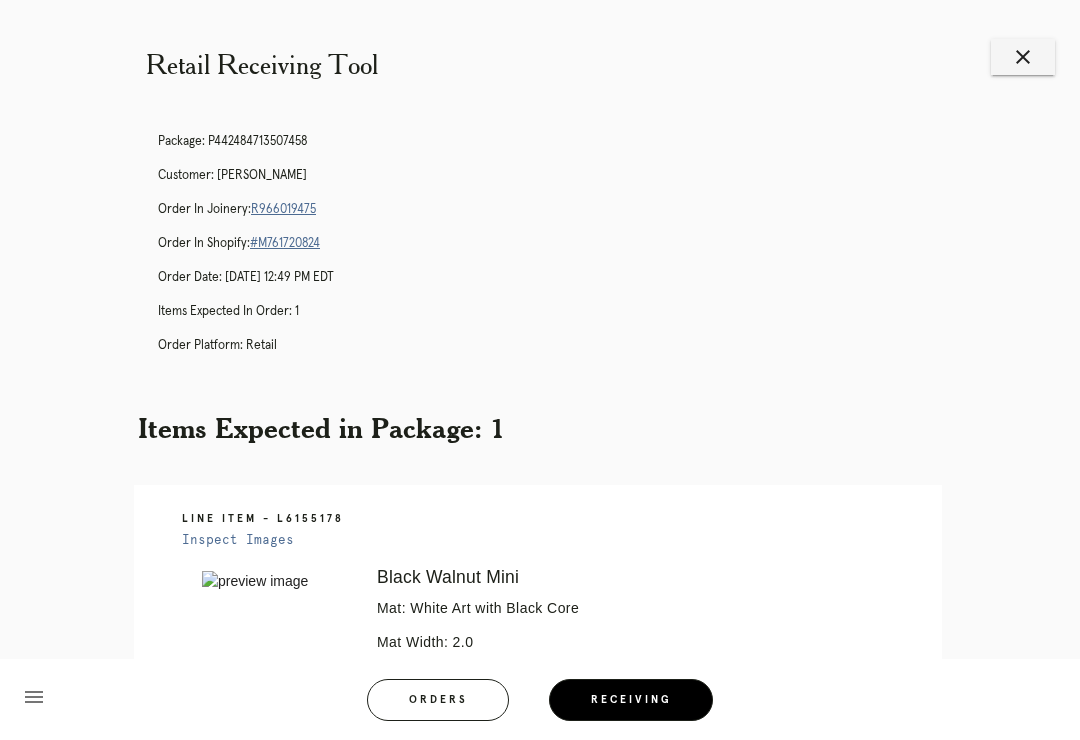 click on "close" at bounding box center (1023, 57) 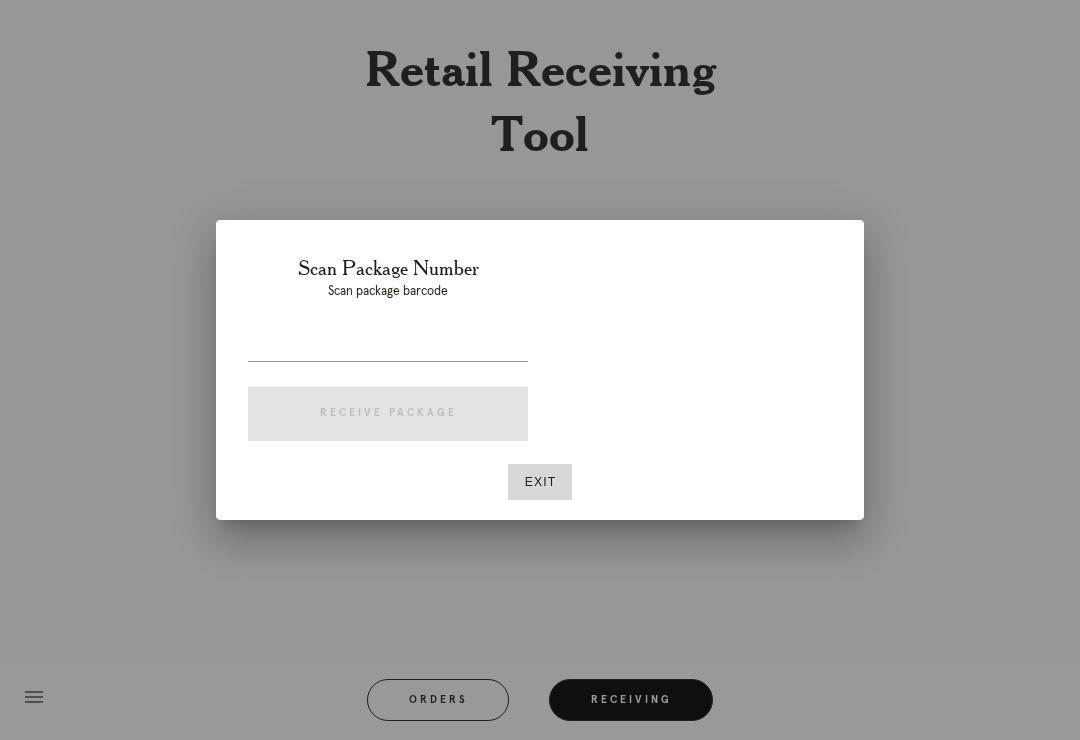 scroll, scrollTop: 0, scrollLeft: 0, axis: both 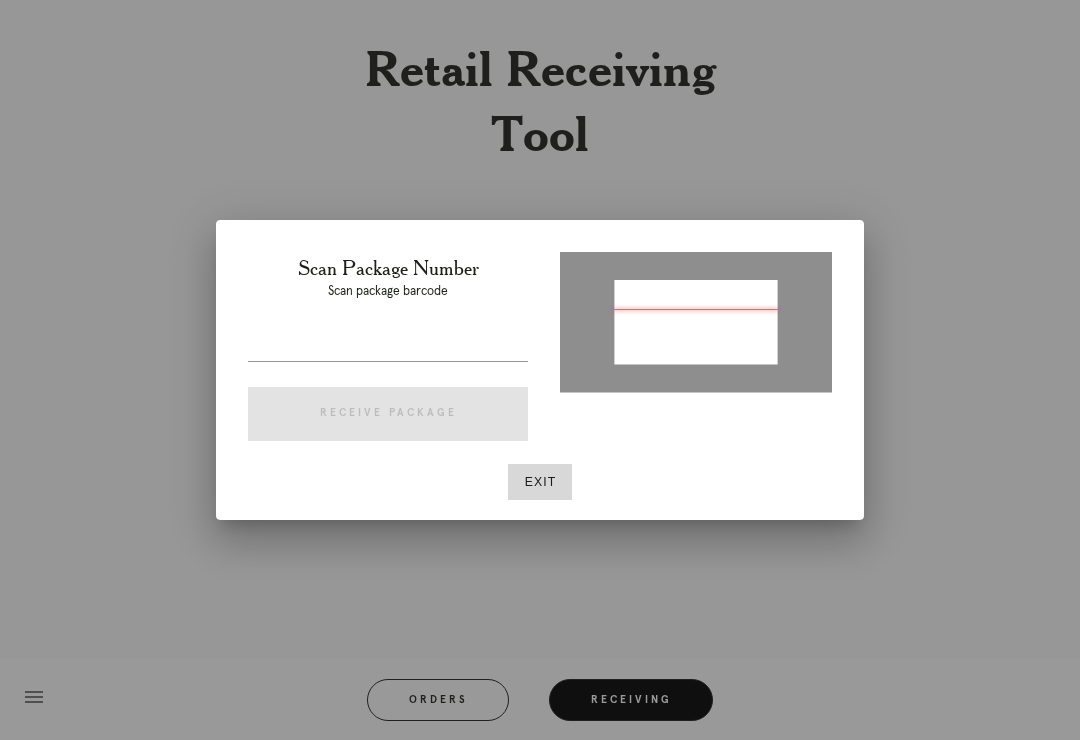 type on "P938051469503990" 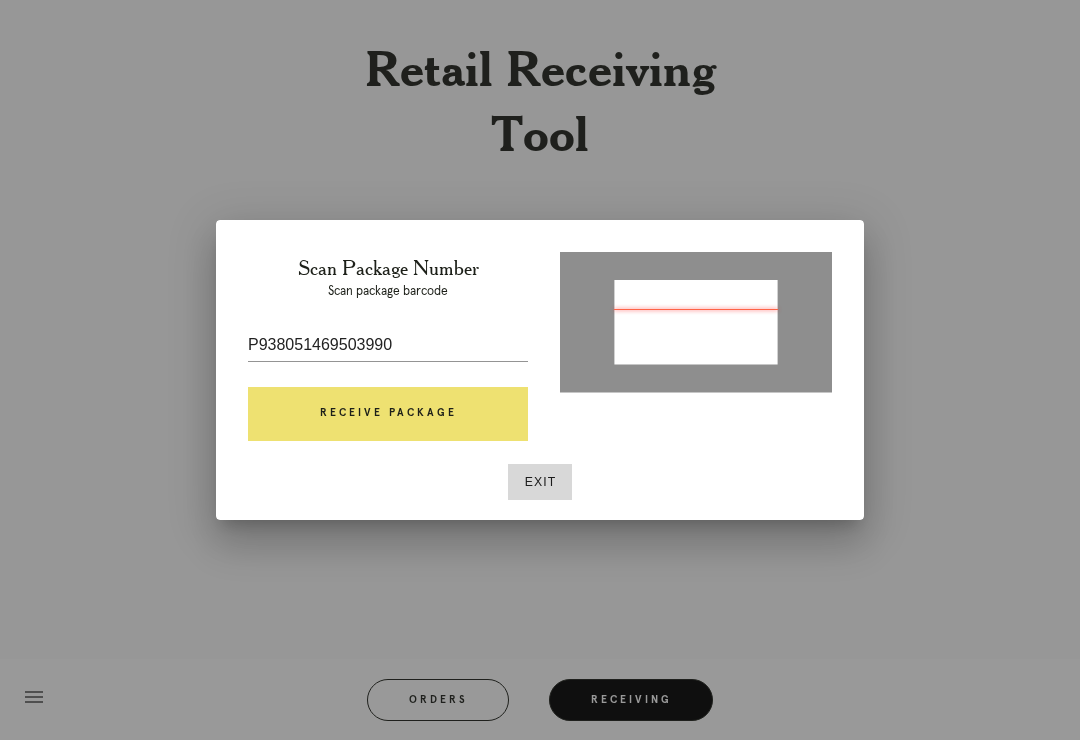 click on "Receive Package" at bounding box center [388, 414] 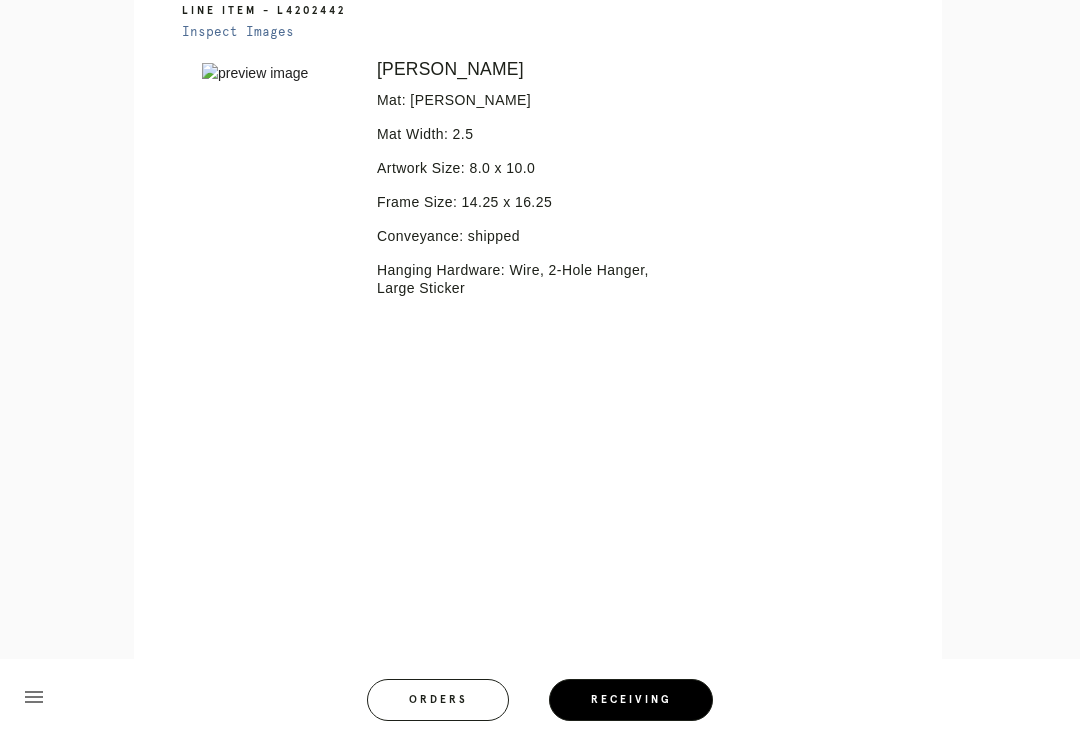 scroll, scrollTop: 0, scrollLeft: 0, axis: both 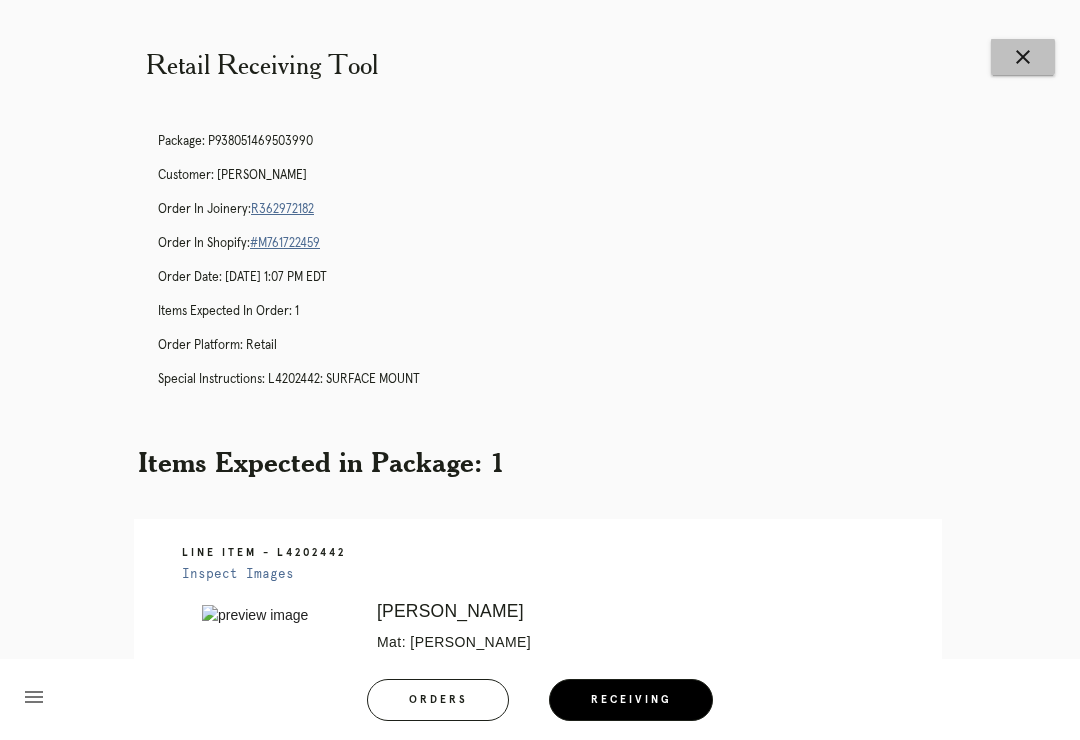 click on "close" at bounding box center (1023, 57) 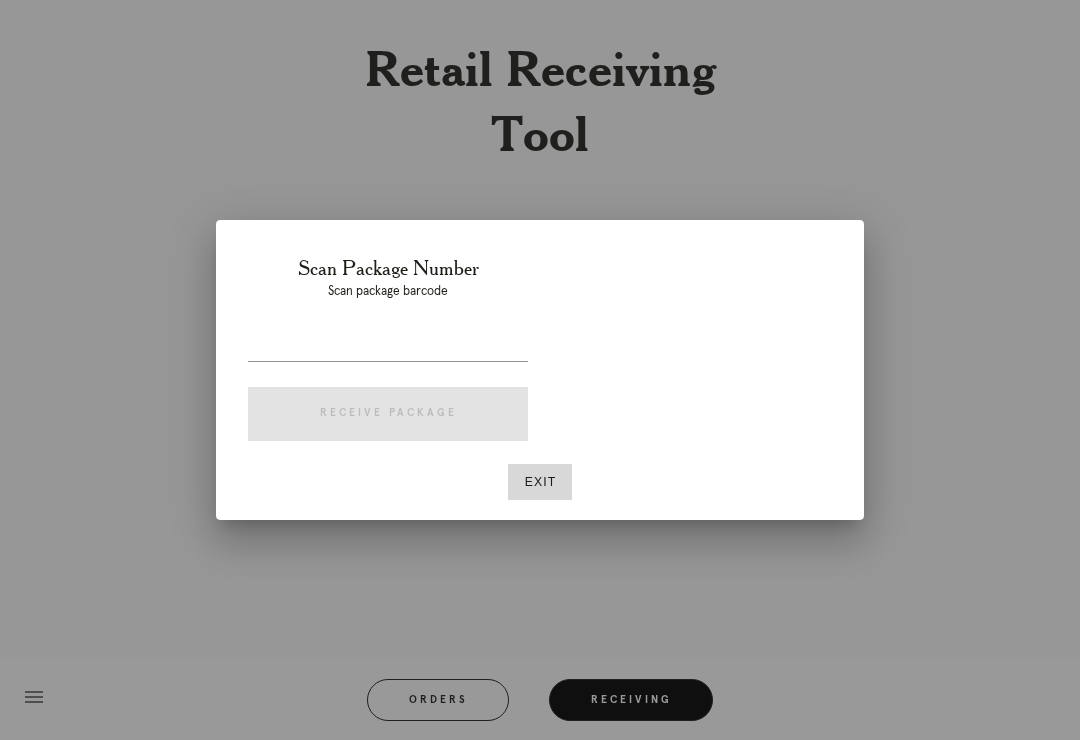 scroll, scrollTop: 0, scrollLeft: 0, axis: both 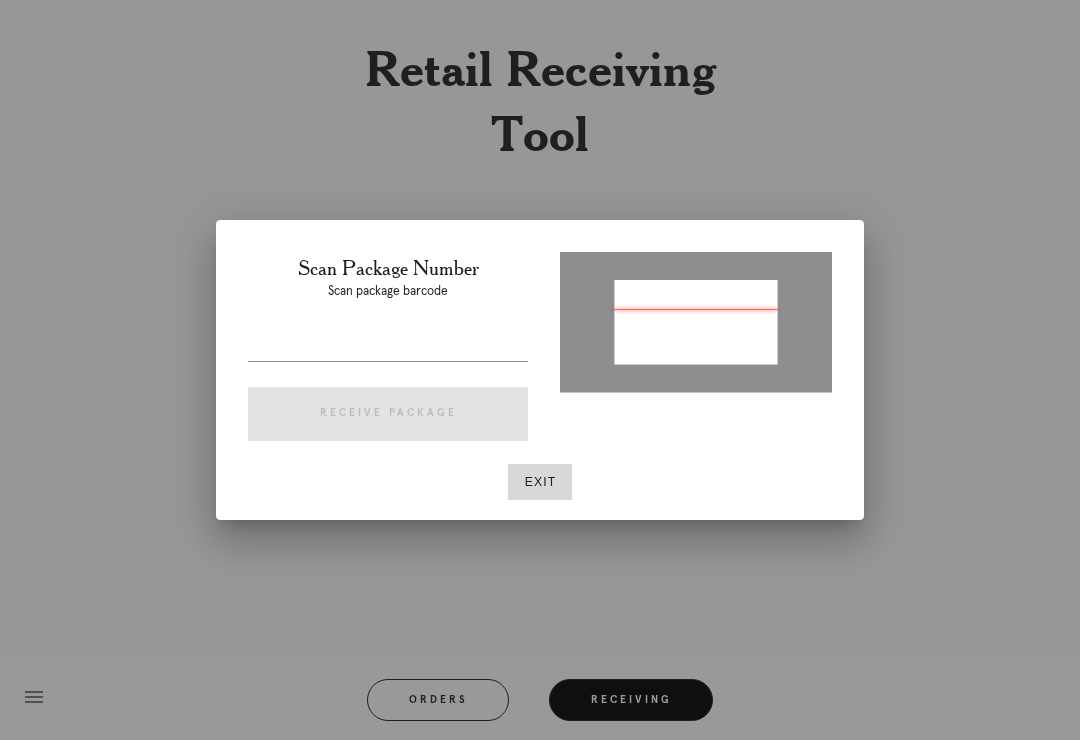 type on "P050663219138766" 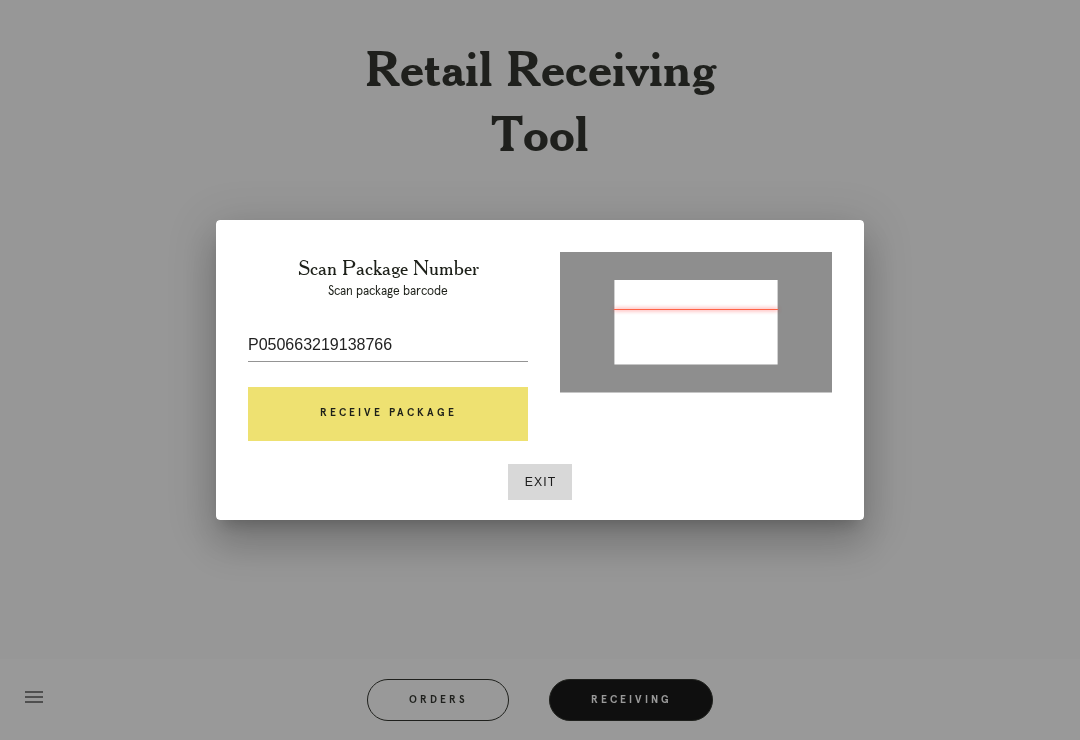 click on "Receive Package" at bounding box center (388, 414) 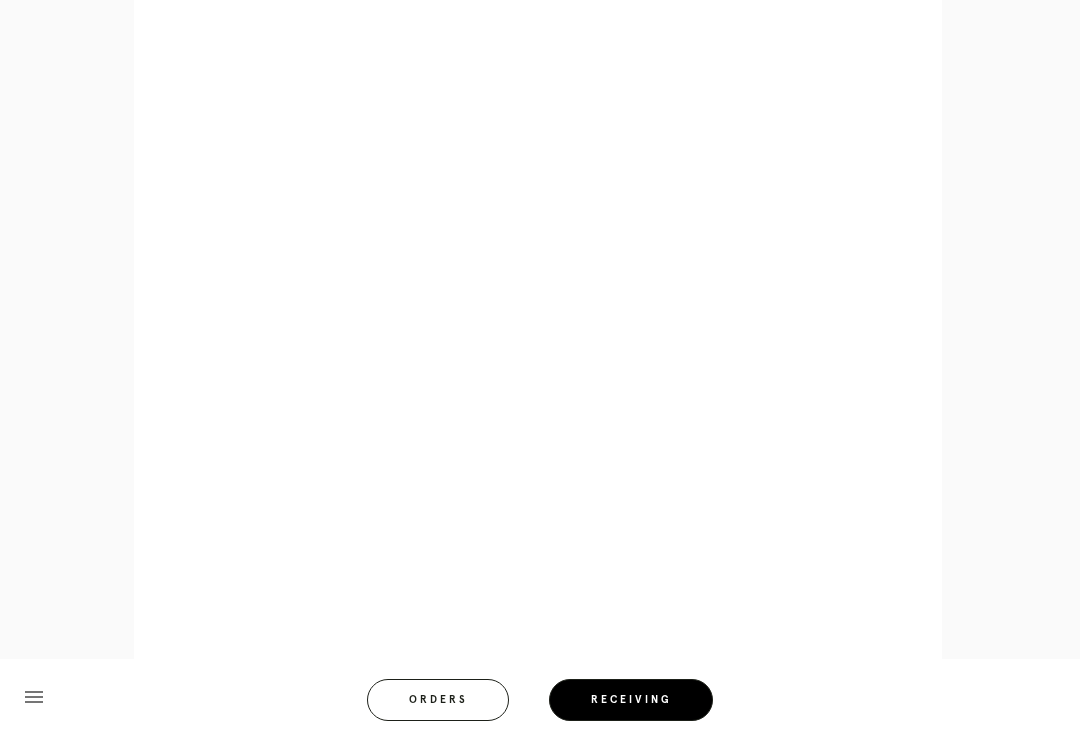 scroll, scrollTop: 858, scrollLeft: 0, axis: vertical 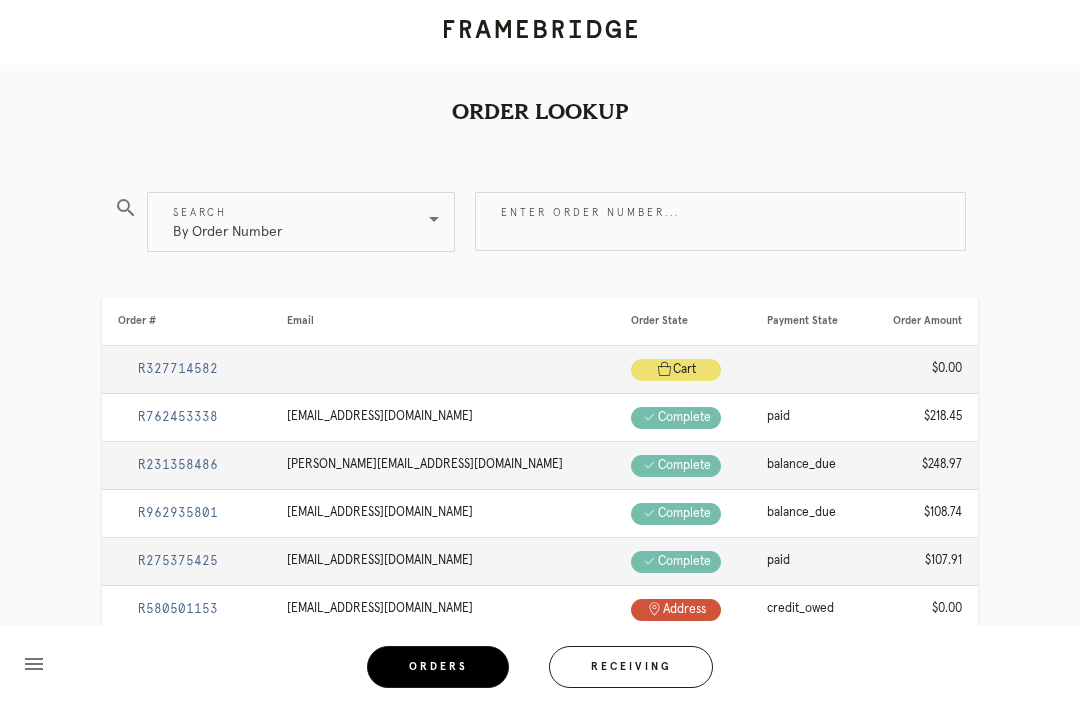 click on "Receiving" at bounding box center (631, 667) 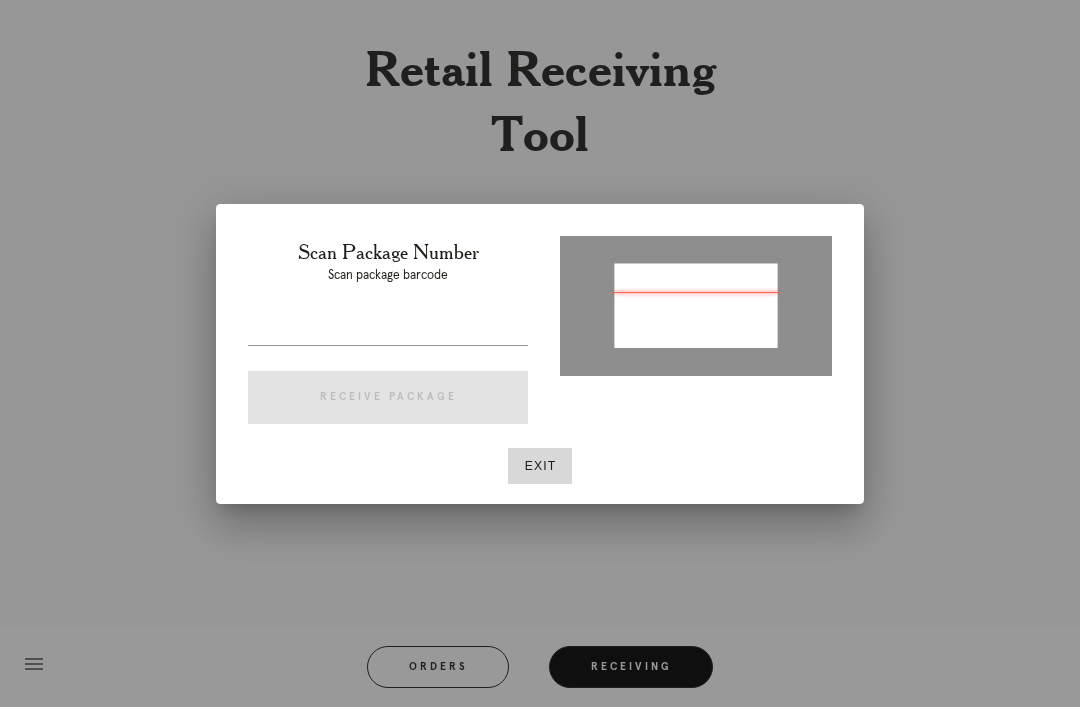 type on "P117282170216948" 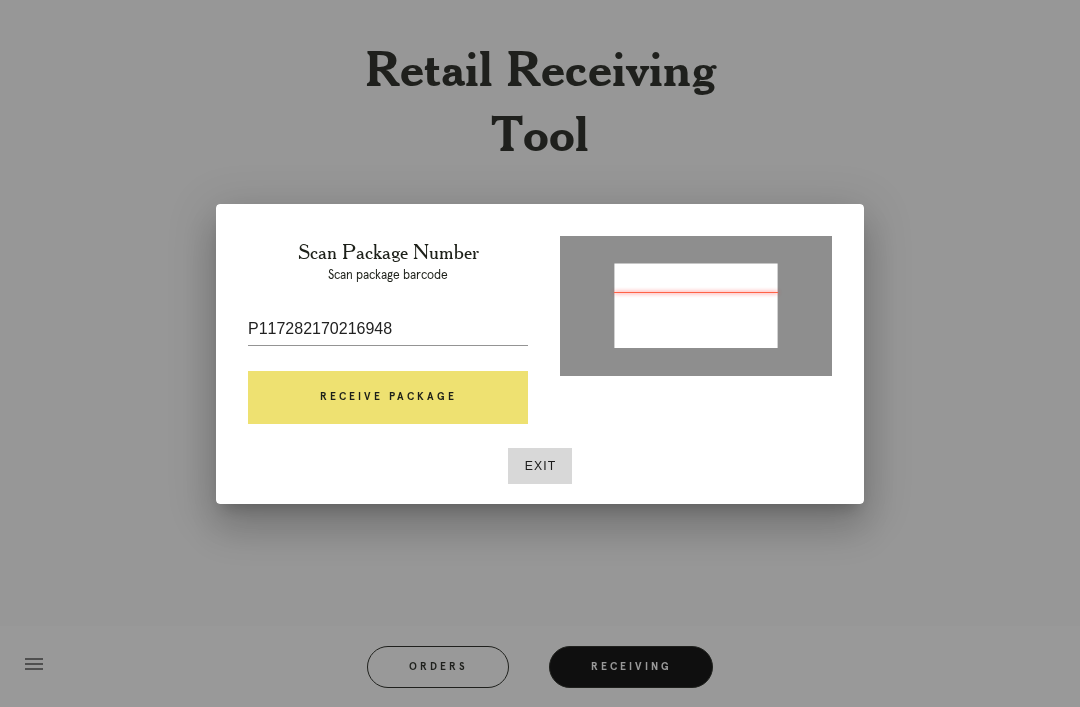 click on "Receive Package" at bounding box center [388, 398] 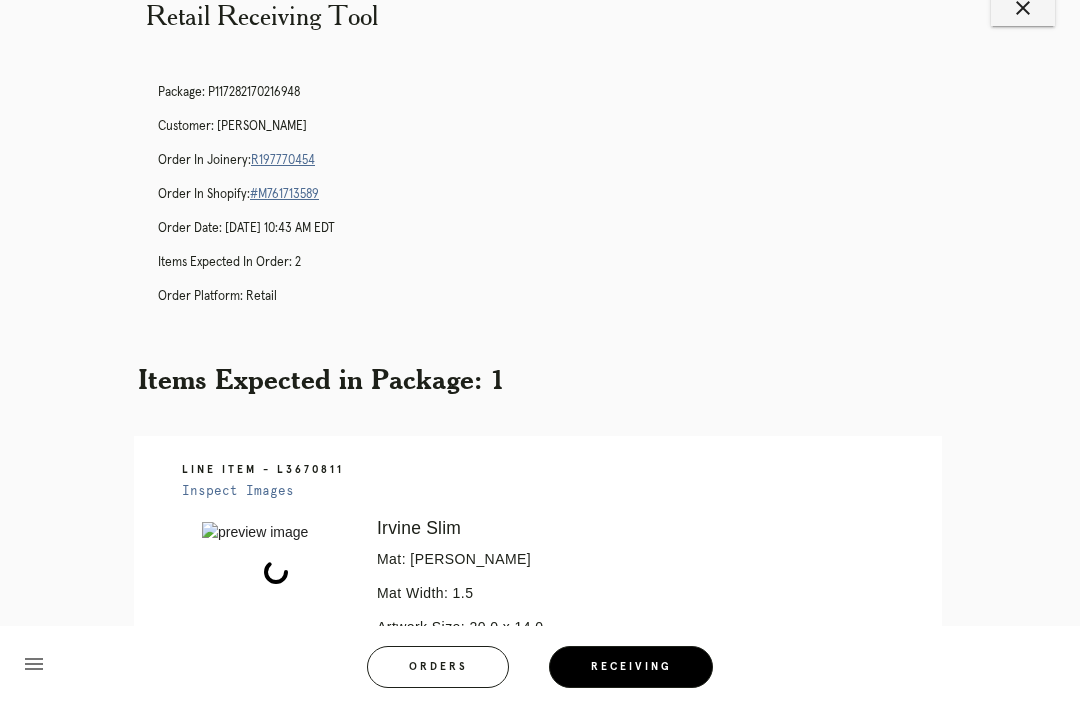 scroll, scrollTop: 46, scrollLeft: 0, axis: vertical 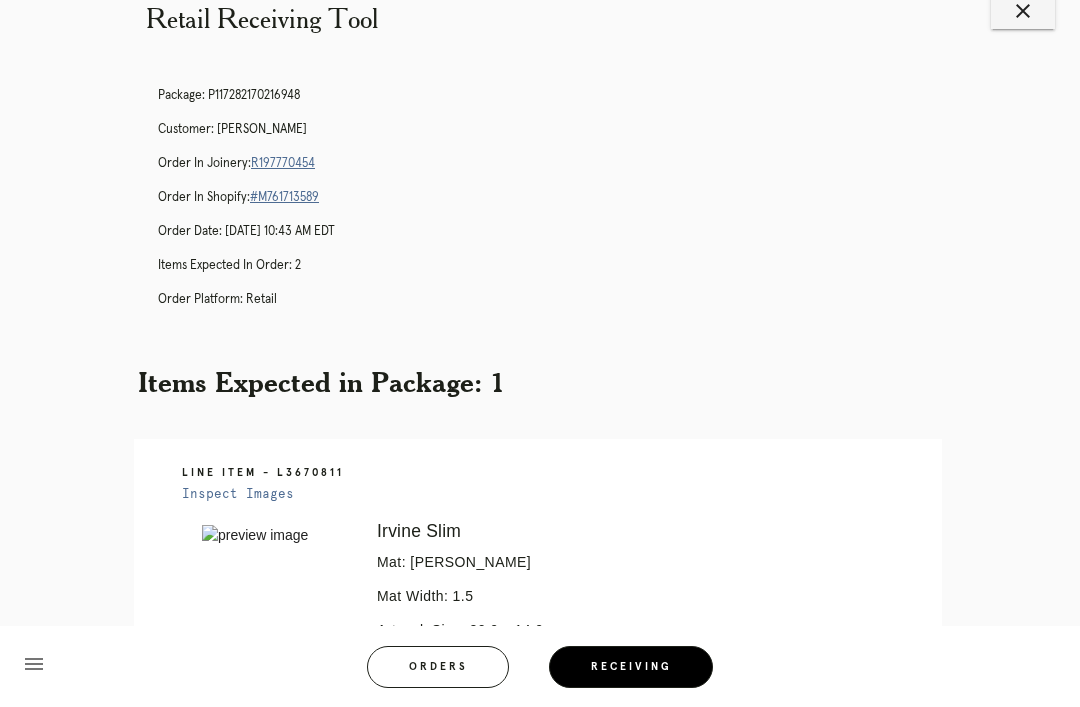 click on "R197770454" at bounding box center (283, 163) 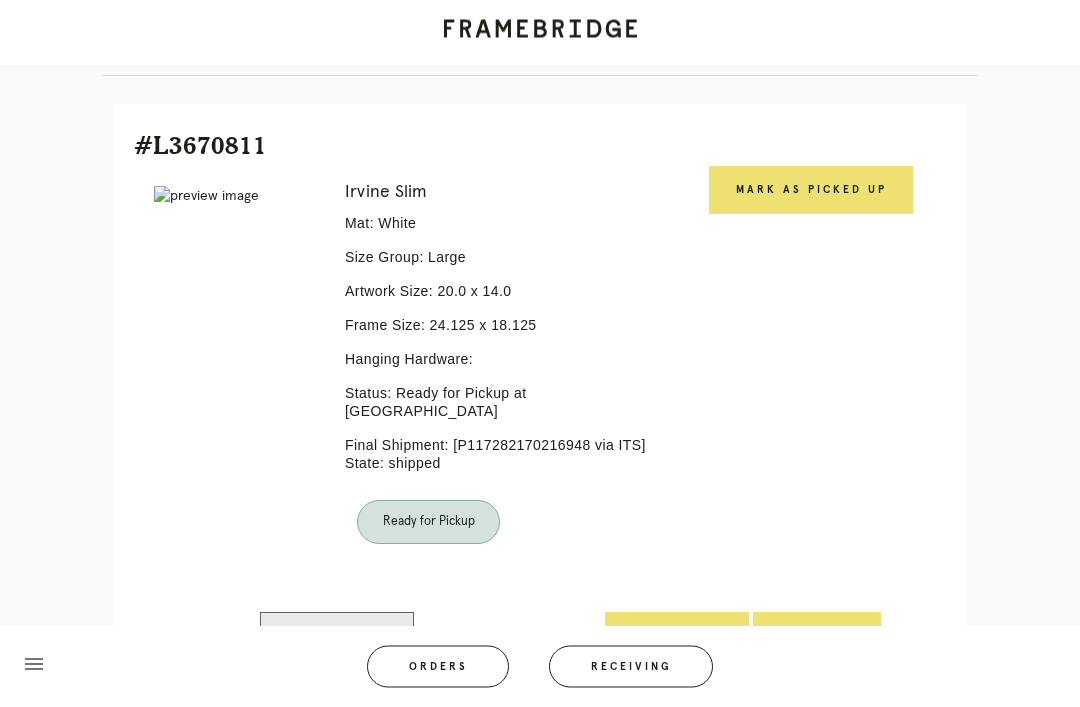 scroll, scrollTop: 429, scrollLeft: 0, axis: vertical 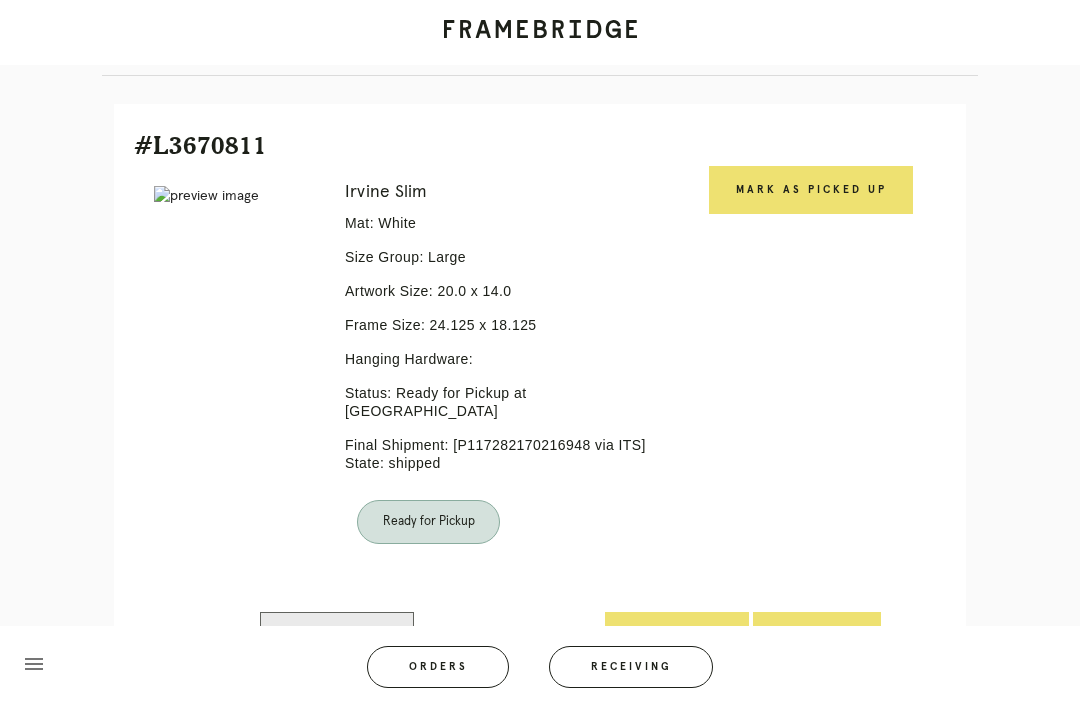 click on "Mark as Picked Up" at bounding box center (811, 190) 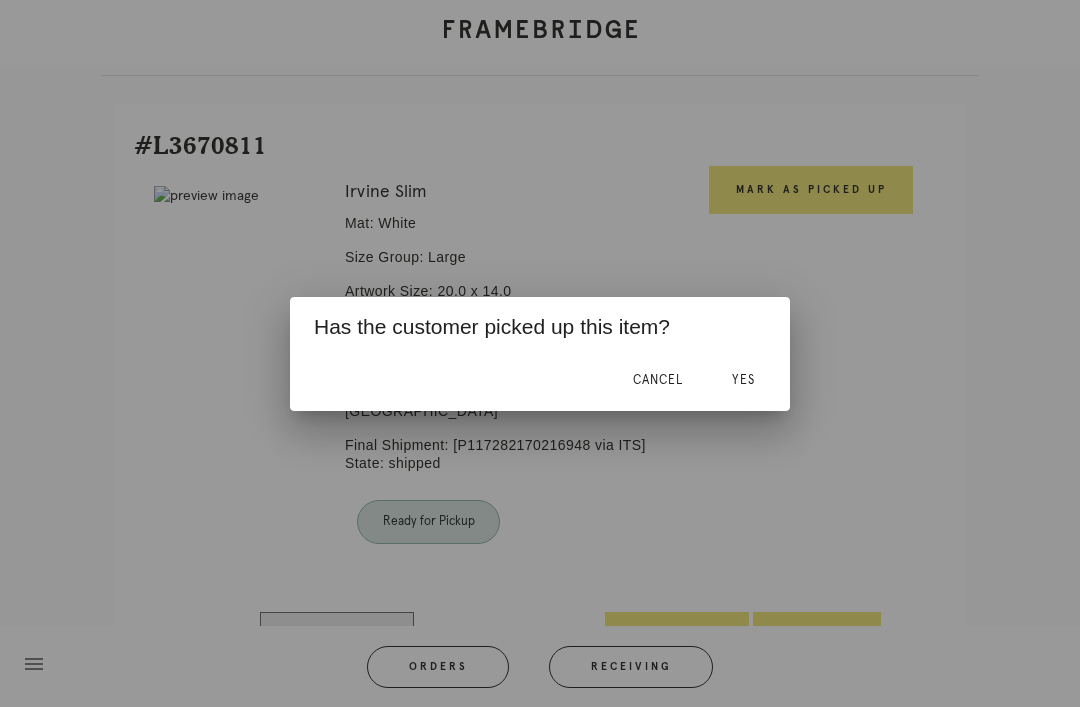 click on "Yes" at bounding box center (743, 380) 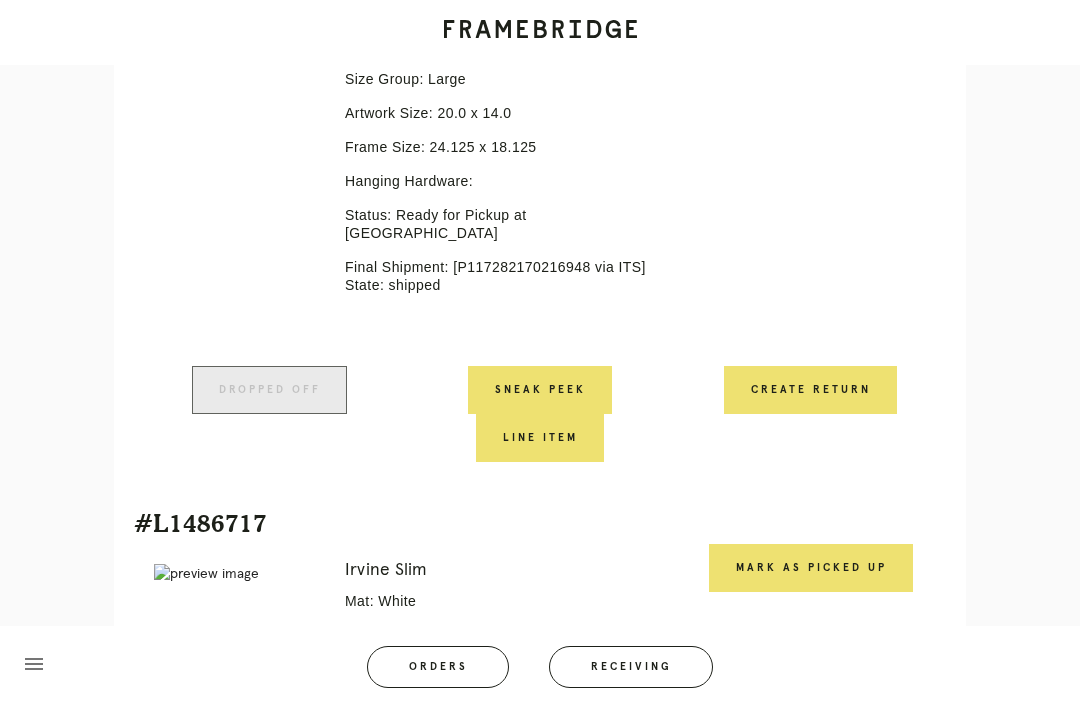 click on "#L1486717" at bounding box center (540, 523) 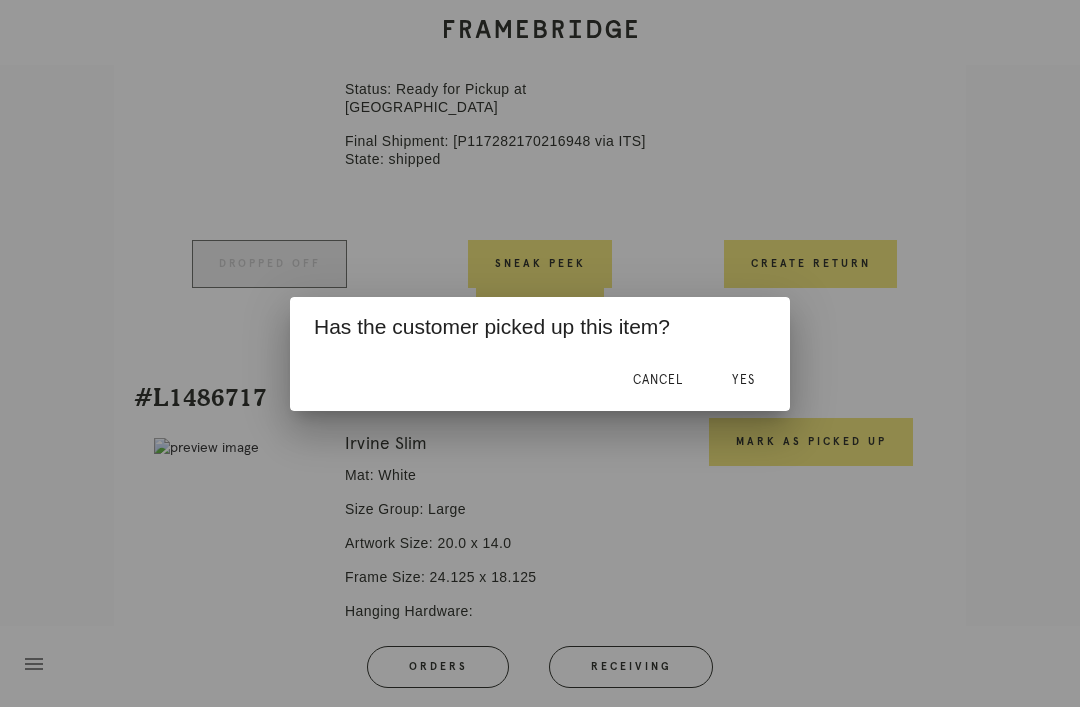 click on "Yes" at bounding box center (743, 381) 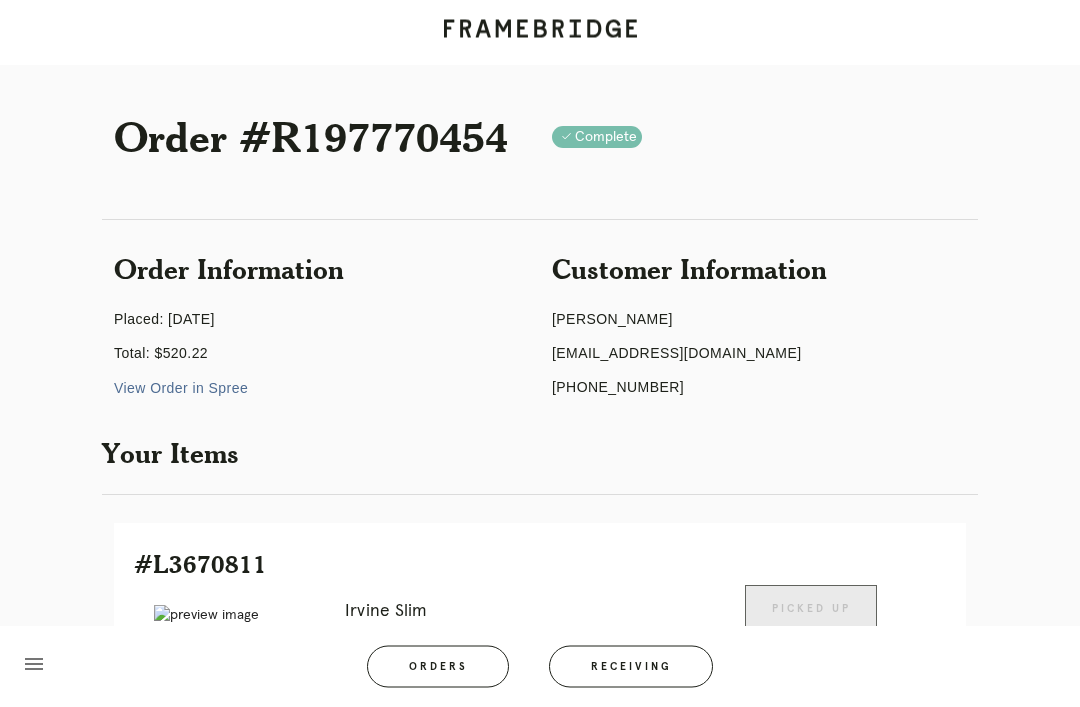 scroll, scrollTop: 0, scrollLeft: 0, axis: both 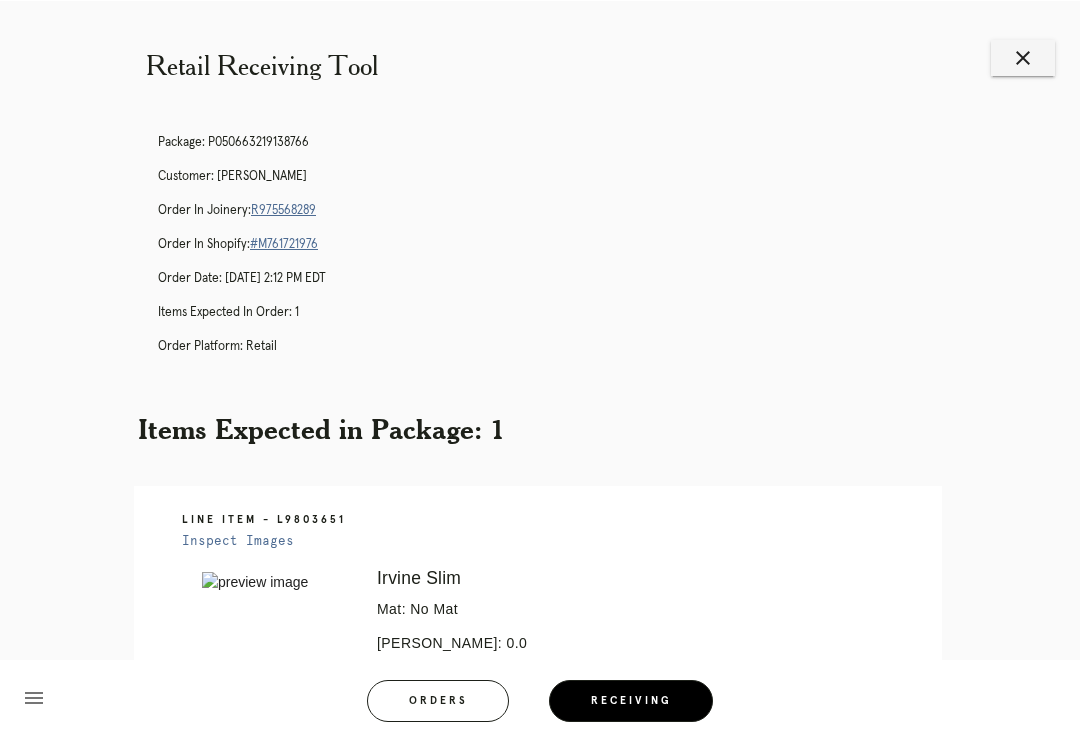 click on "close" at bounding box center (1023, 57) 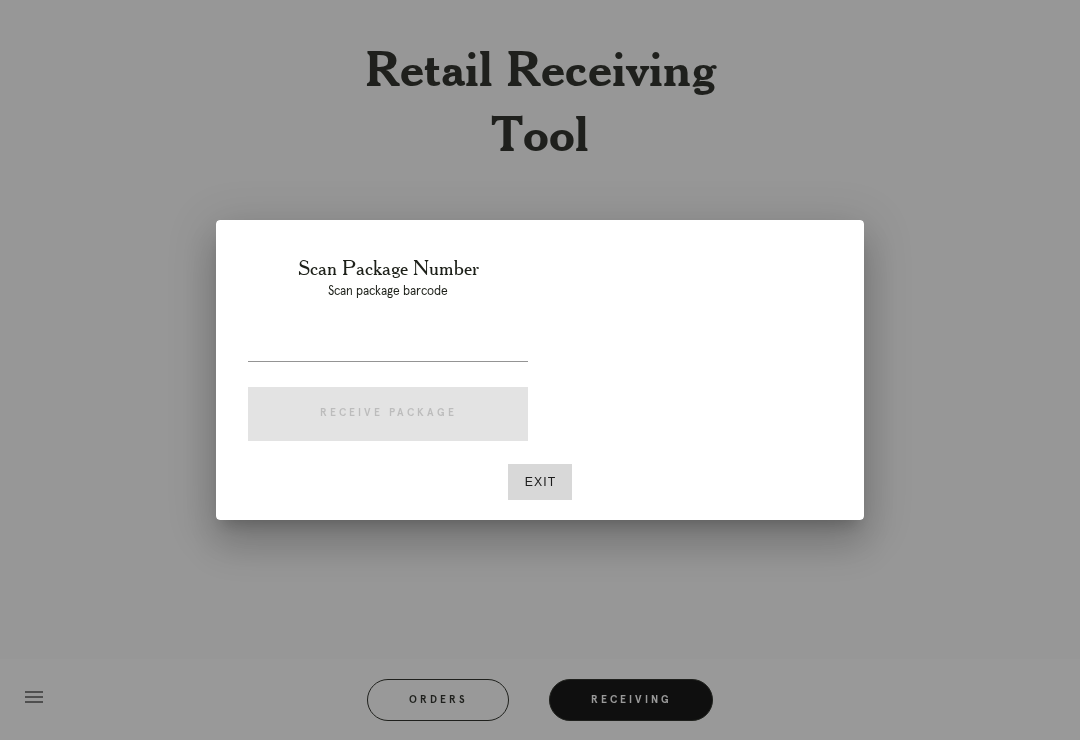 scroll, scrollTop: 0, scrollLeft: 0, axis: both 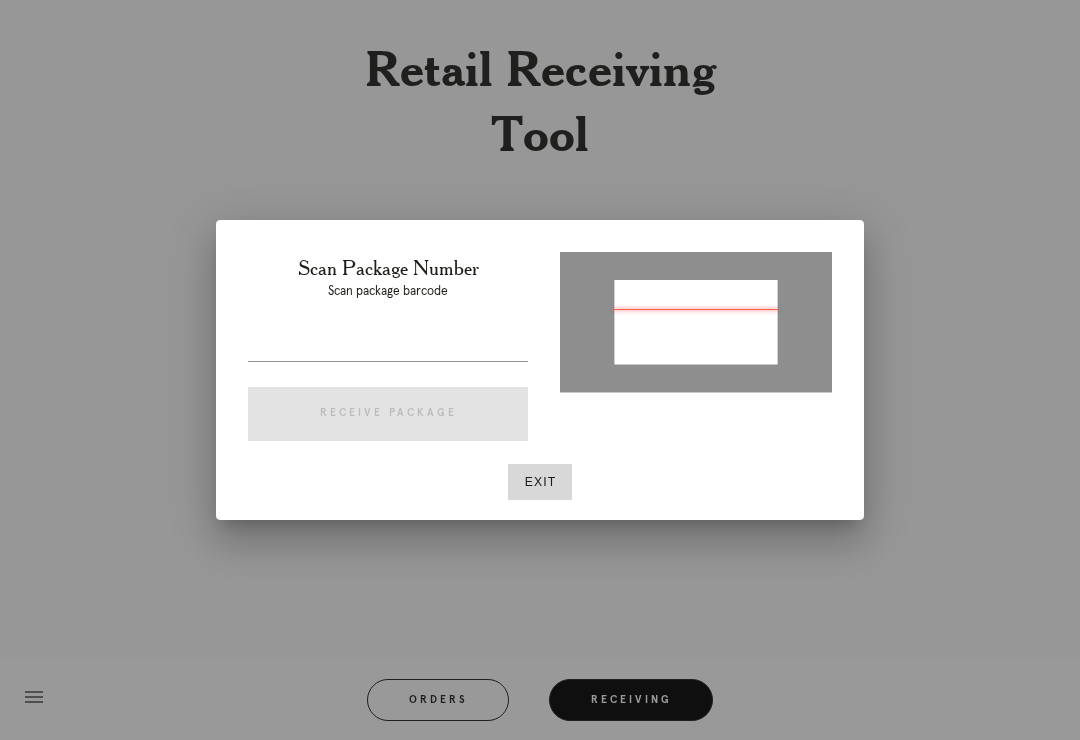 type on "P910568219255224" 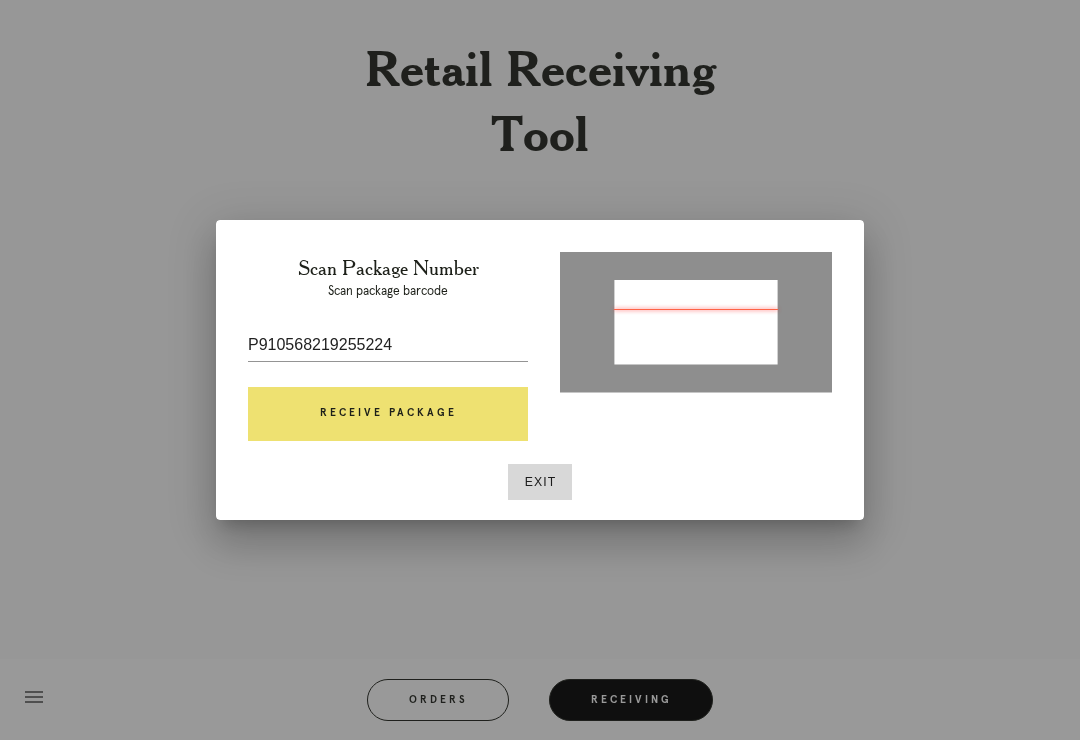 click on "Receive Package" at bounding box center (388, 414) 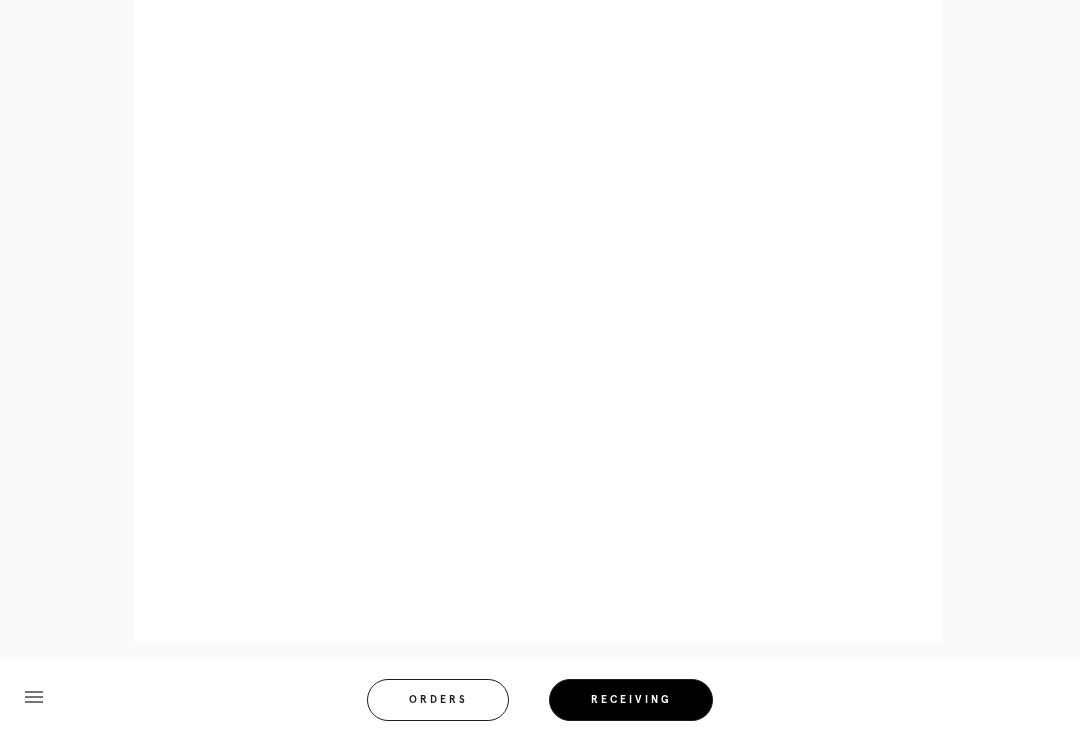 scroll, scrollTop: 858, scrollLeft: 0, axis: vertical 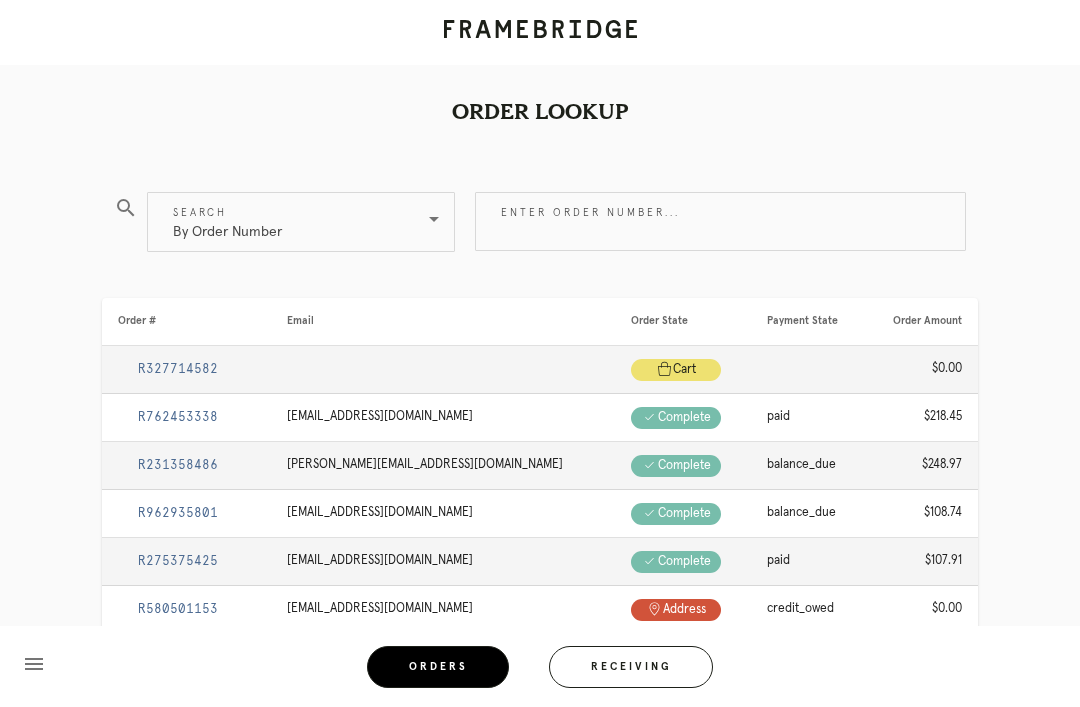 click on "Receiving" at bounding box center [631, 667] 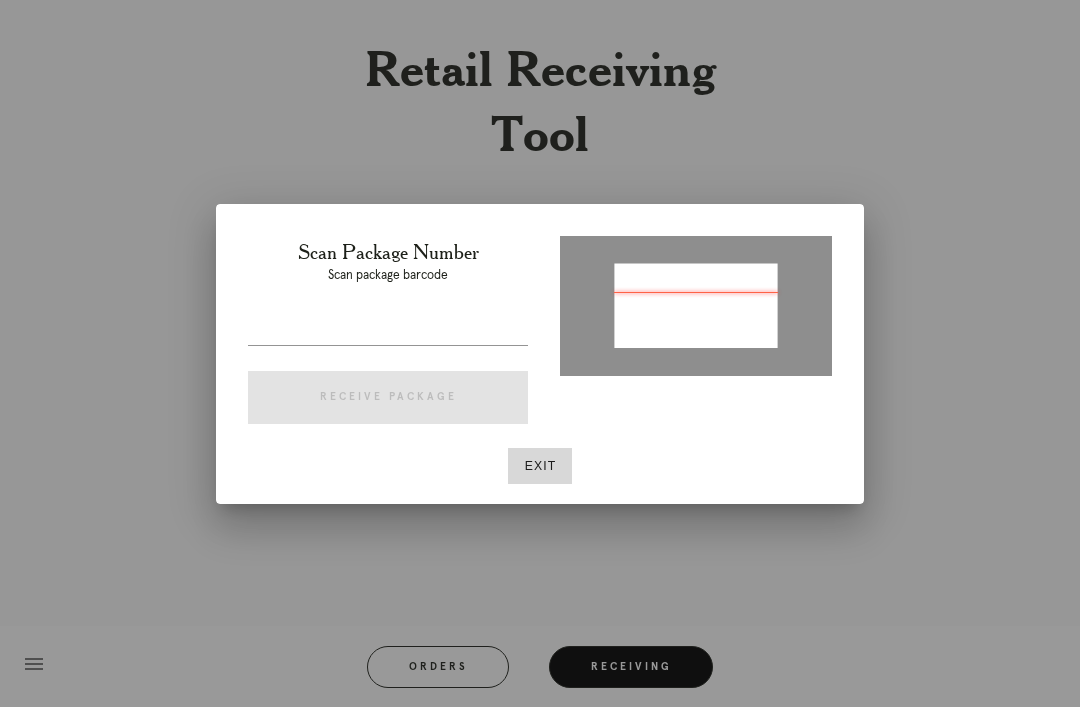 type on "P172410196836400" 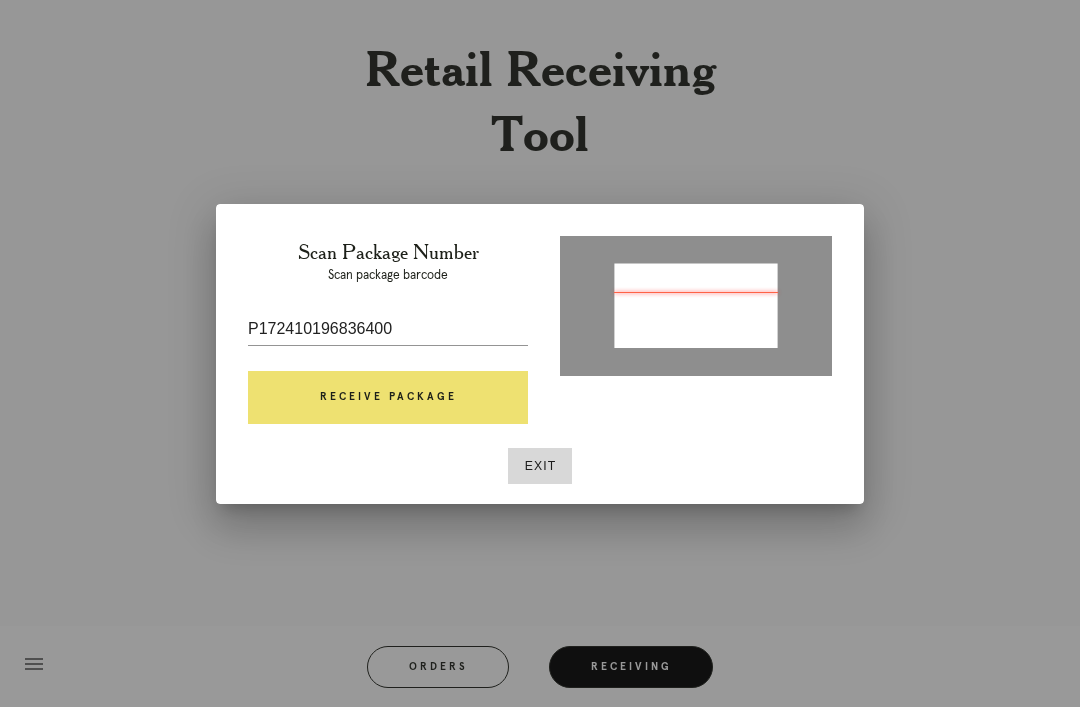 click on "Receive Package" at bounding box center [388, 398] 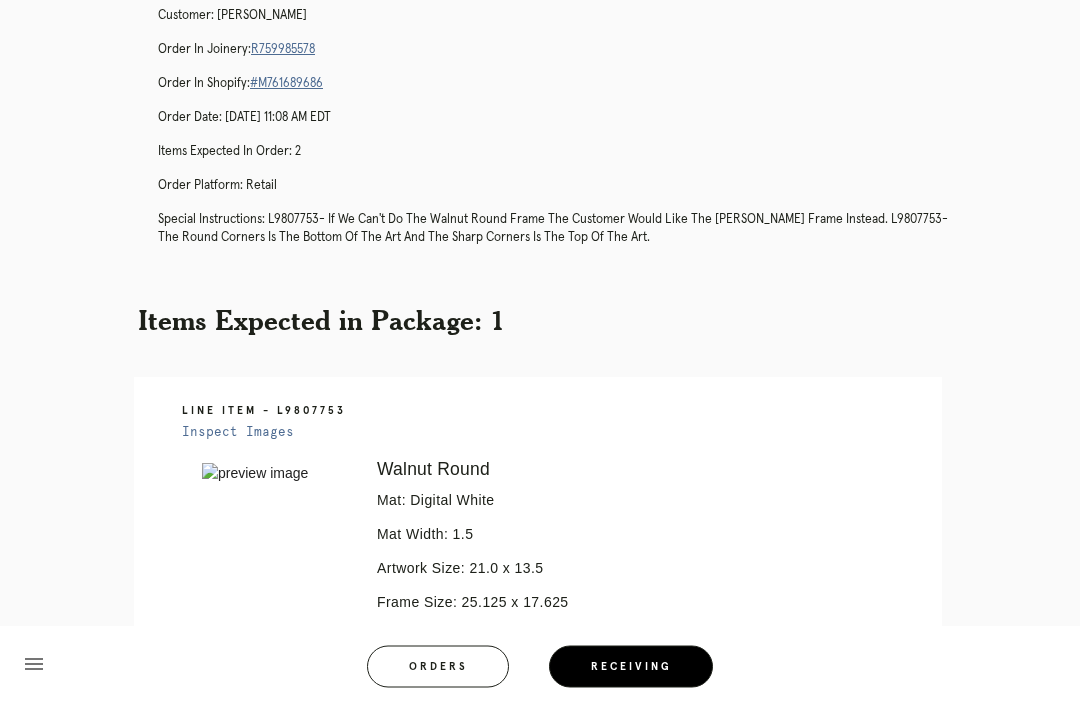 scroll, scrollTop: 109, scrollLeft: 0, axis: vertical 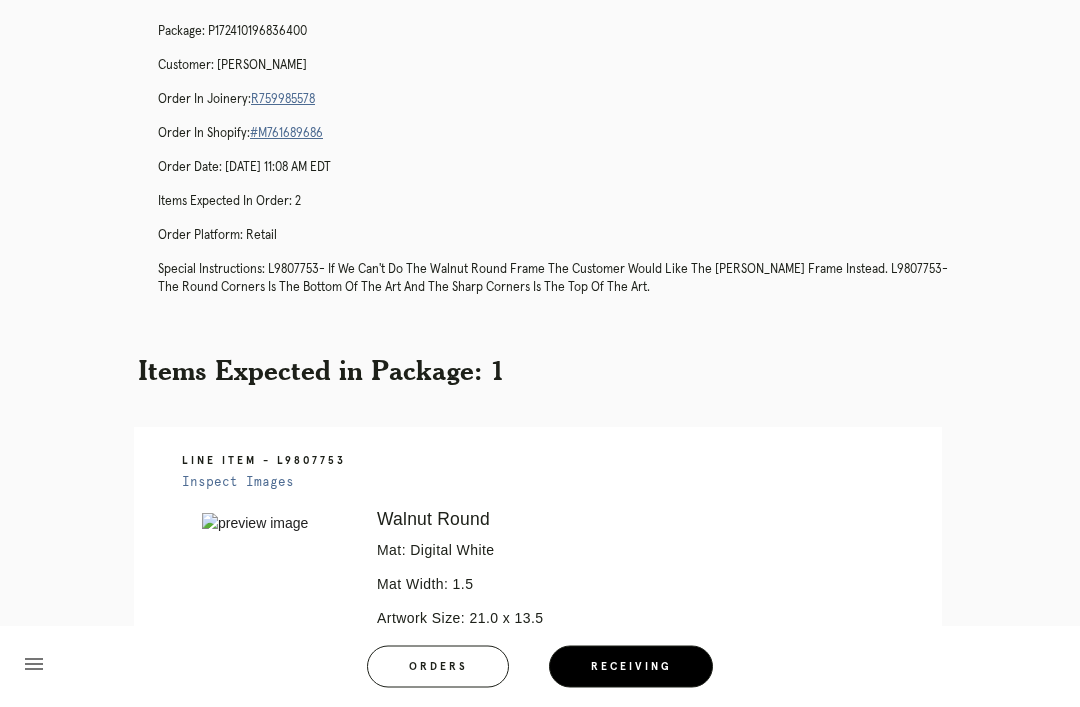 click on "R759985578" at bounding box center (283, 100) 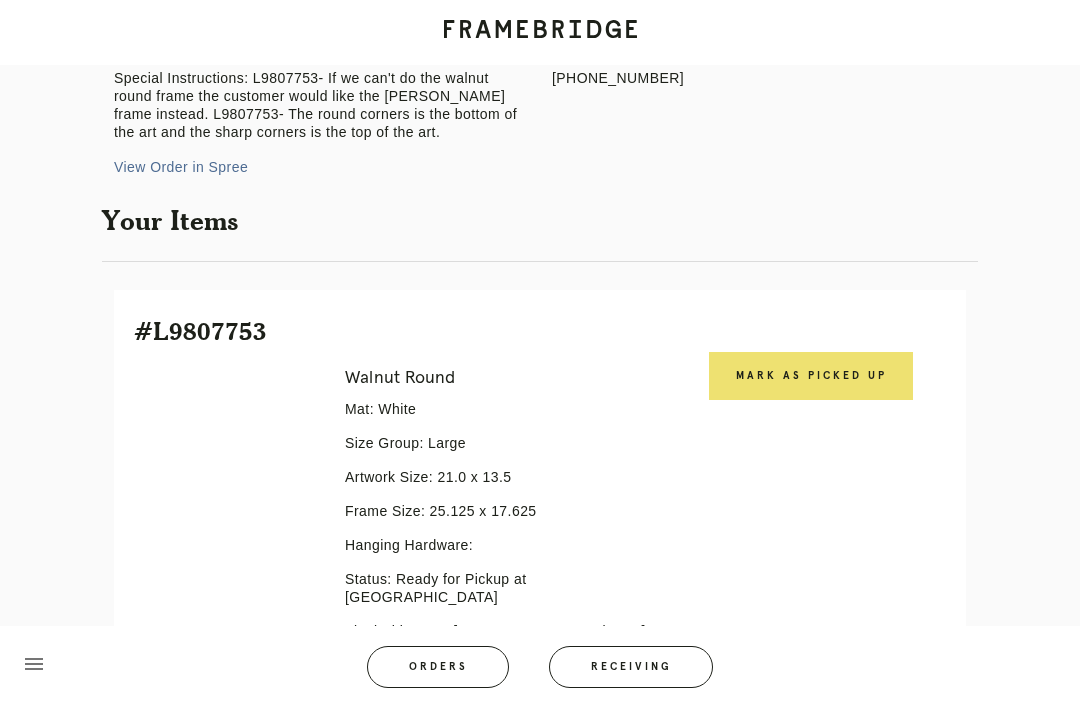 scroll, scrollTop: 317, scrollLeft: 0, axis: vertical 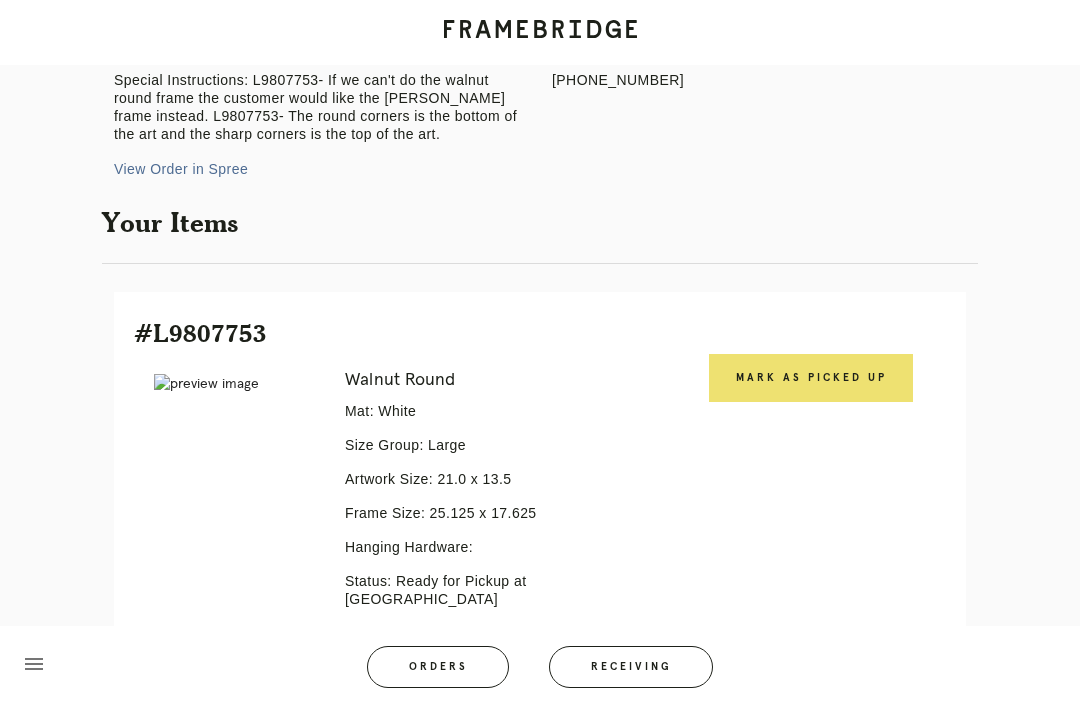 click on "Mark as Picked Up" at bounding box center [811, 378] 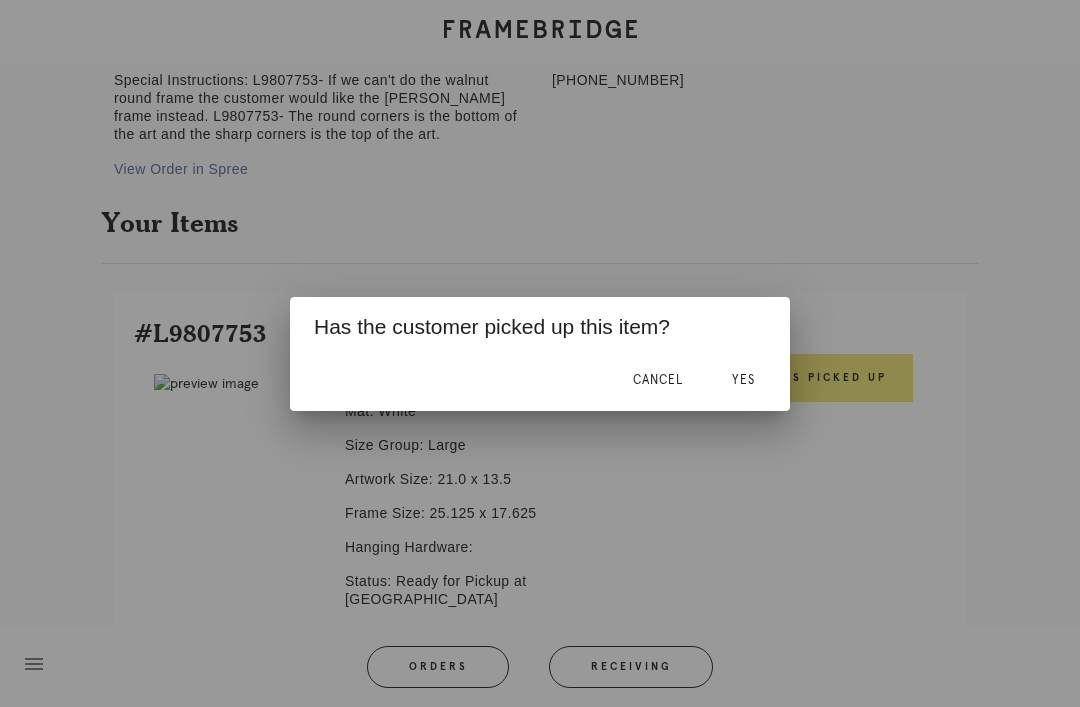 click on "Yes" at bounding box center (743, 381) 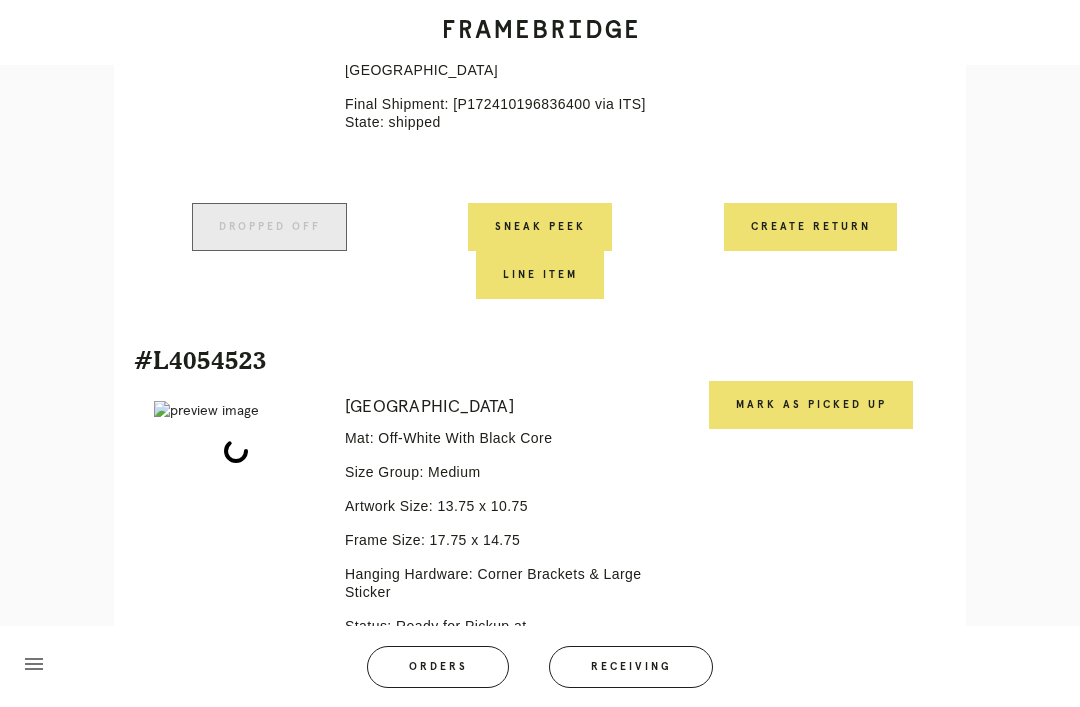 scroll, scrollTop: 858, scrollLeft: 0, axis: vertical 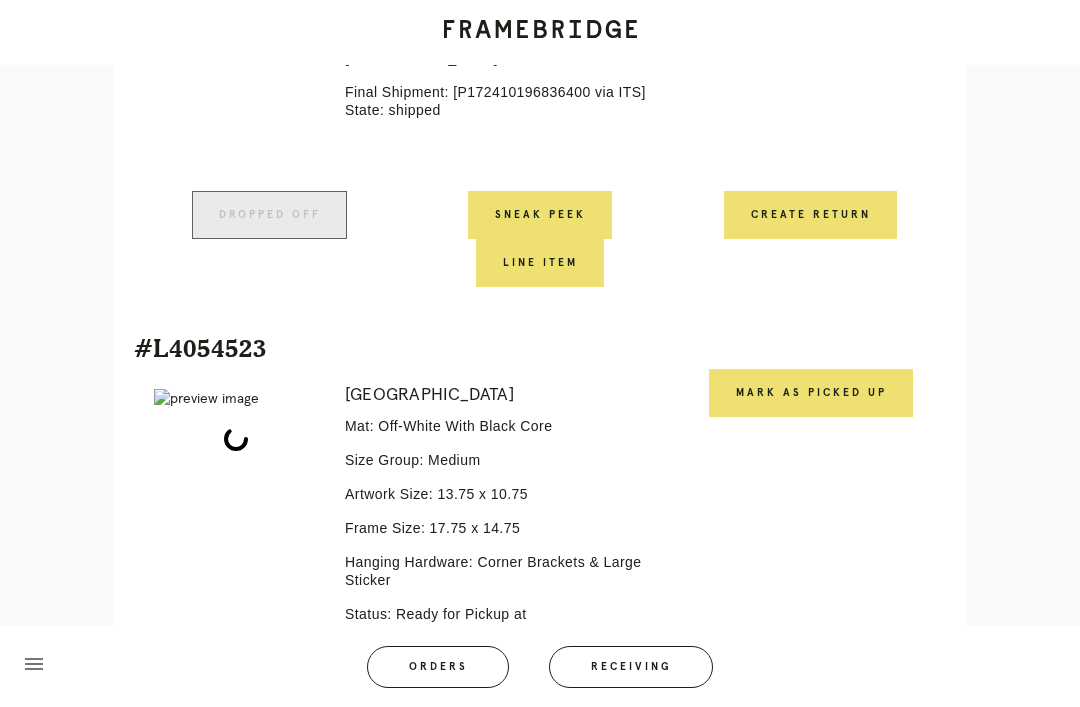 click on "Mark as Picked Up" at bounding box center [811, 393] 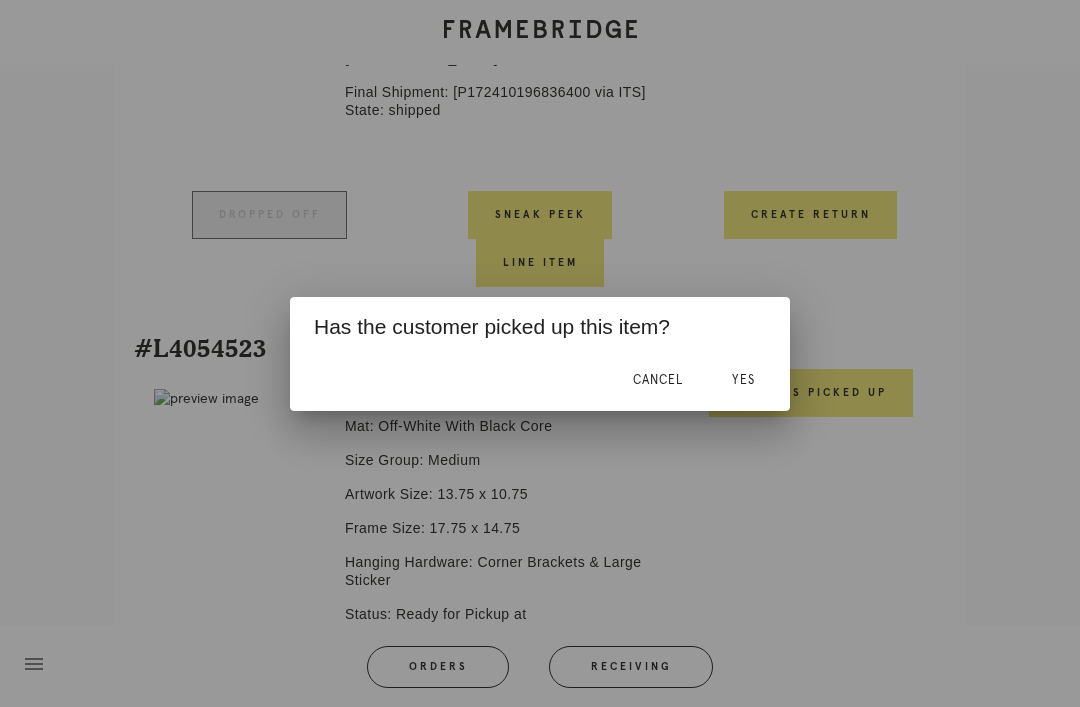 click on "Yes" at bounding box center (743, 380) 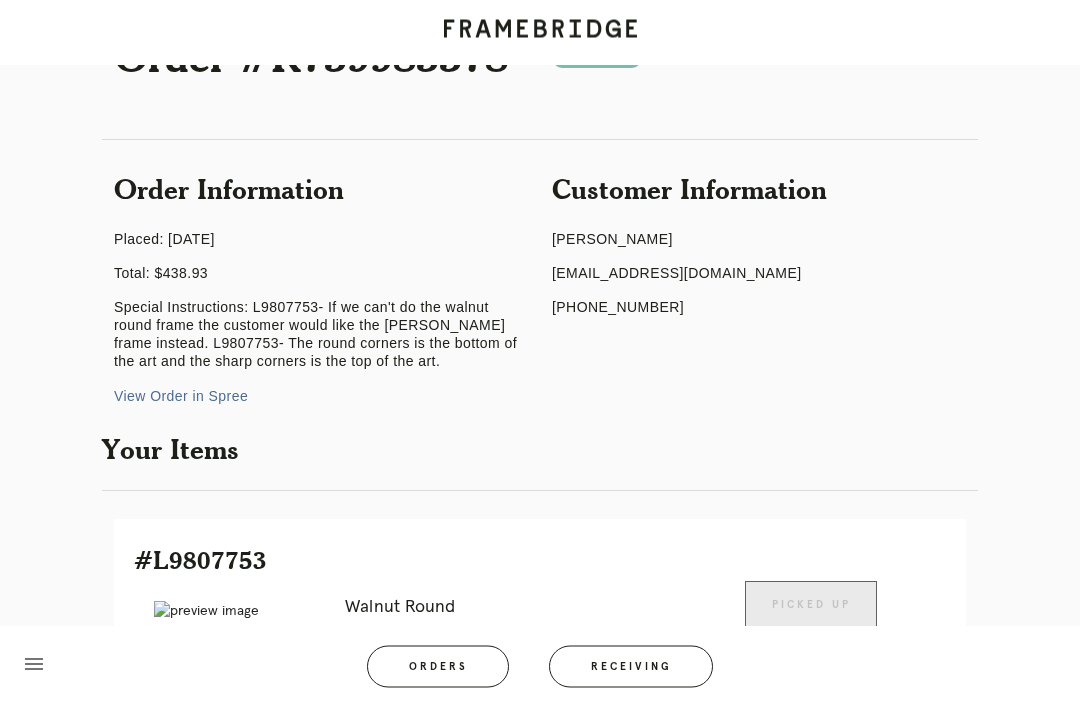 scroll, scrollTop: 39, scrollLeft: 0, axis: vertical 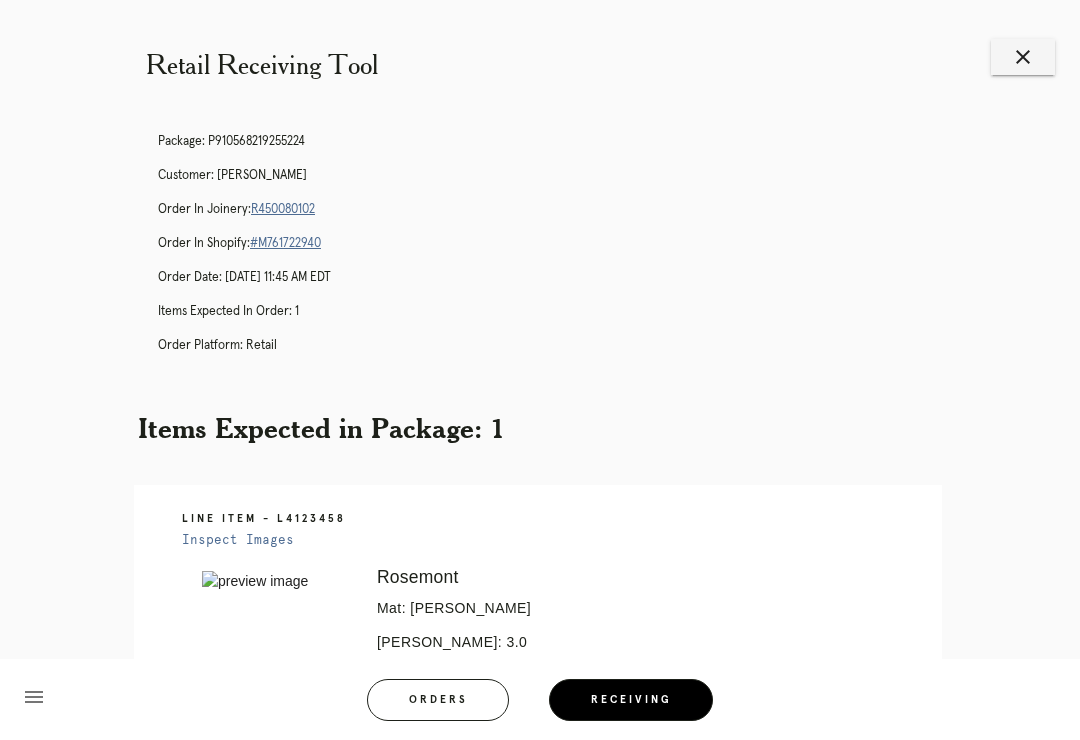 click on "close" at bounding box center [1023, 57] 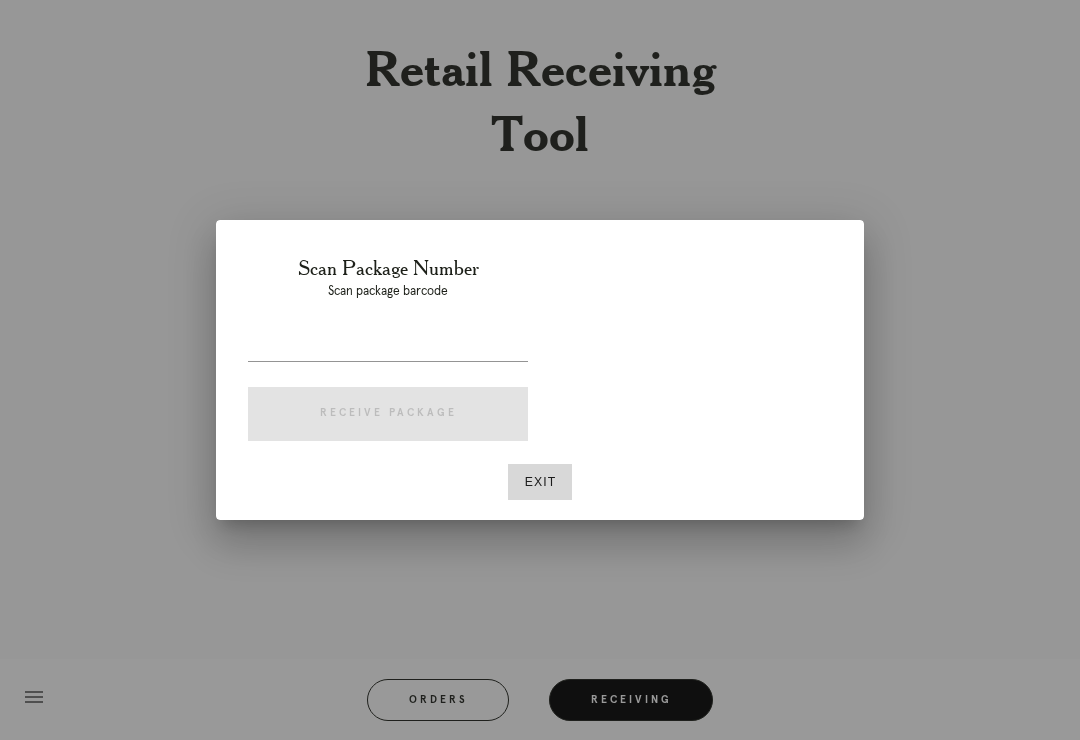 scroll, scrollTop: 0, scrollLeft: 0, axis: both 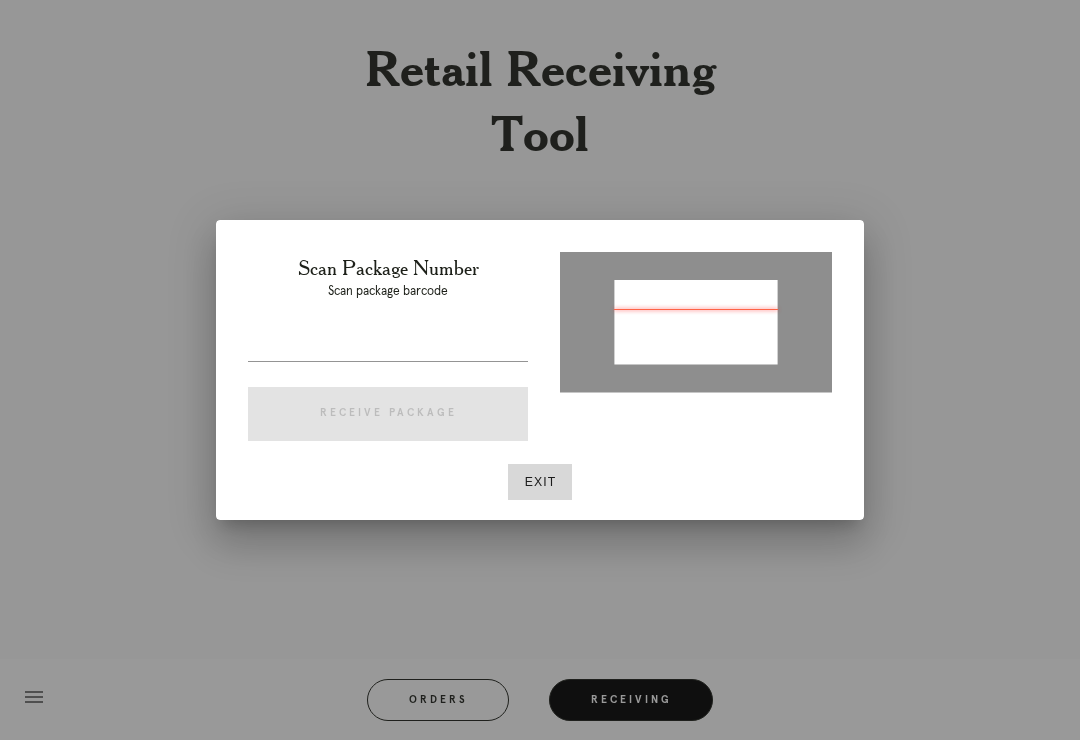 type on "P629656323545031" 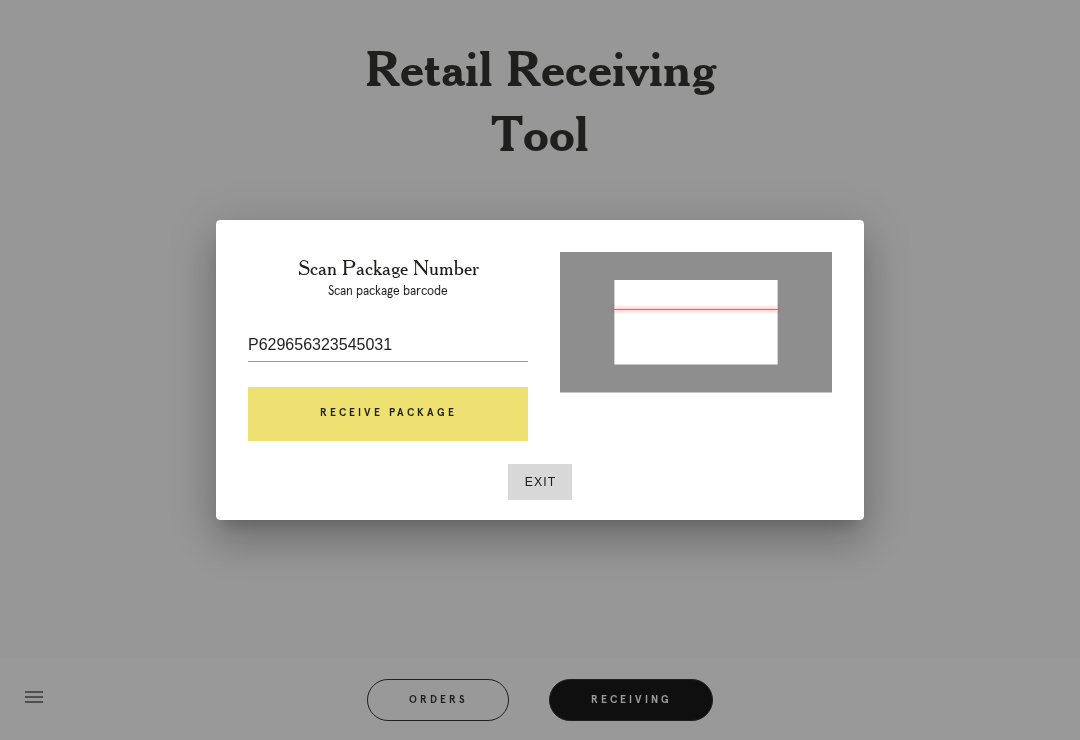 click on "Receive Package" at bounding box center (388, 414) 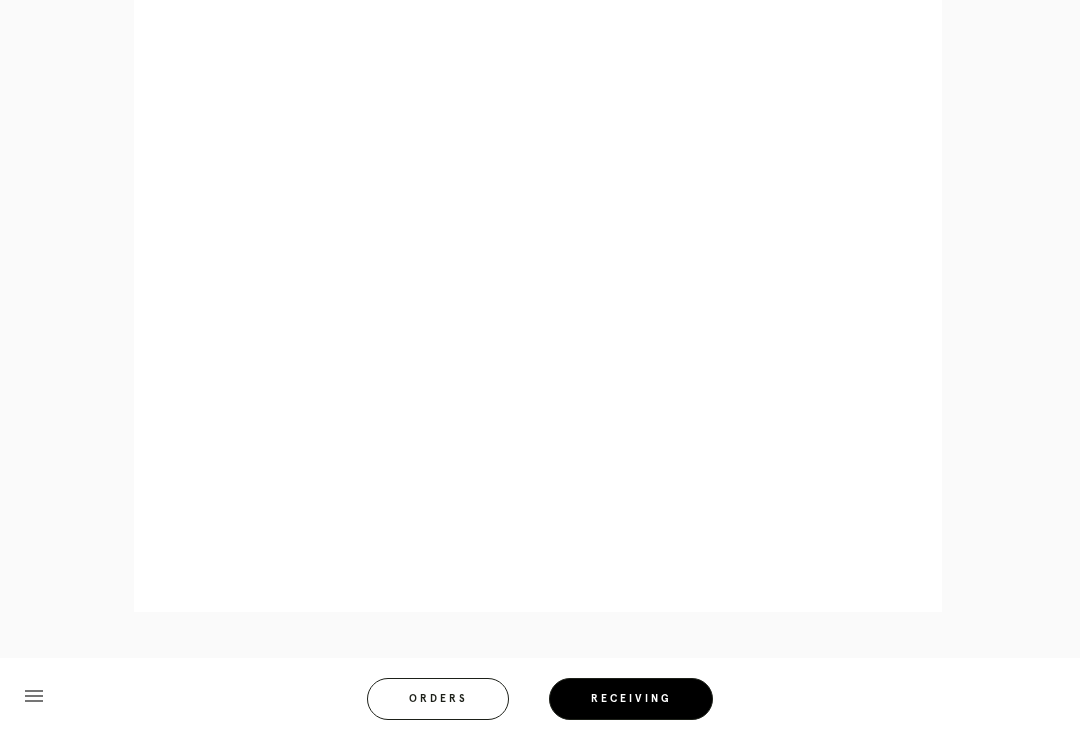 scroll, scrollTop: 1481, scrollLeft: 0, axis: vertical 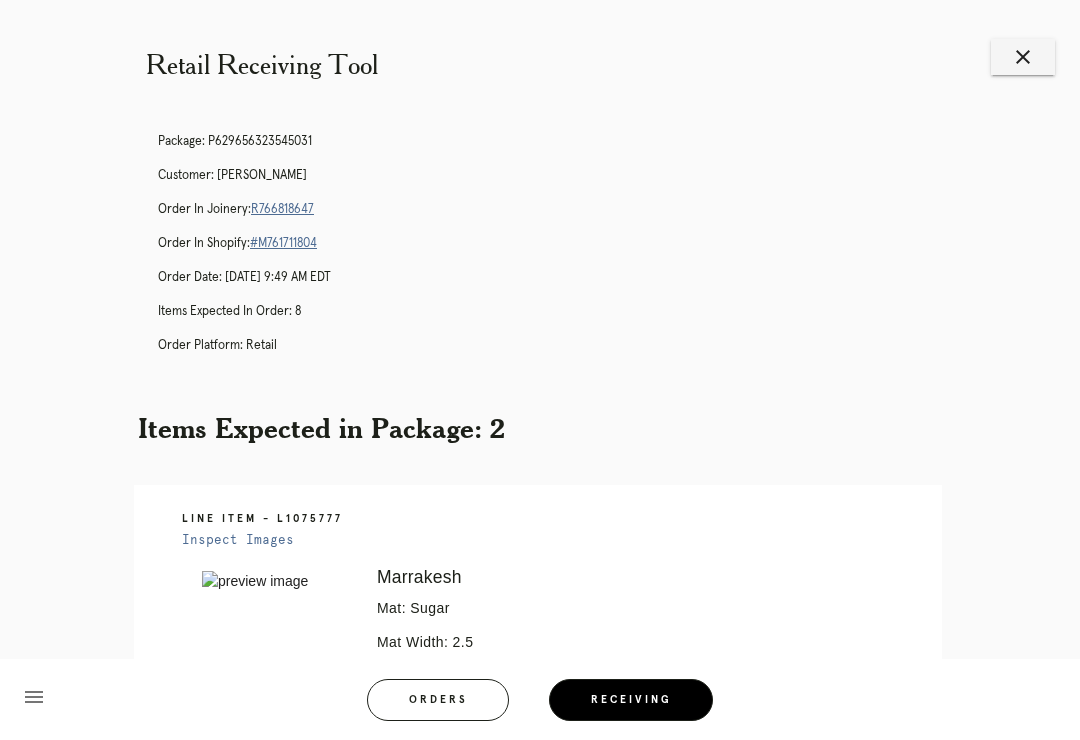 click on "R766818647" at bounding box center (282, 209) 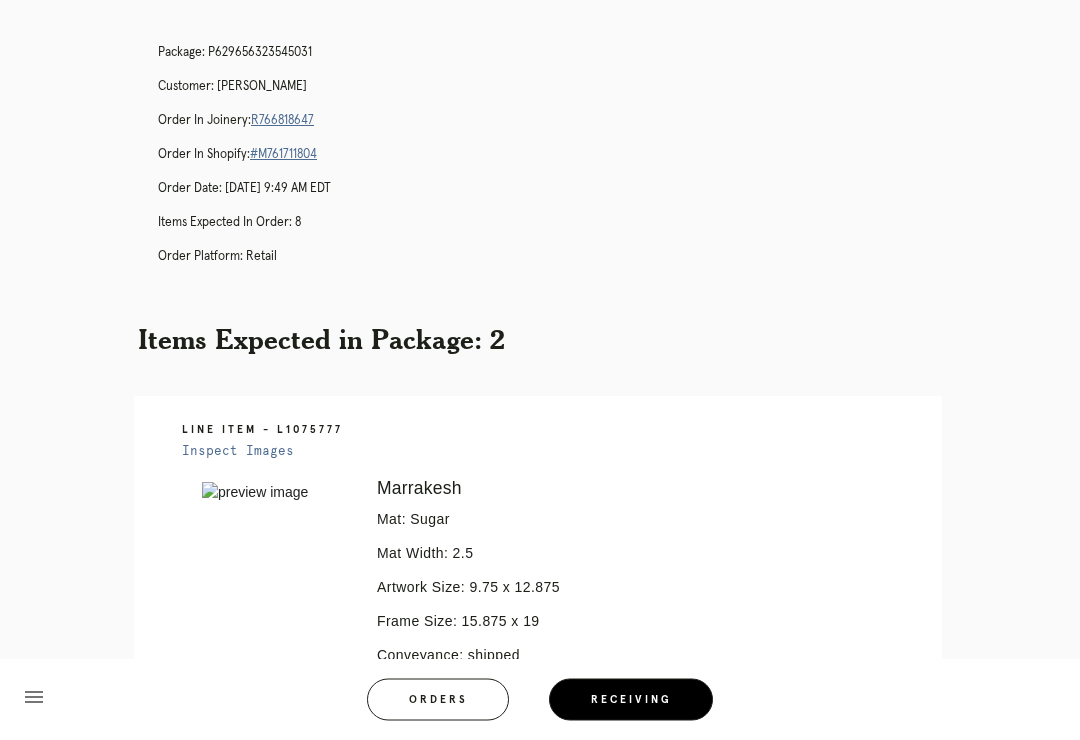 scroll, scrollTop: 88, scrollLeft: 0, axis: vertical 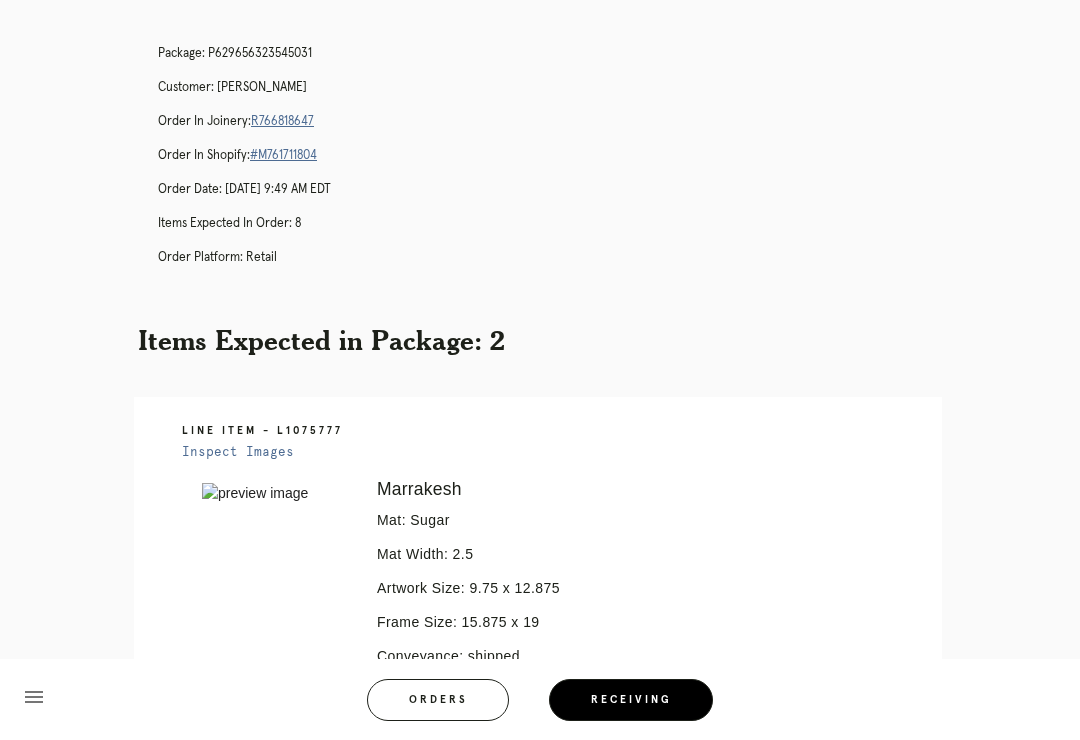 click on "R766818647" at bounding box center (282, 121) 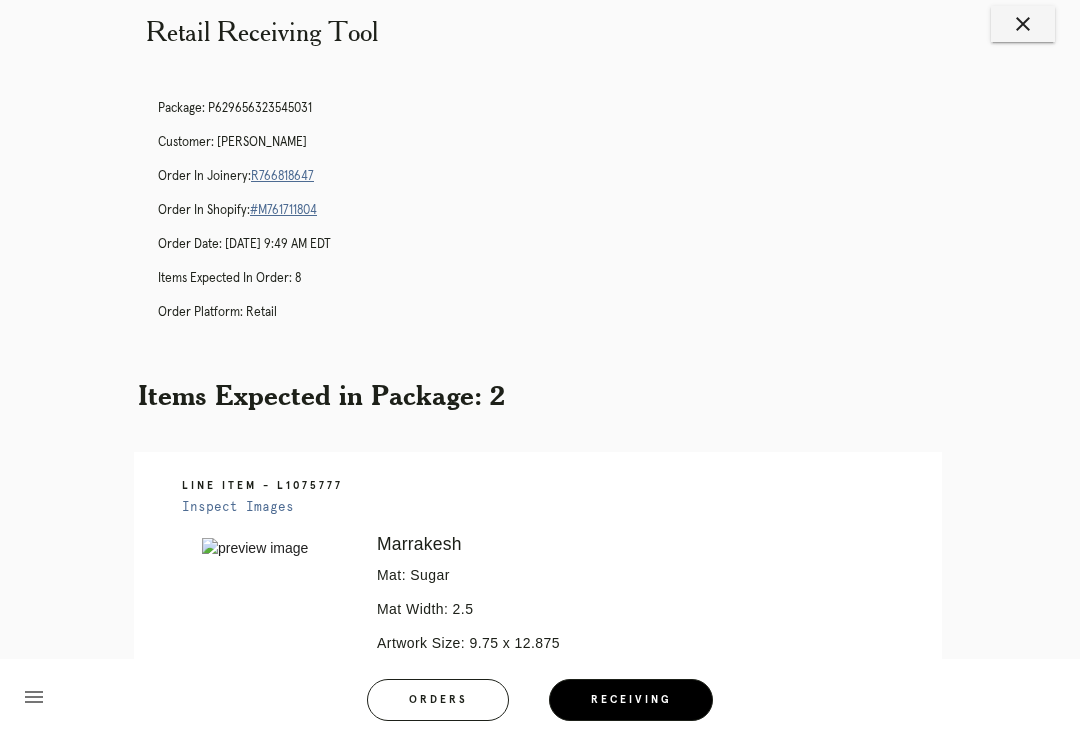 scroll, scrollTop: 0, scrollLeft: 0, axis: both 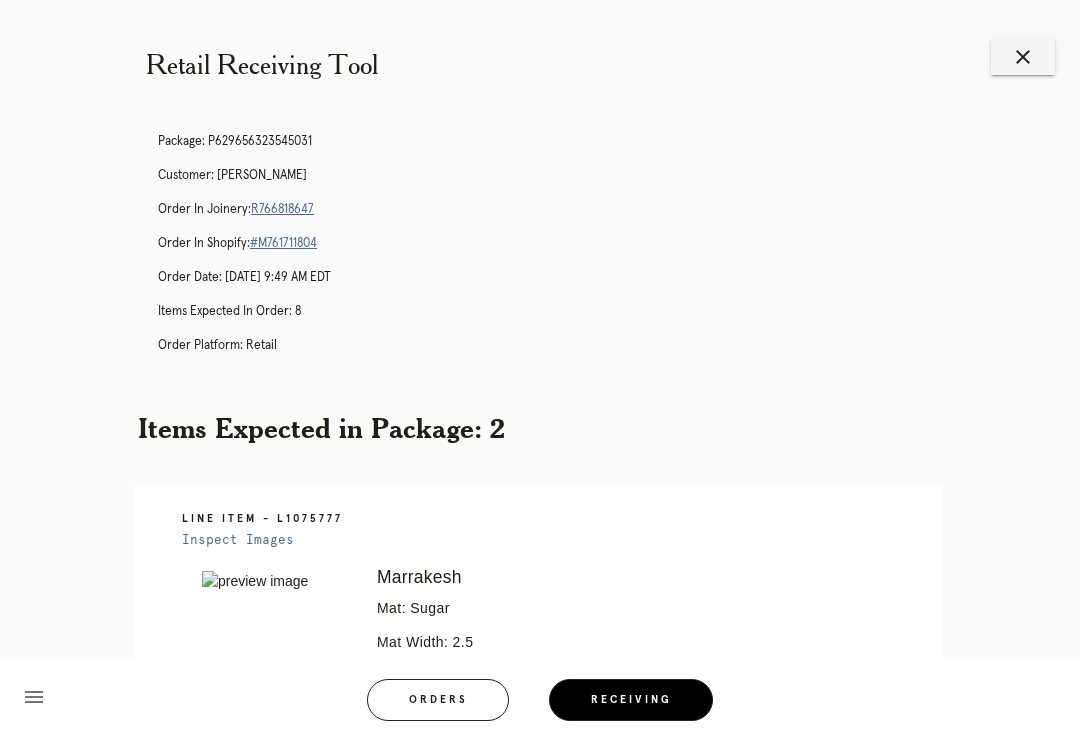 click on "close" at bounding box center [1023, 57] 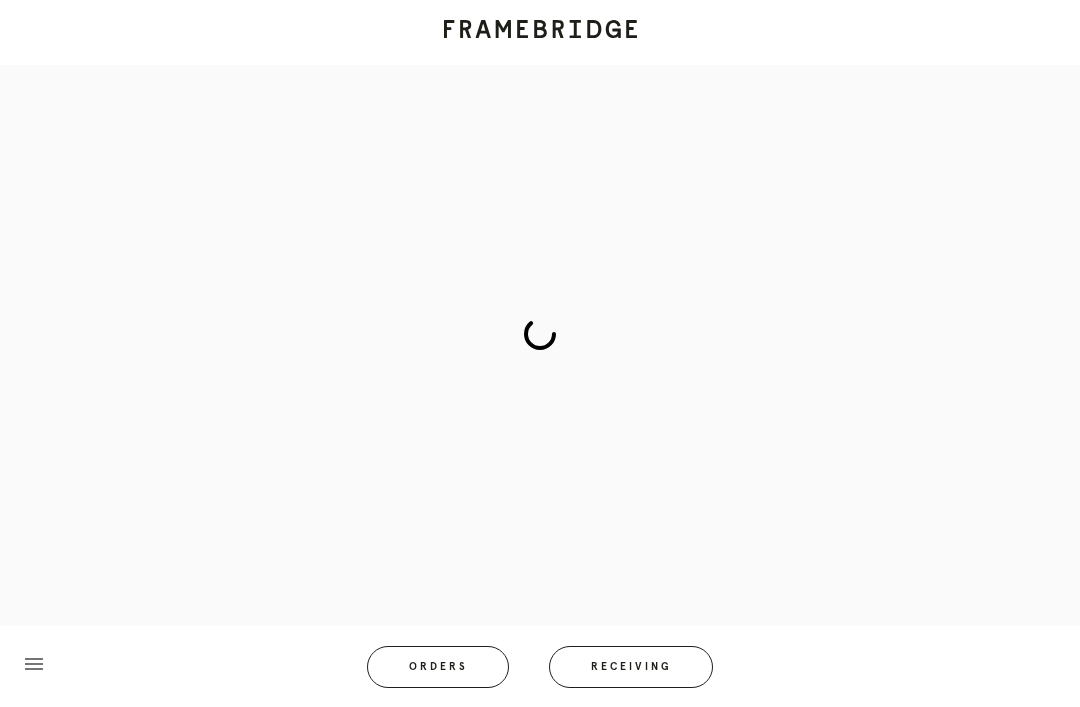 scroll, scrollTop: 0, scrollLeft: 0, axis: both 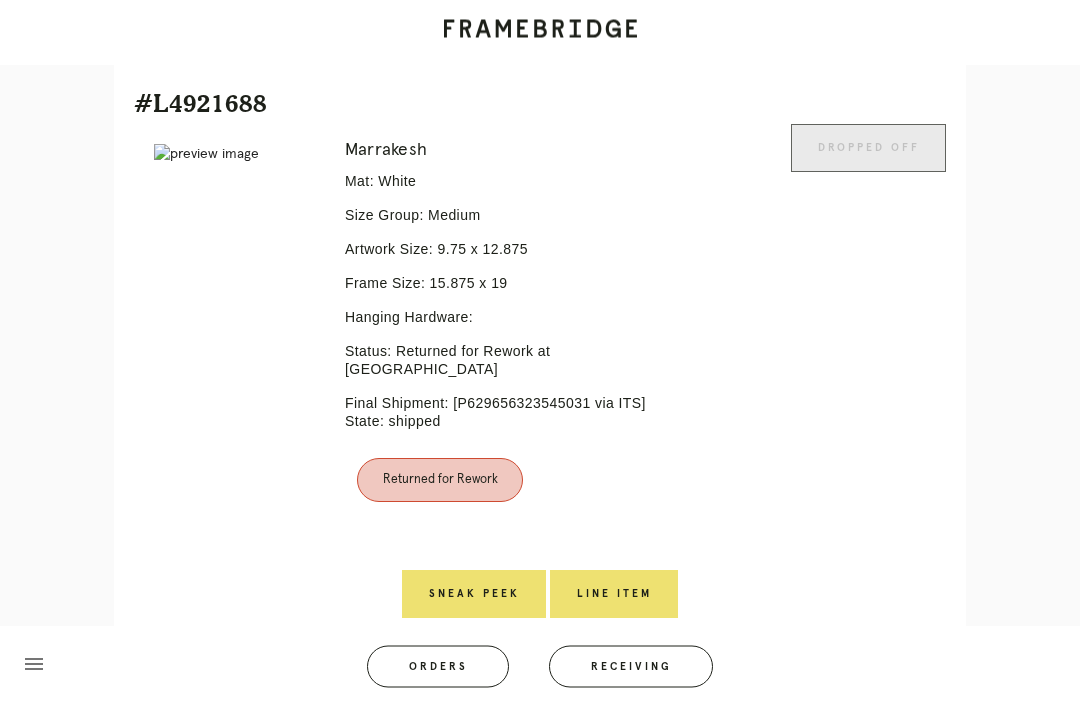 click on "Line Item" at bounding box center (614, 595) 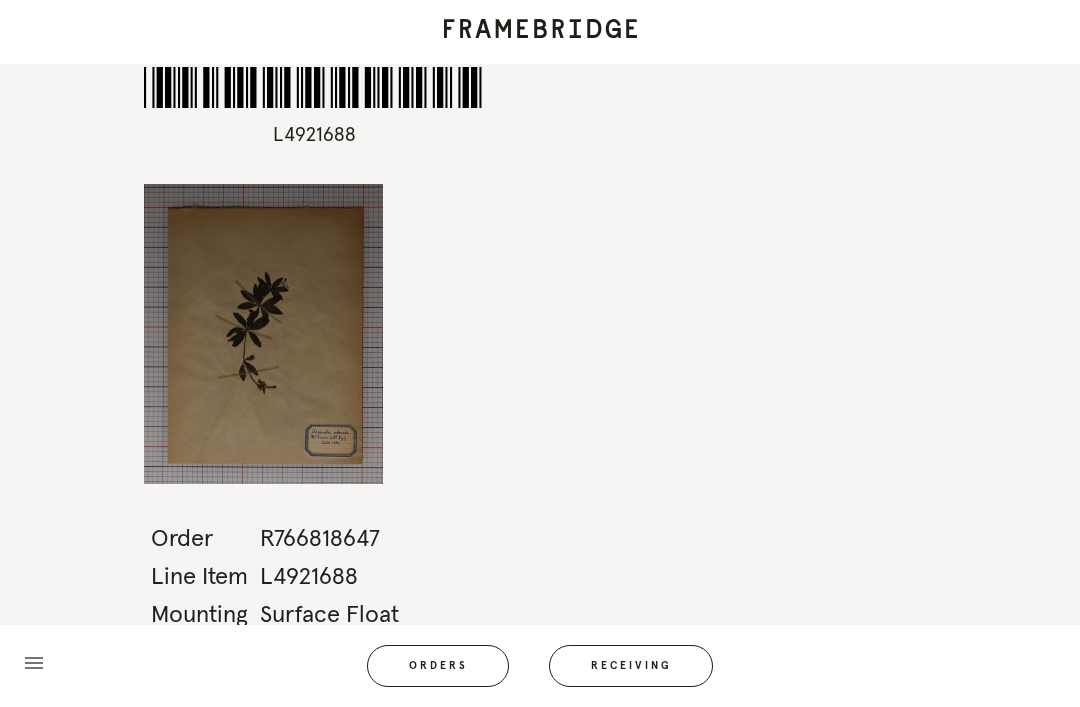 scroll, scrollTop: 64, scrollLeft: 0, axis: vertical 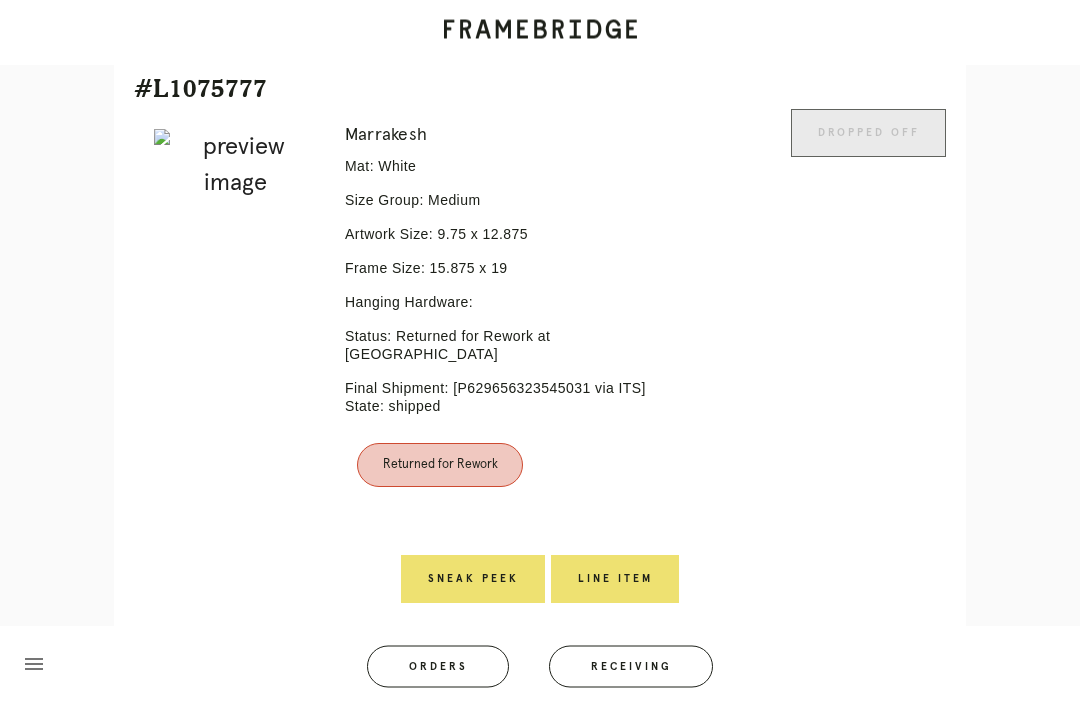 click on "Line Item" at bounding box center [615, 580] 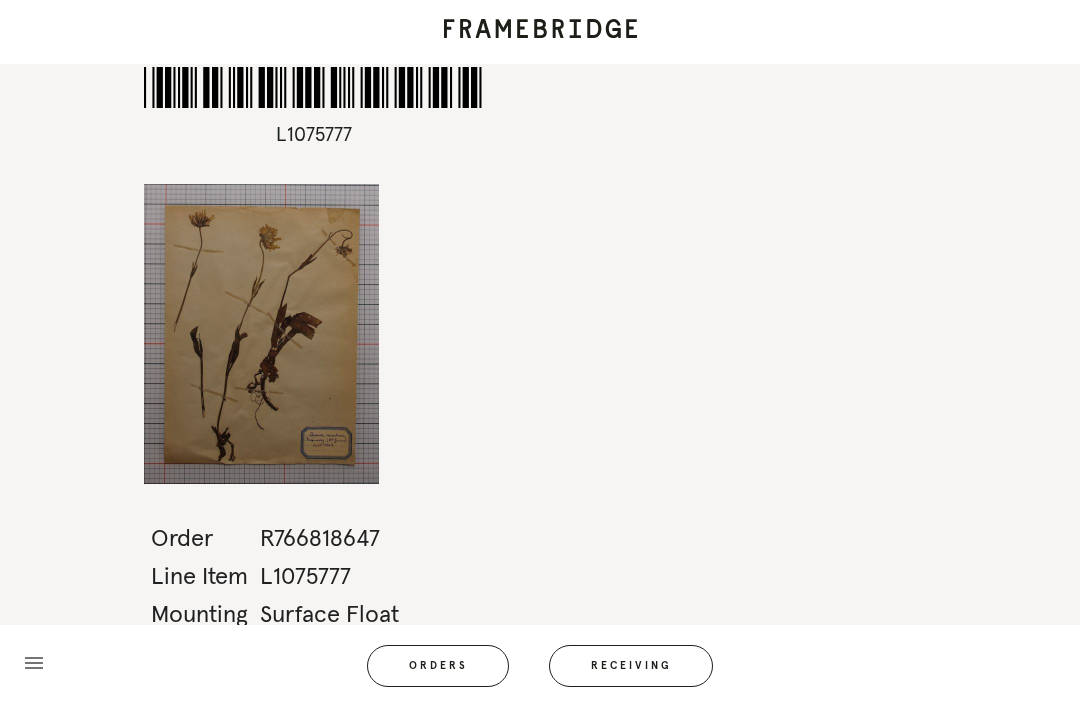 scroll, scrollTop: 64, scrollLeft: 0, axis: vertical 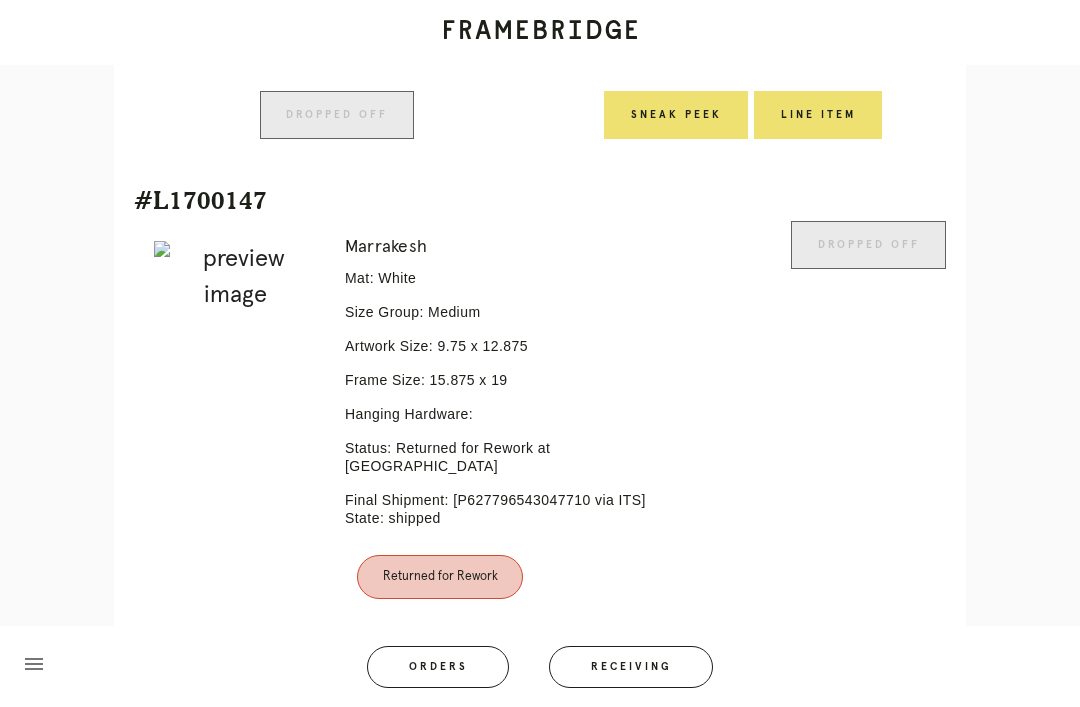 click on "Line Item" at bounding box center (615, 691) 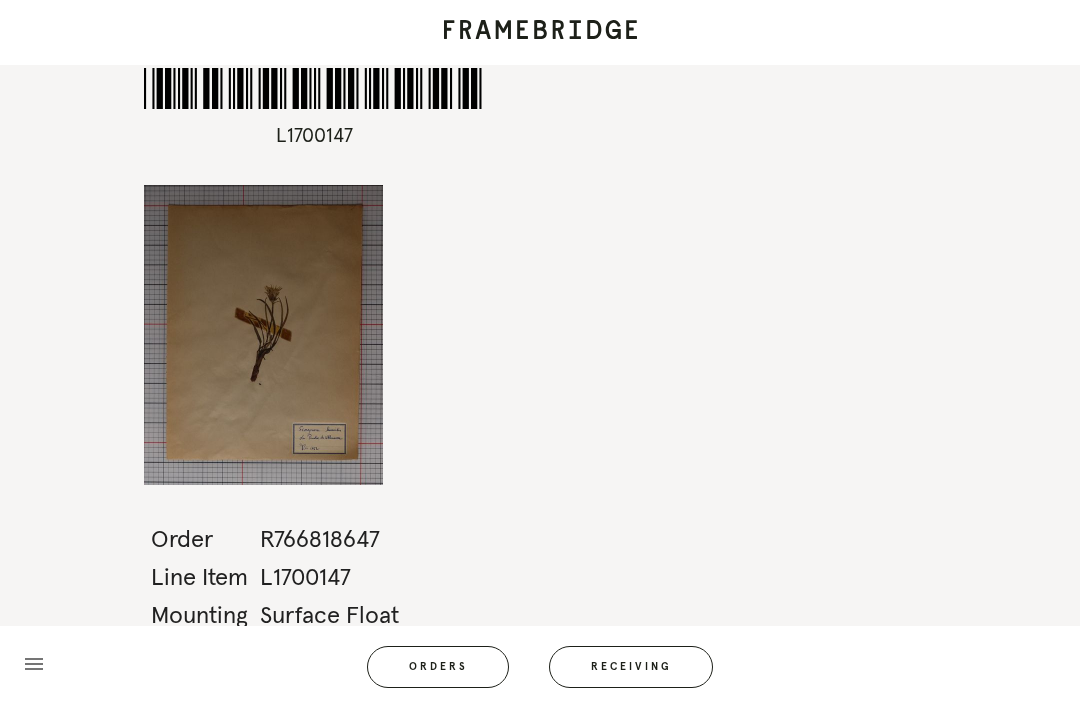 scroll, scrollTop: 64, scrollLeft: 0, axis: vertical 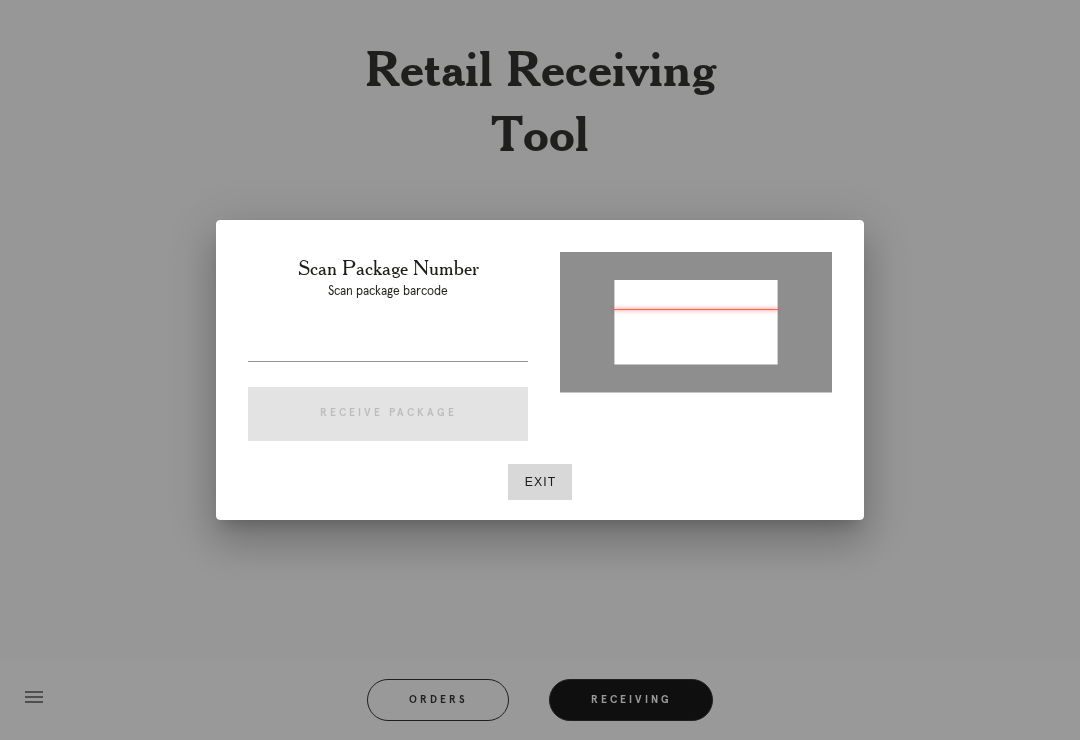 type on "P998621085897264" 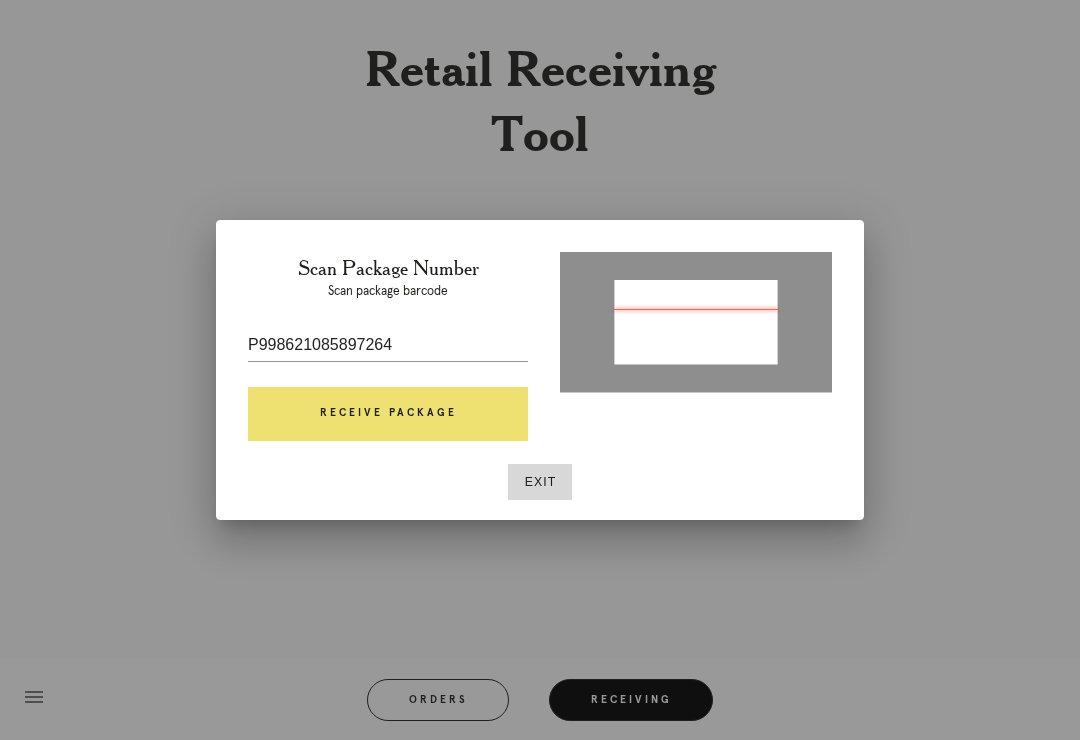 click on "Receive Package" at bounding box center (388, 414) 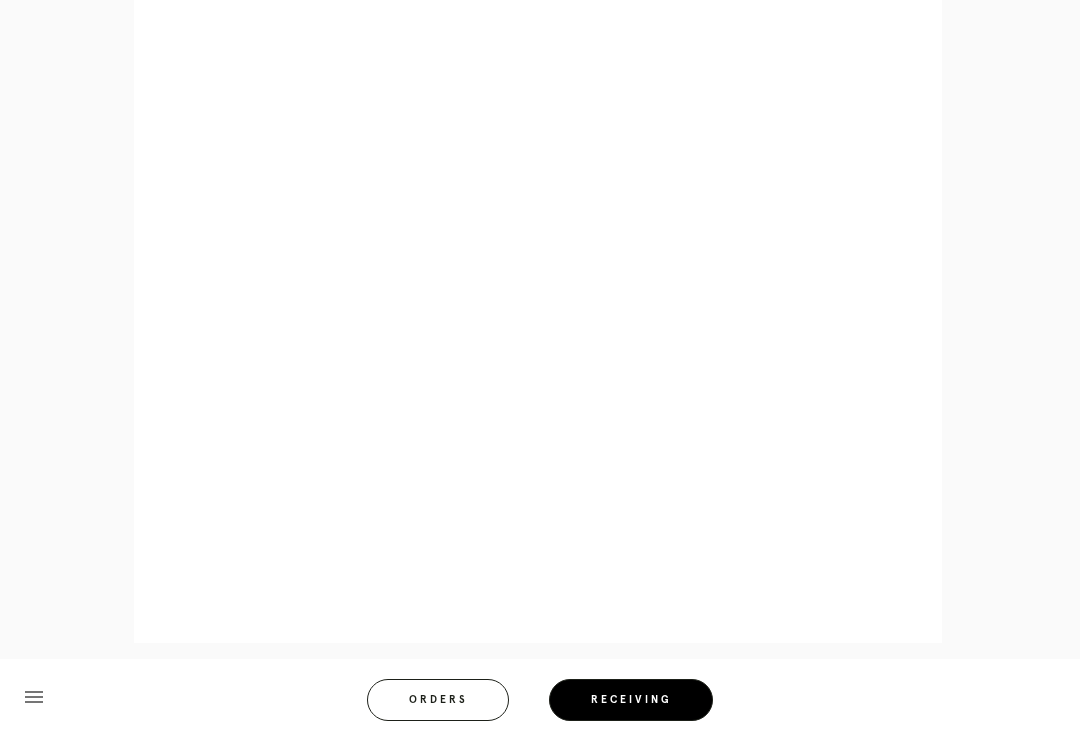 scroll, scrollTop: 901, scrollLeft: 0, axis: vertical 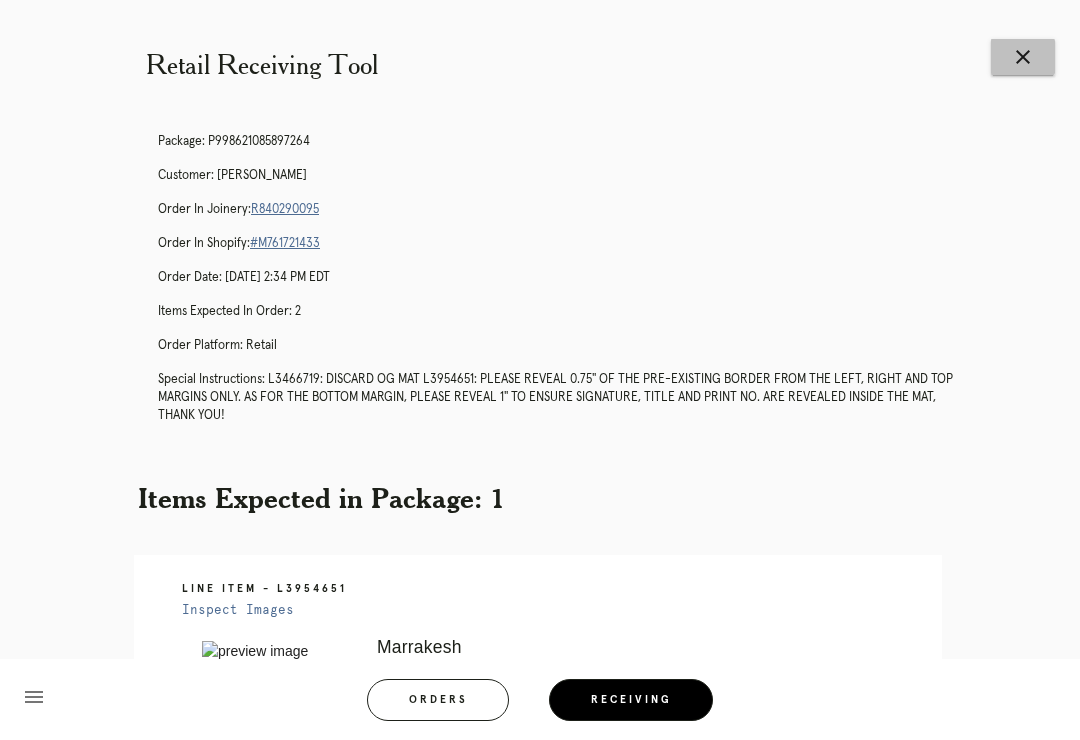 click on "close" at bounding box center (1023, 57) 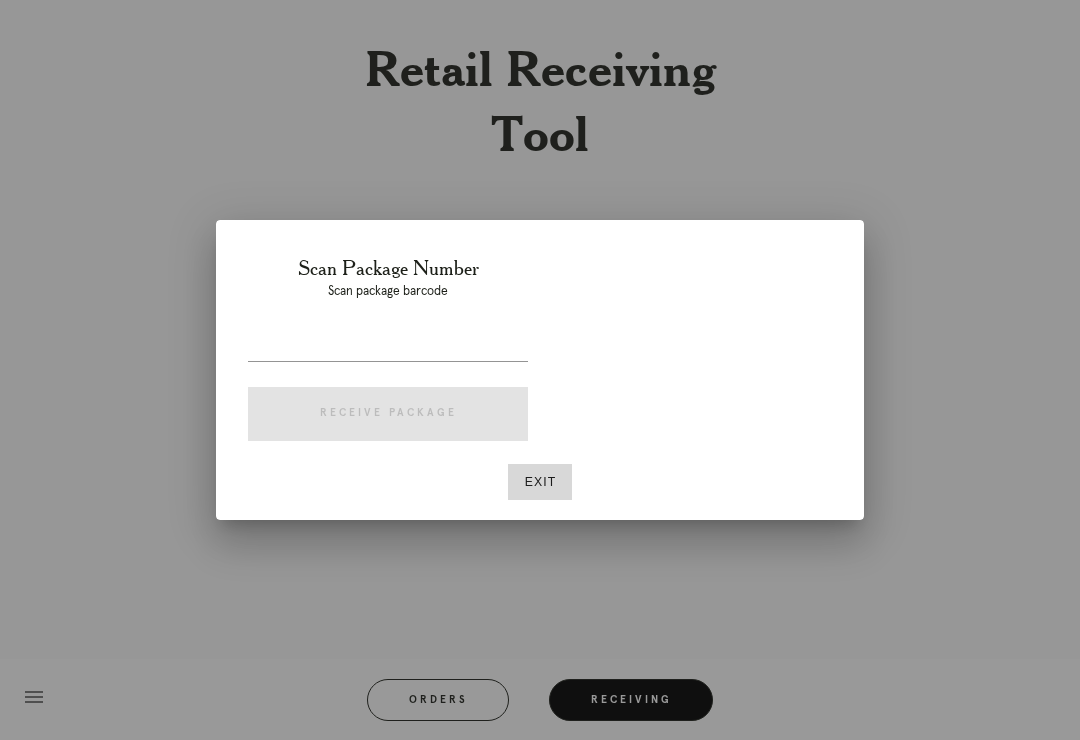 scroll, scrollTop: 0, scrollLeft: 0, axis: both 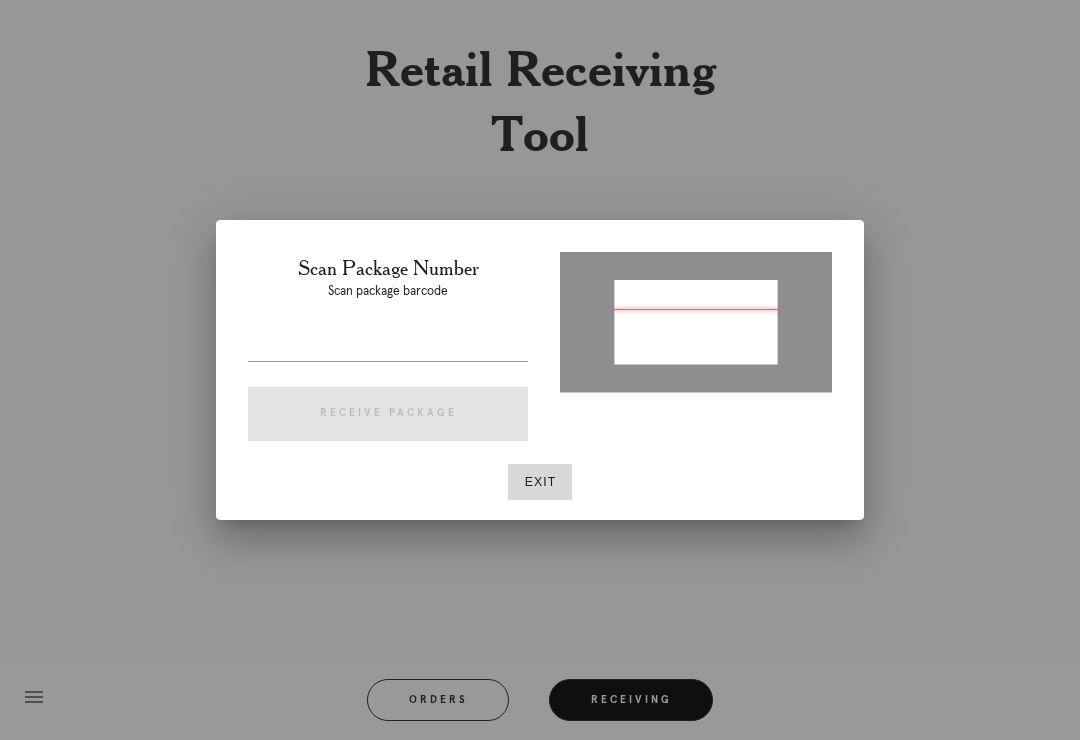 type on "P206349167599798" 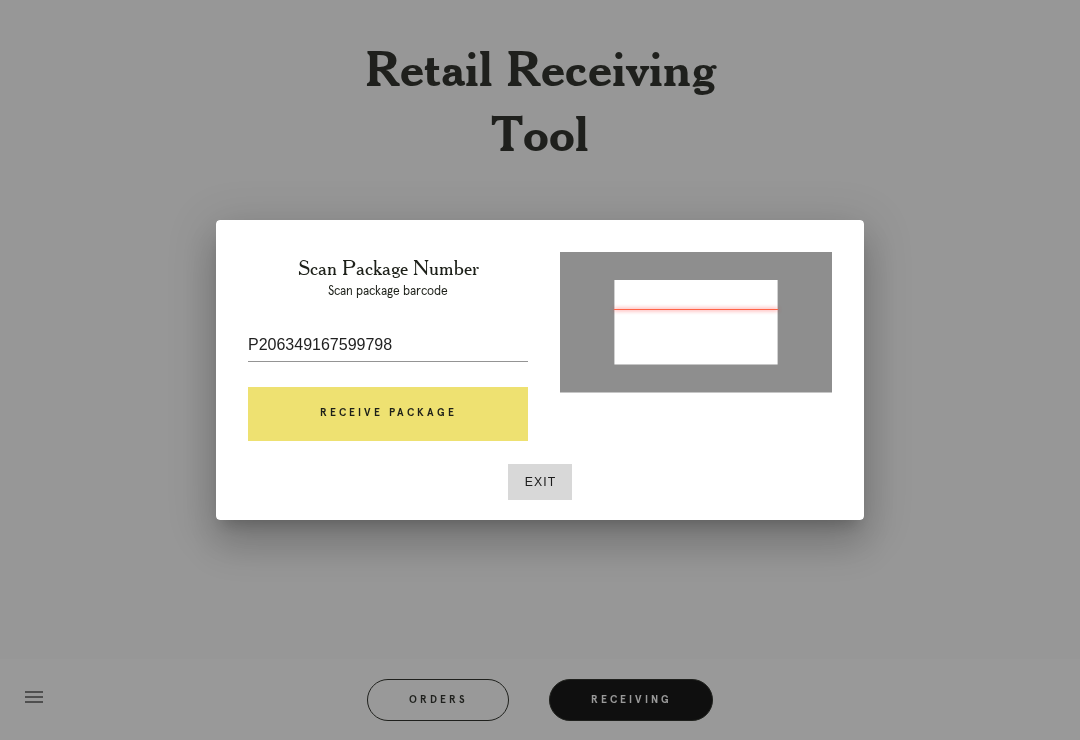 click on "Receive Package" at bounding box center [388, 414] 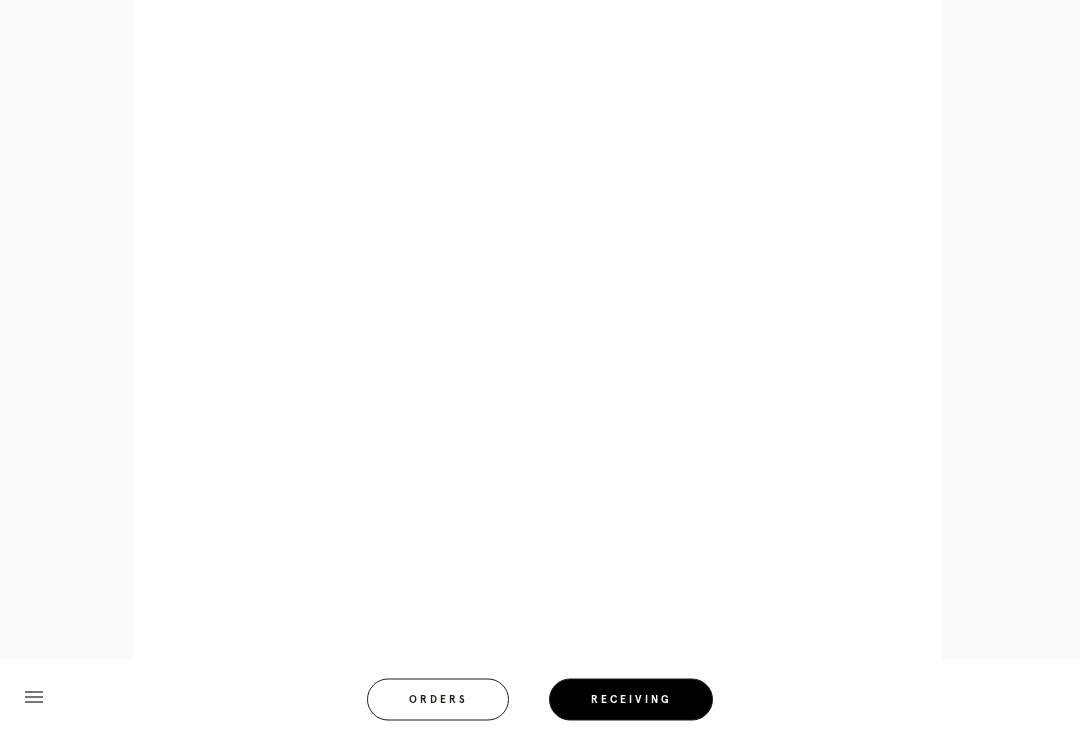 scroll, scrollTop: 854, scrollLeft: 0, axis: vertical 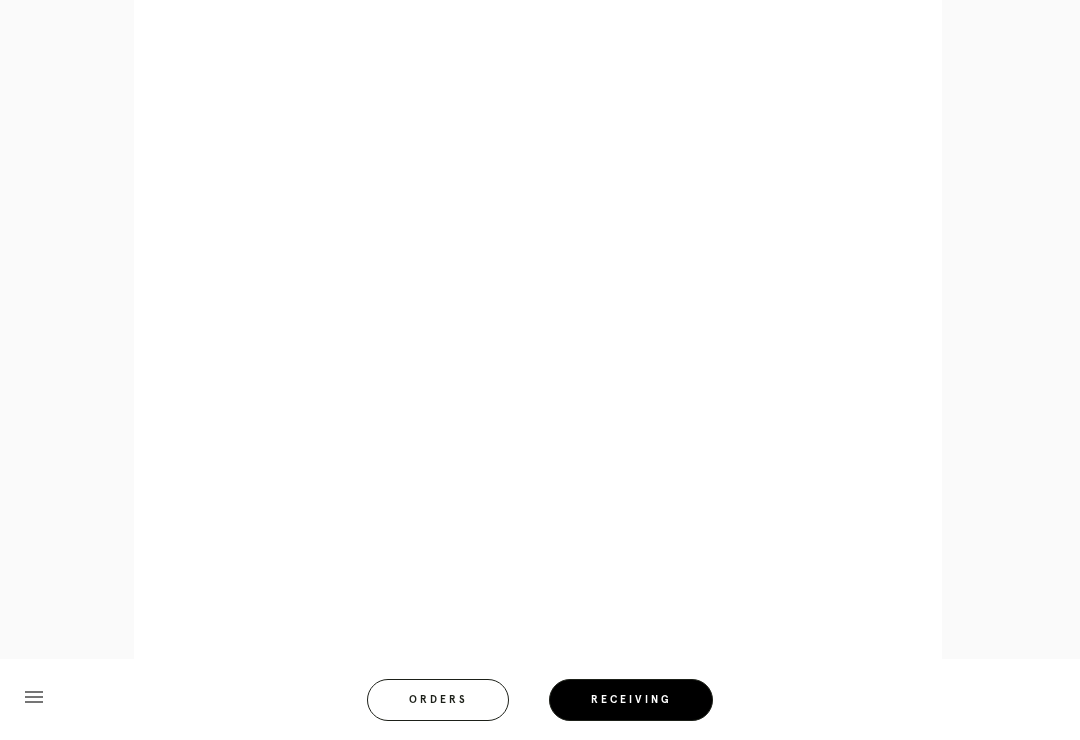 click on "menu
Orders
Receiving
Logged in as:   samantha.henriquez@framebridge.com   Bronxville
Logout" at bounding box center [540, 706] 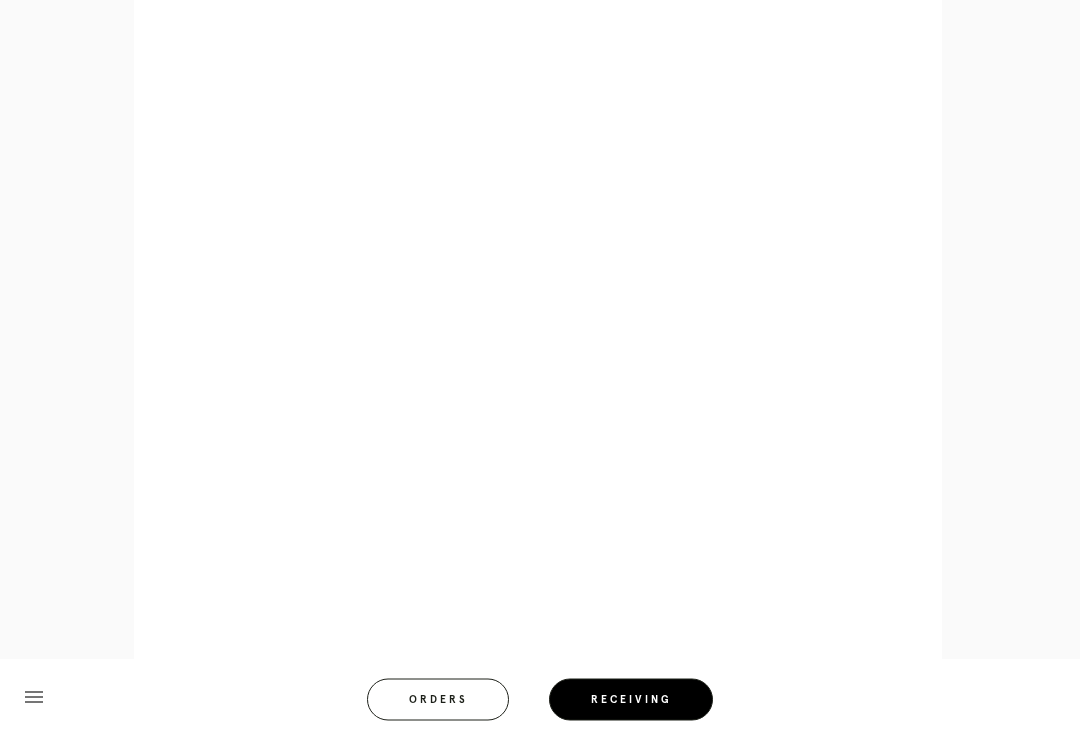 scroll, scrollTop: 892, scrollLeft: 0, axis: vertical 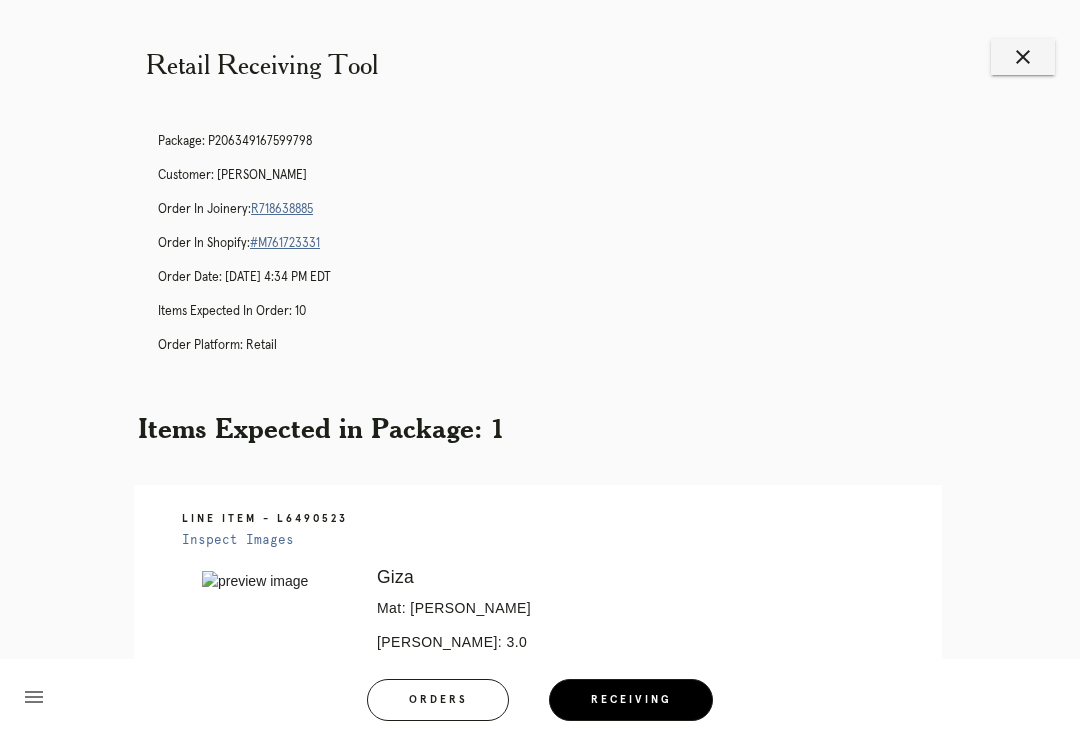 click on "close" at bounding box center [1023, 57] 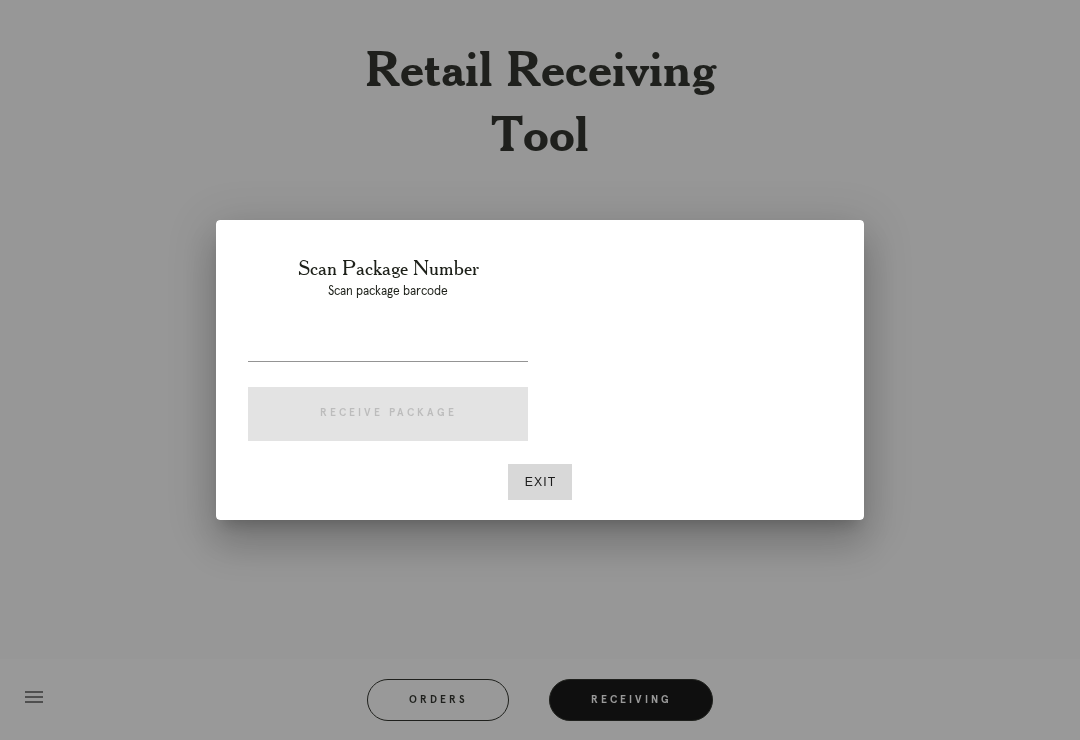 scroll, scrollTop: 0, scrollLeft: 0, axis: both 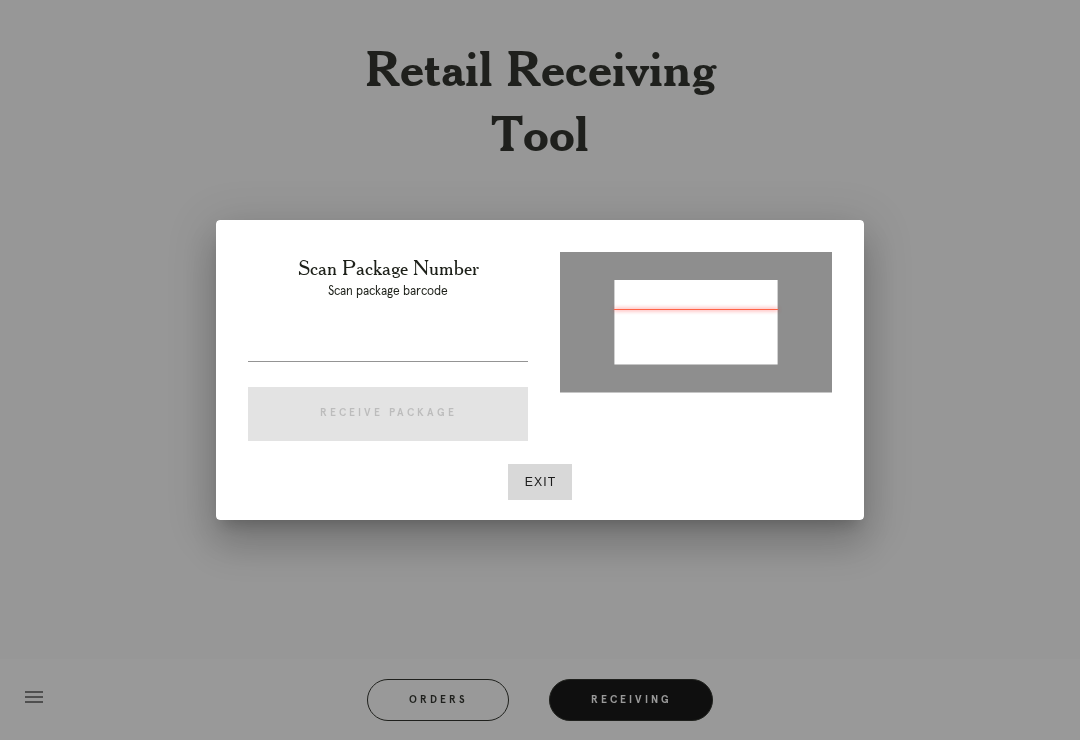 type on "P122638822501526" 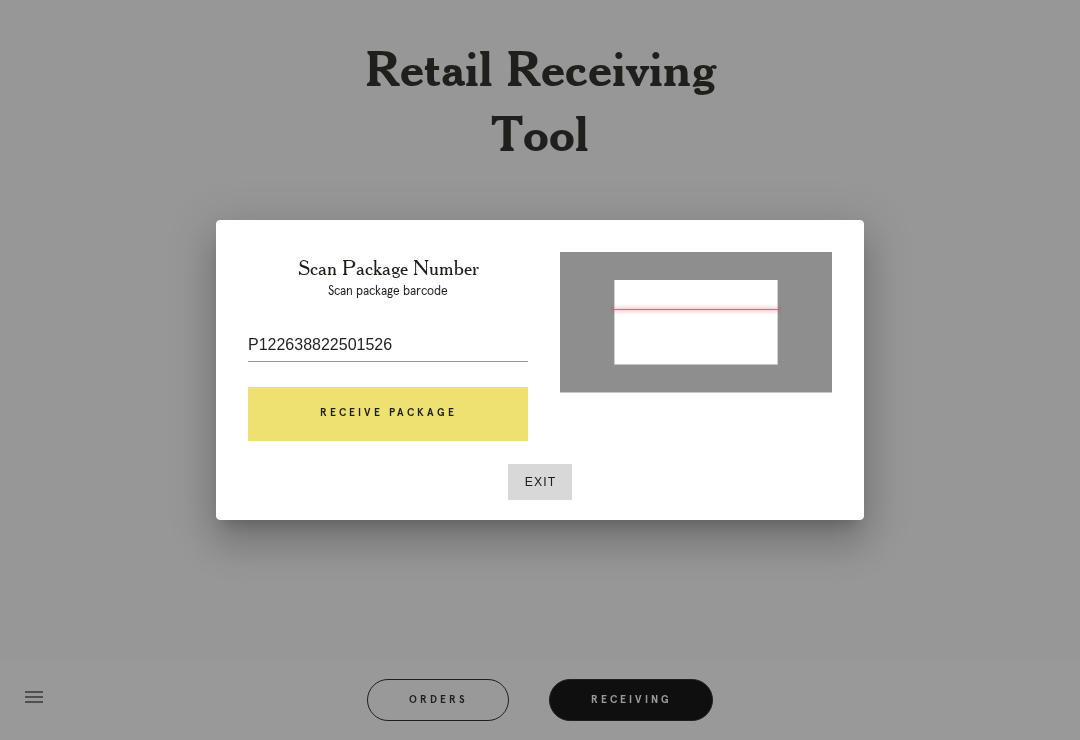 click on "Receive Package" at bounding box center [388, 414] 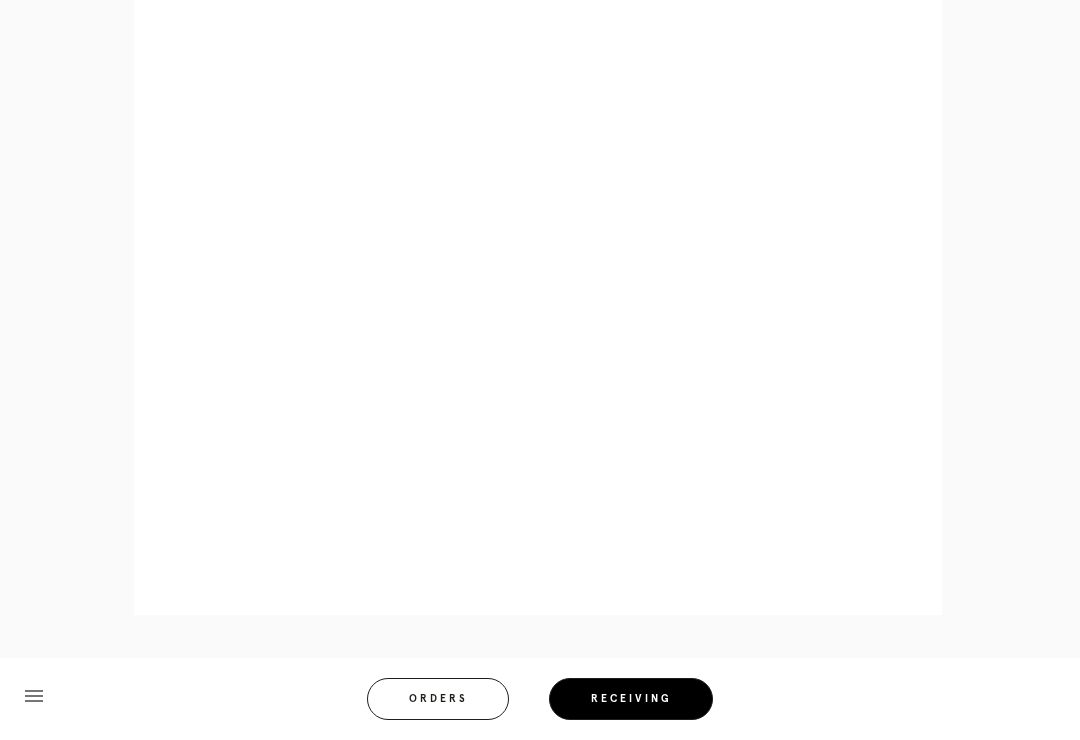 scroll, scrollTop: 957, scrollLeft: 0, axis: vertical 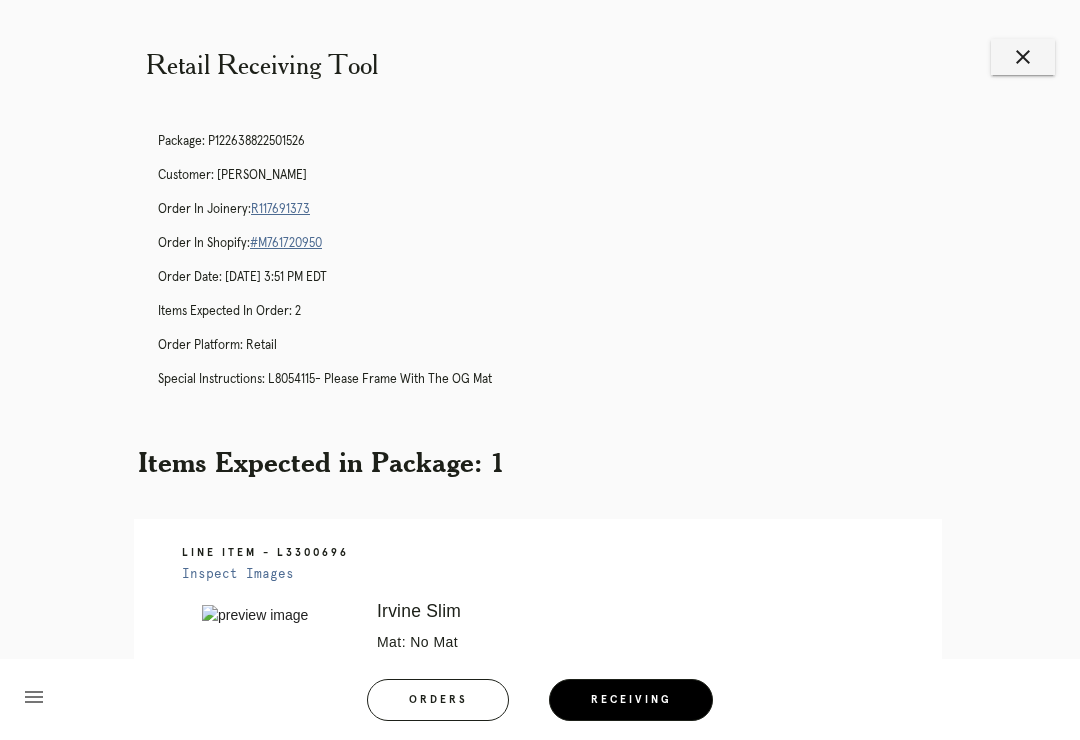 click on "R117691373" at bounding box center (280, 209) 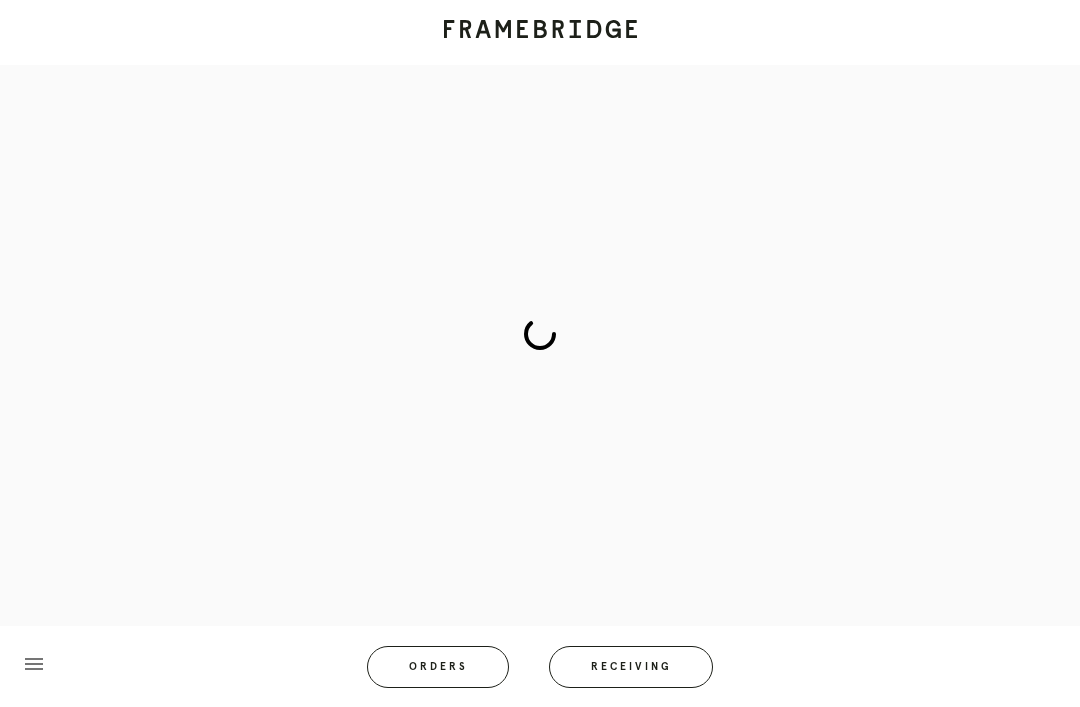 scroll, scrollTop: 0, scrollLeft: 0, axis: both 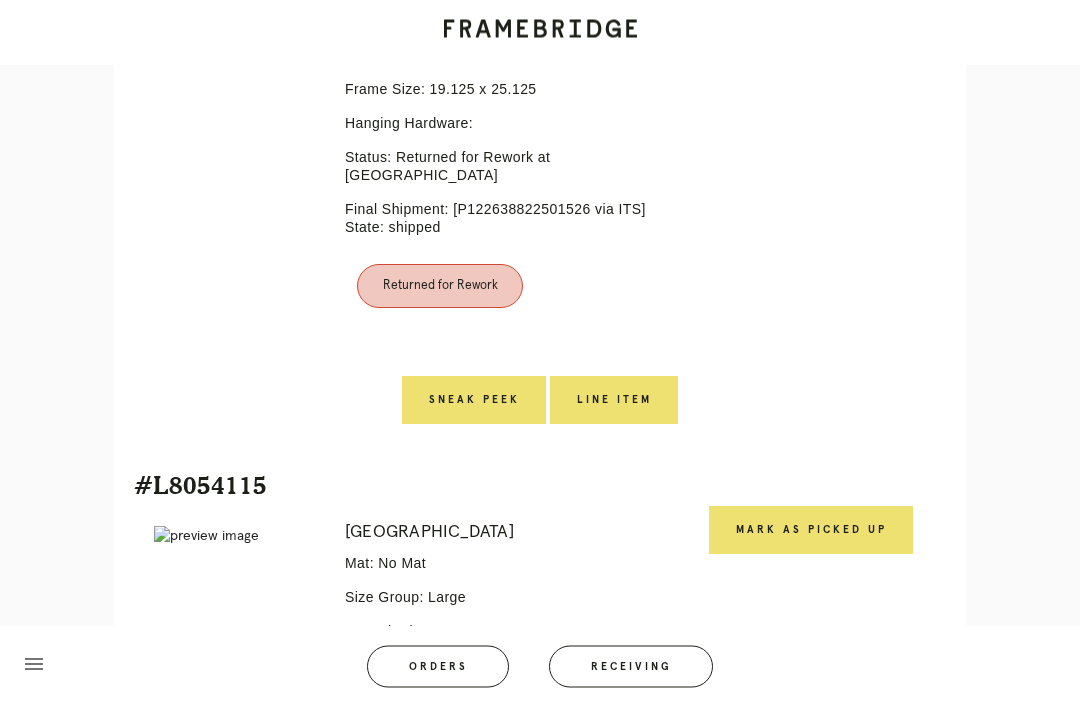 click on "Line Item" at bounding box center (614, 401) 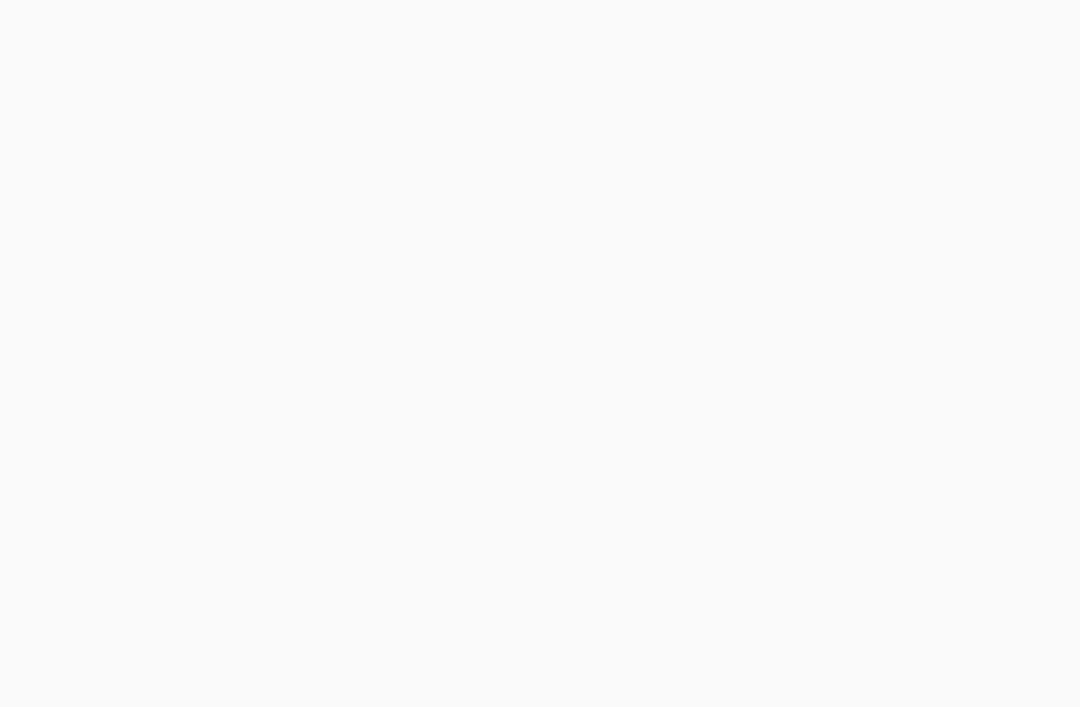 scroll, scrollTop: 64, scrollLeft: 0, axis: vertical 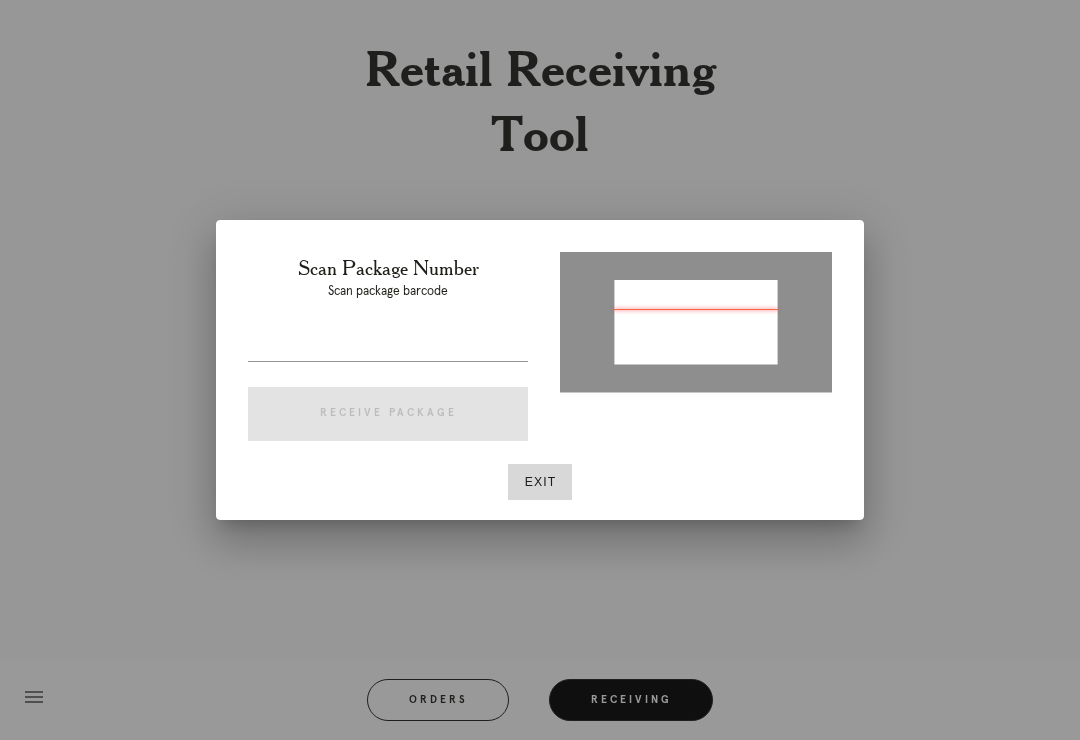 type on "204269281426602" 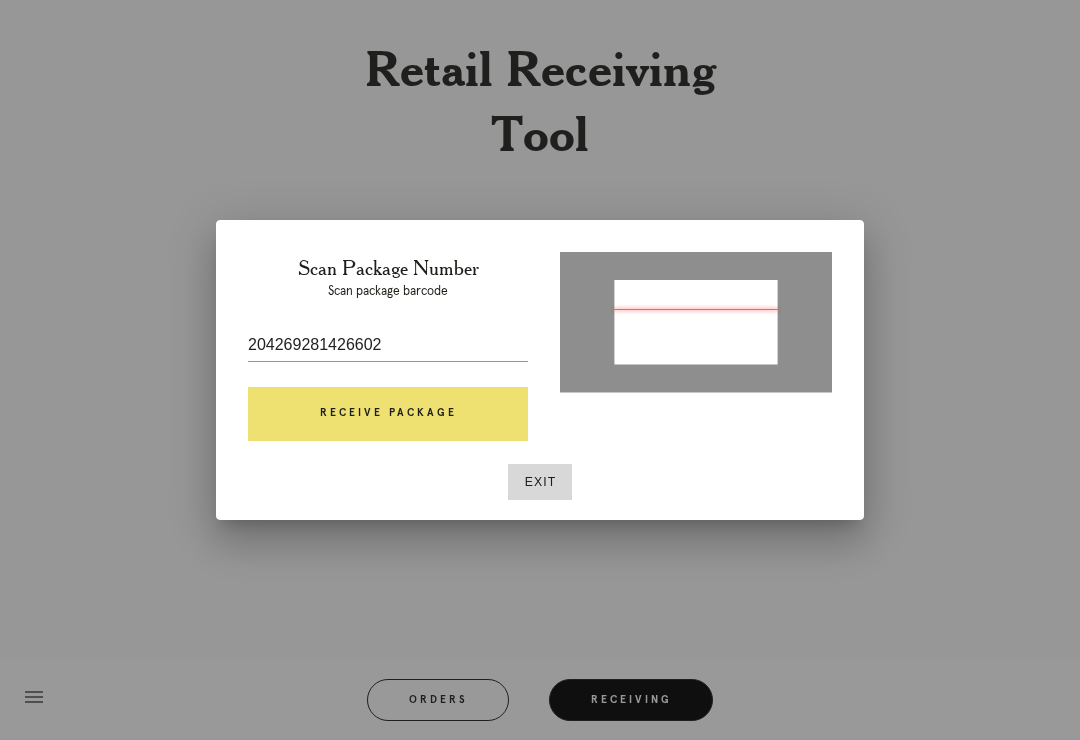 click on "Exit" at bounding box center (540, 482) 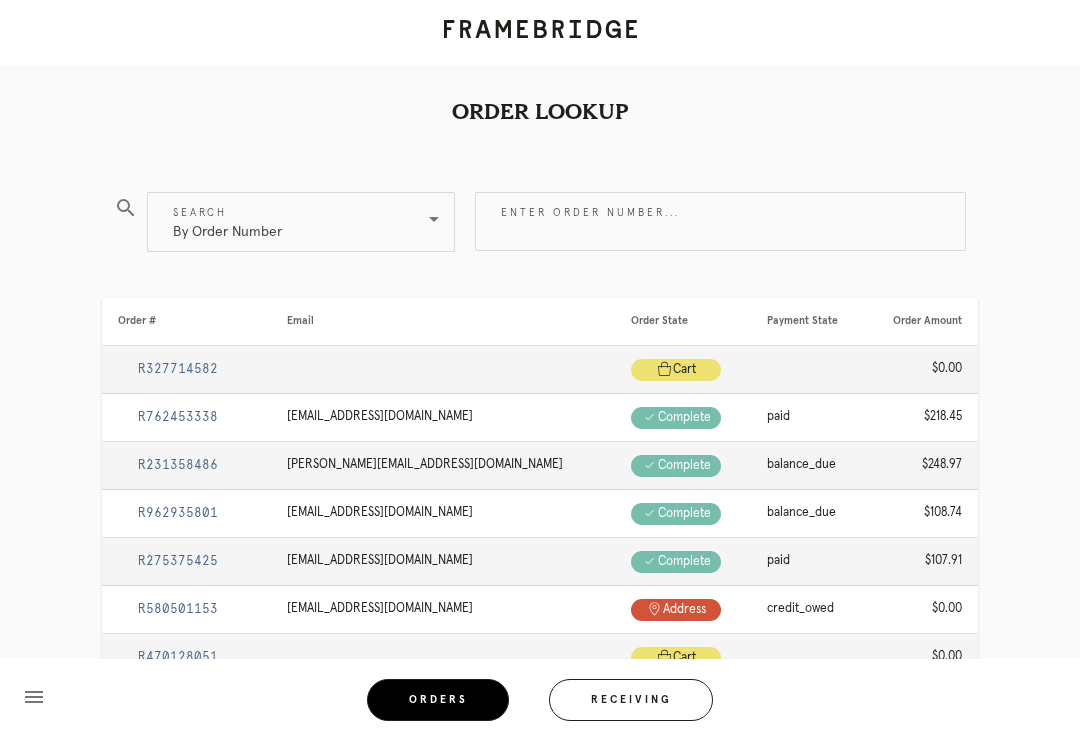 click on "Receiving" at bounding box center [631, 700] 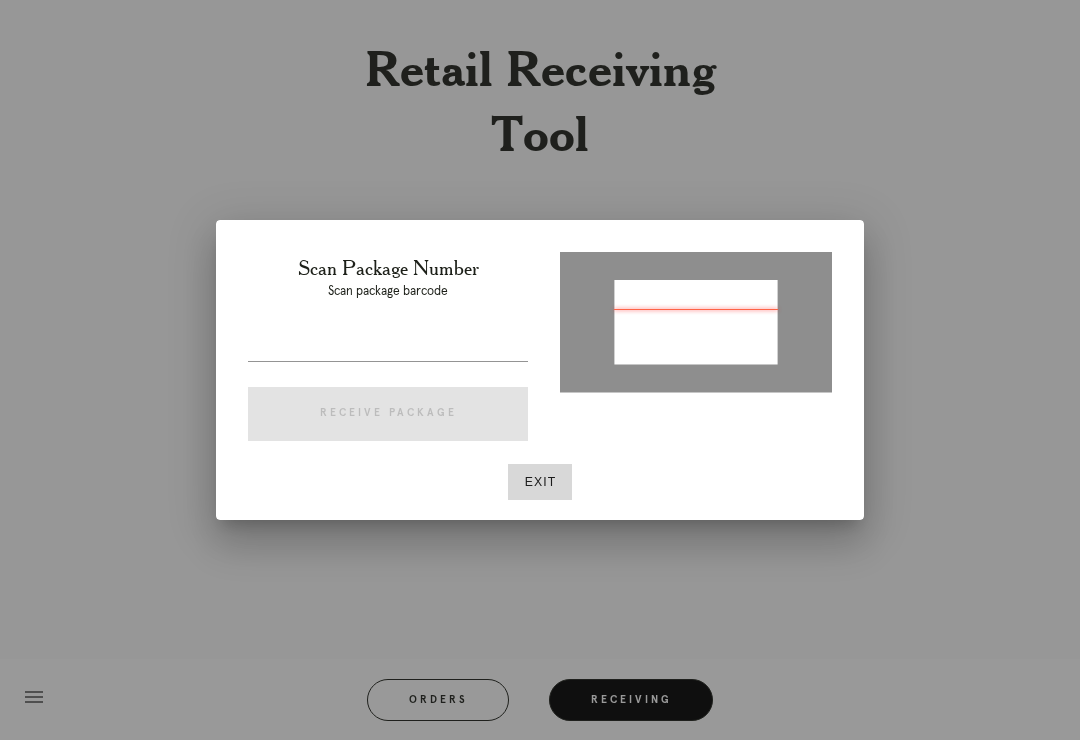 type on "P918408289864229" 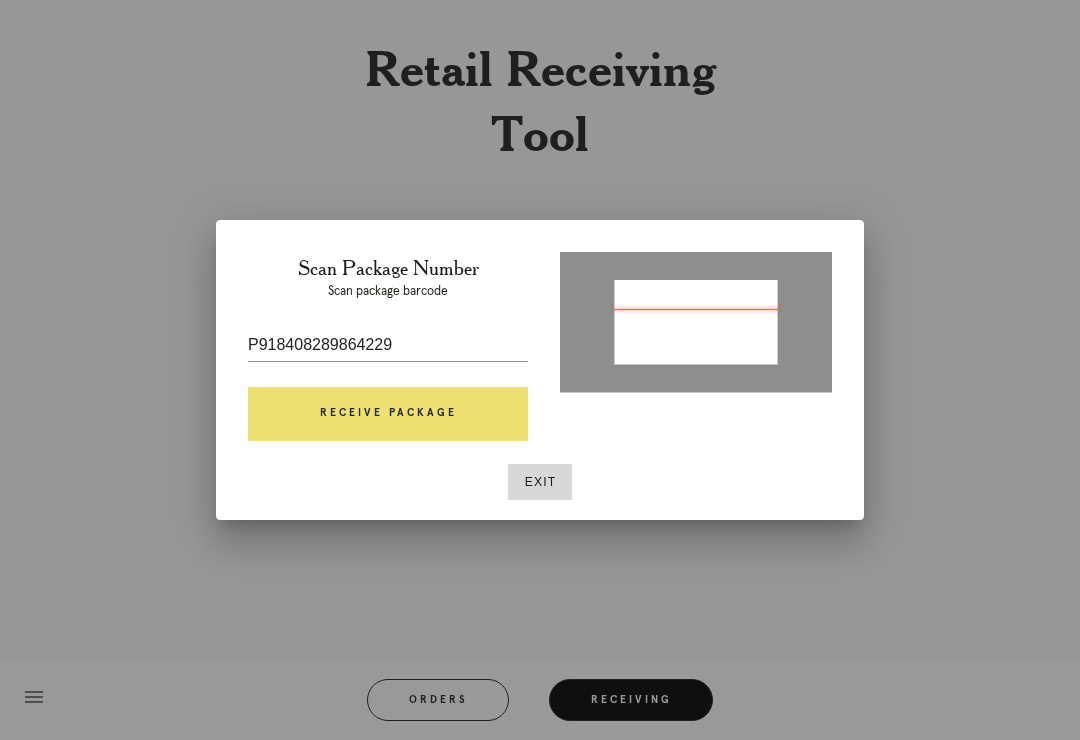 click on "Receive Package" at bounding box center (388, 414) 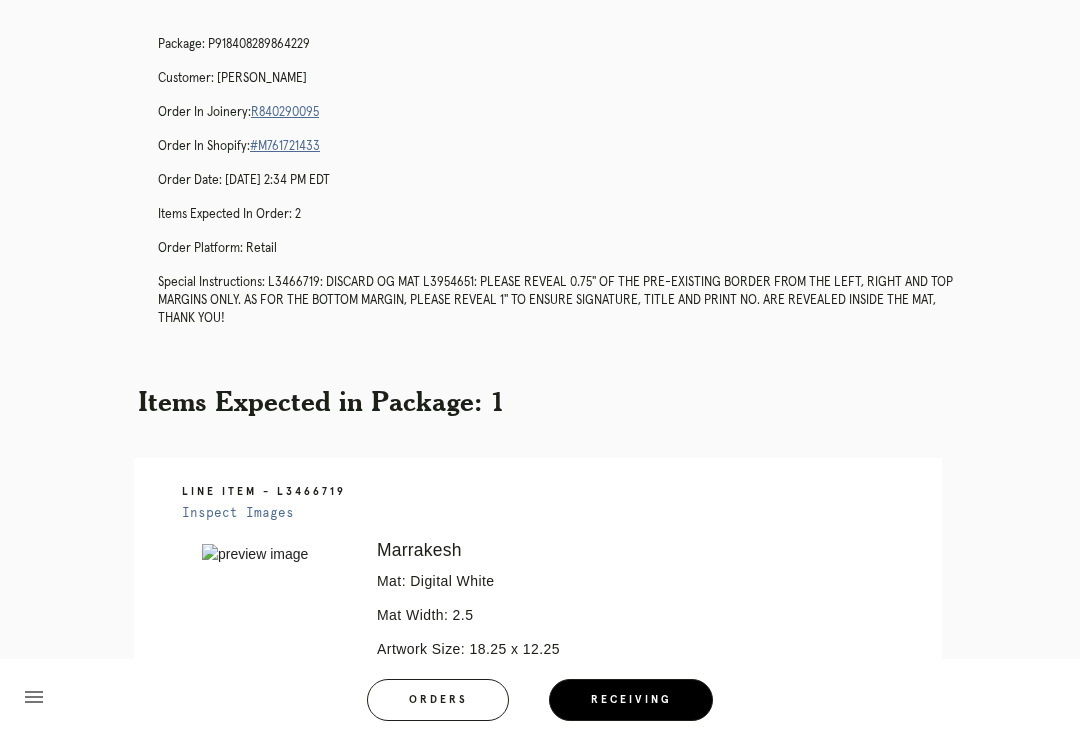 scroll, scrollTop: 96, scrollLeft: 0, axis: vertical 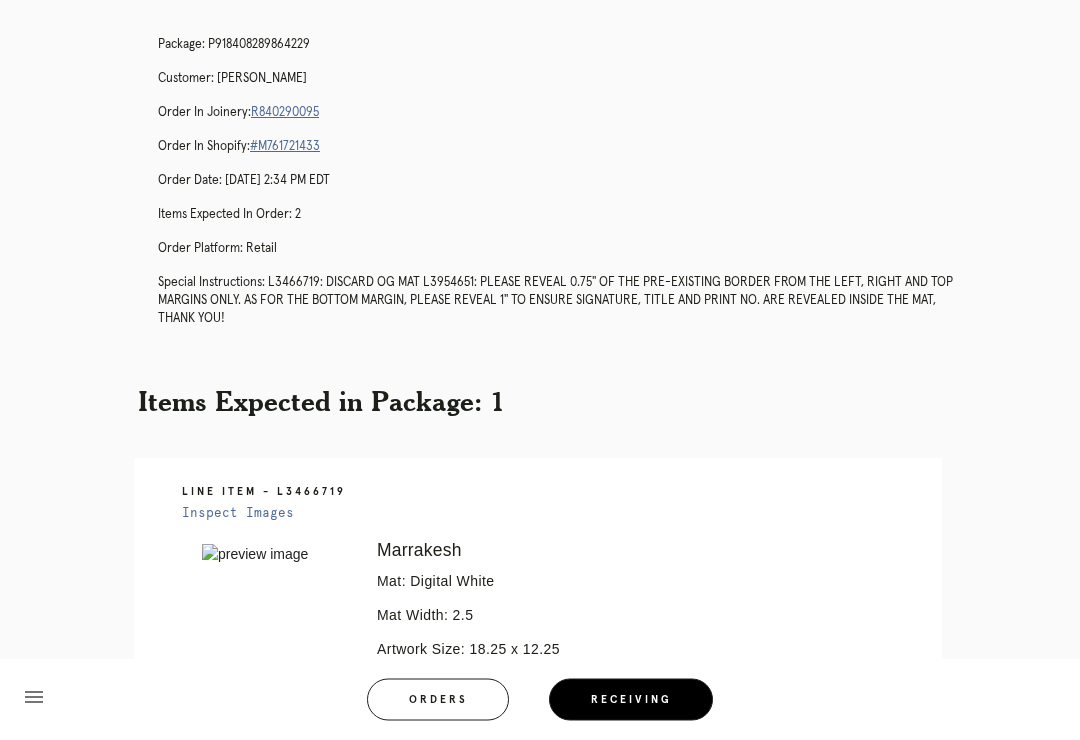 click on "R840290095" at bounding box center (285, 113) 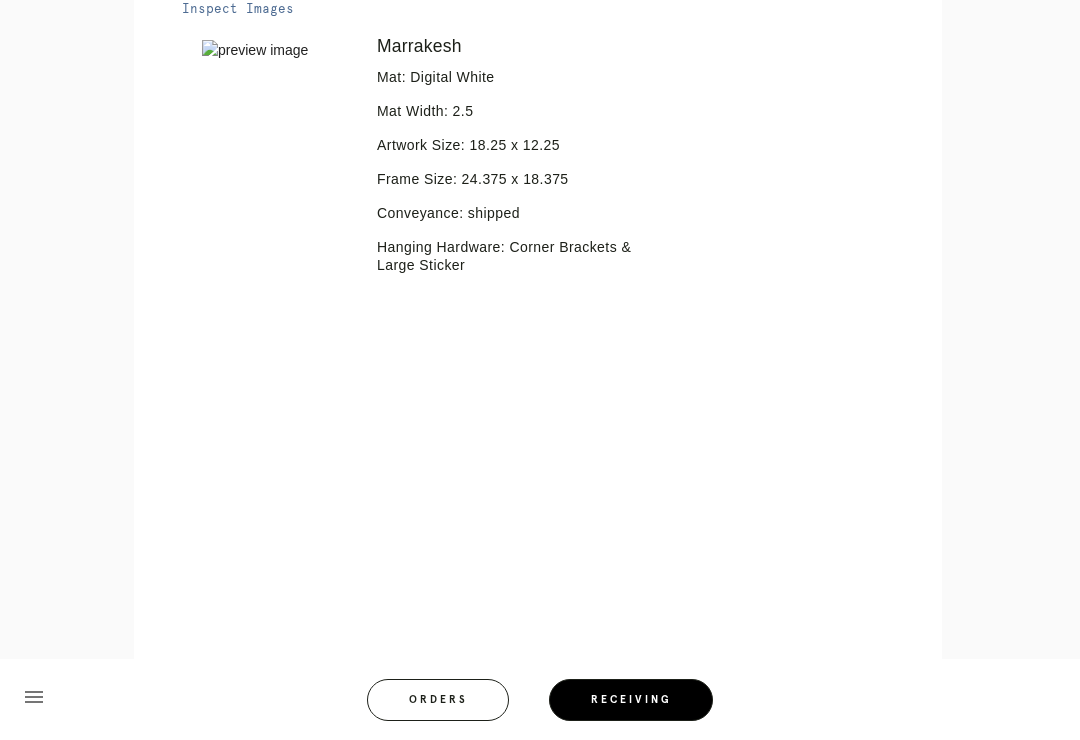 scroll, scrollTop: 10, scrollLeft: 0, axis: vertical 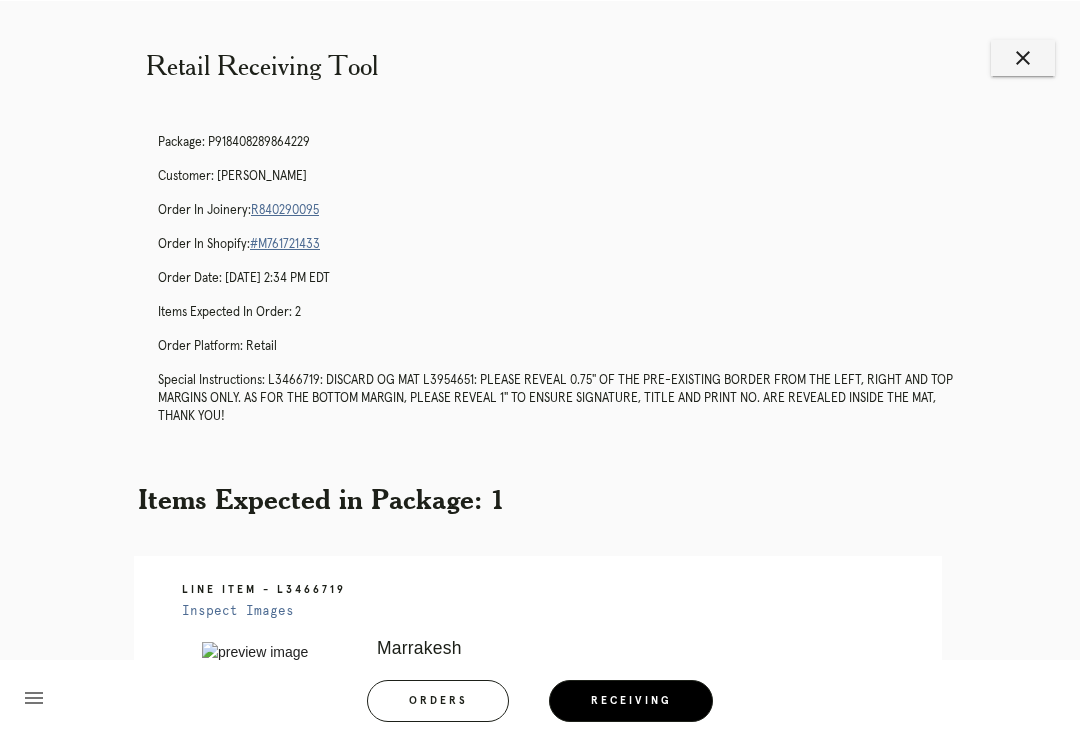 click on "close" at bounding box center [1023, 57] 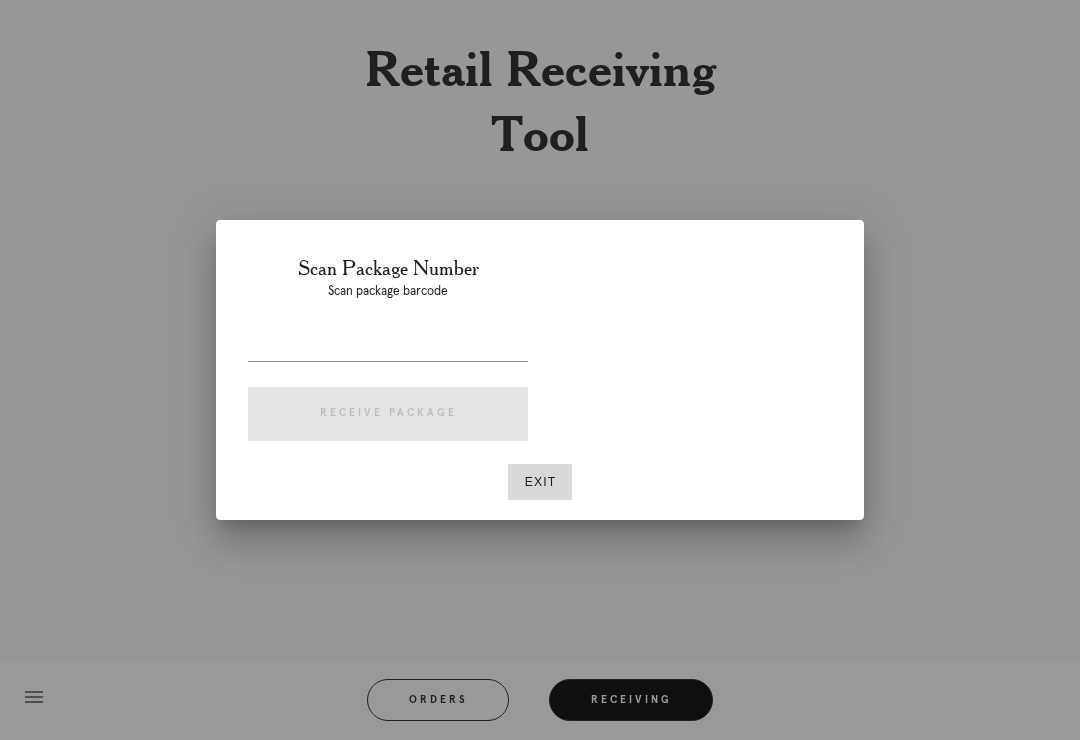 scroll, scrollTop: 0, scrollLeft: 0, axis: both 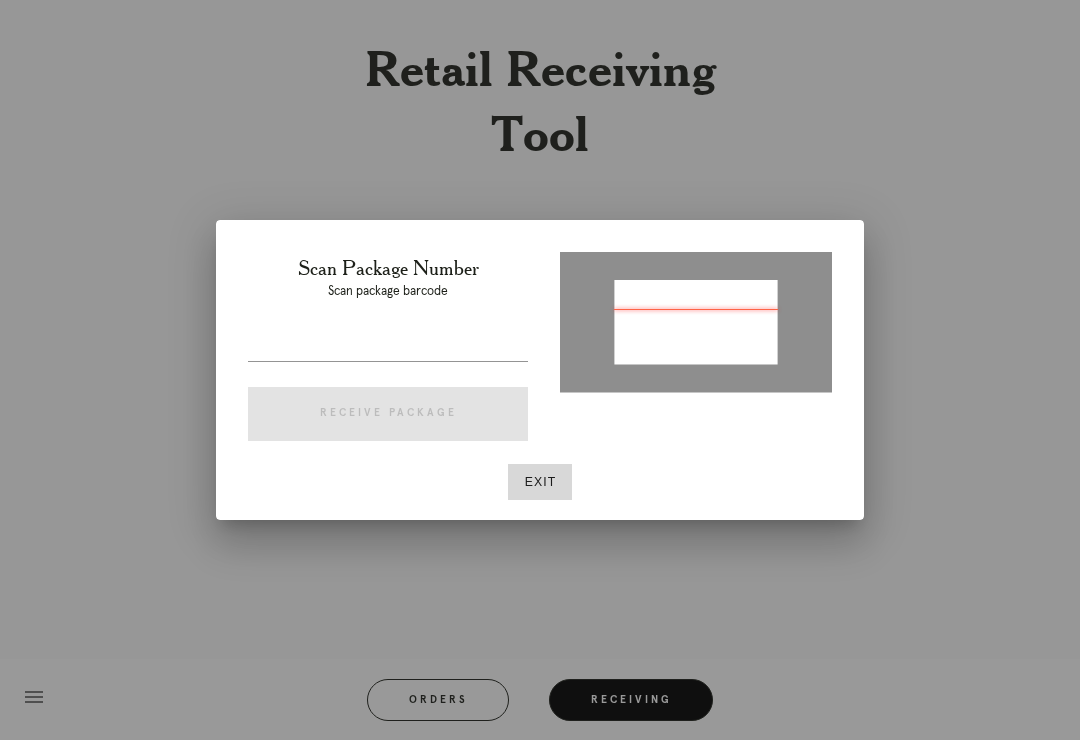 type on "1ZE3628K0304397077" 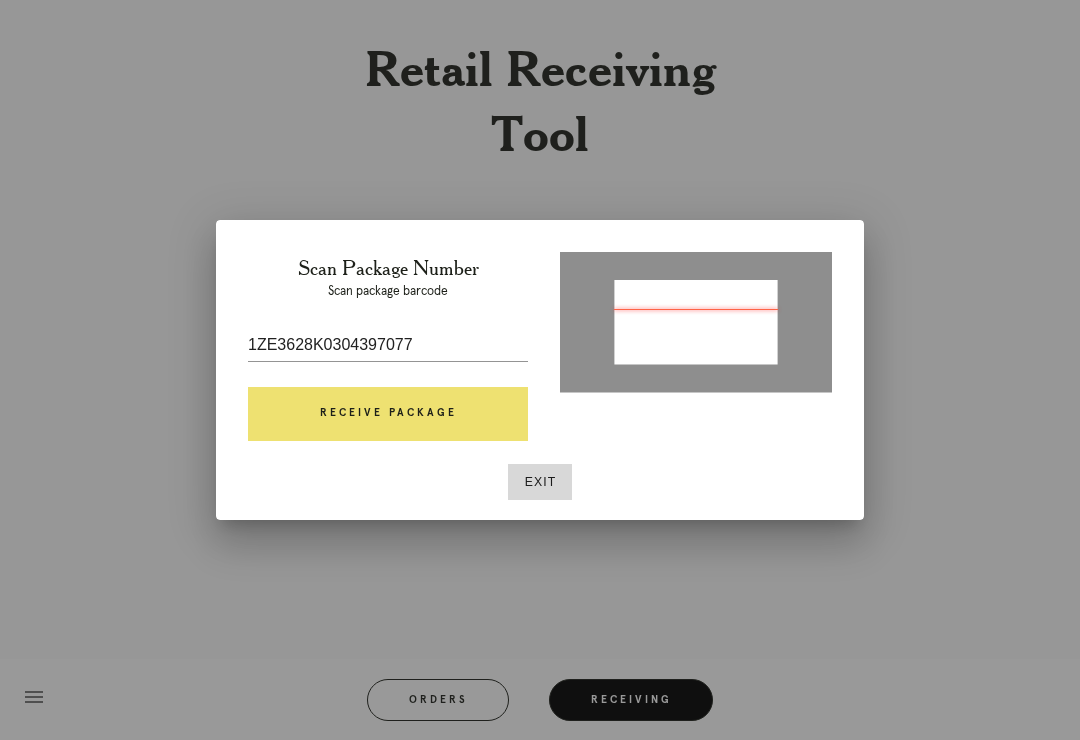 click on "Receive Package" at bounding box center (388, 414) 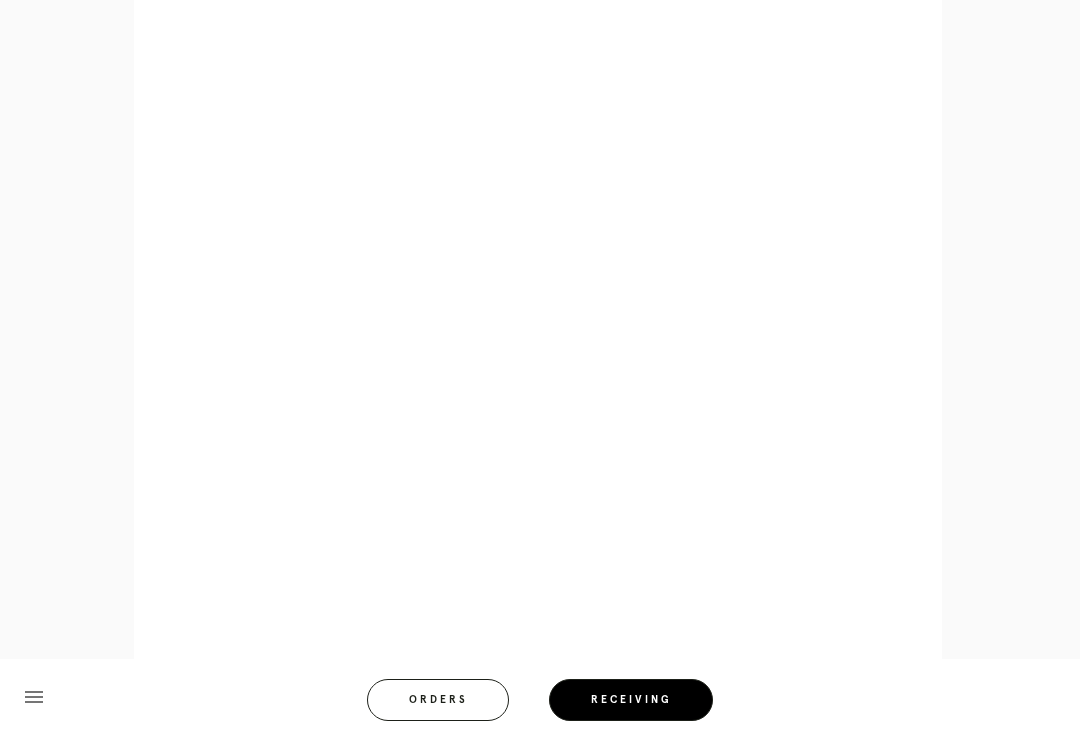 scroll, scrollTop: 844, scrollLeft: 0, axis: vertical 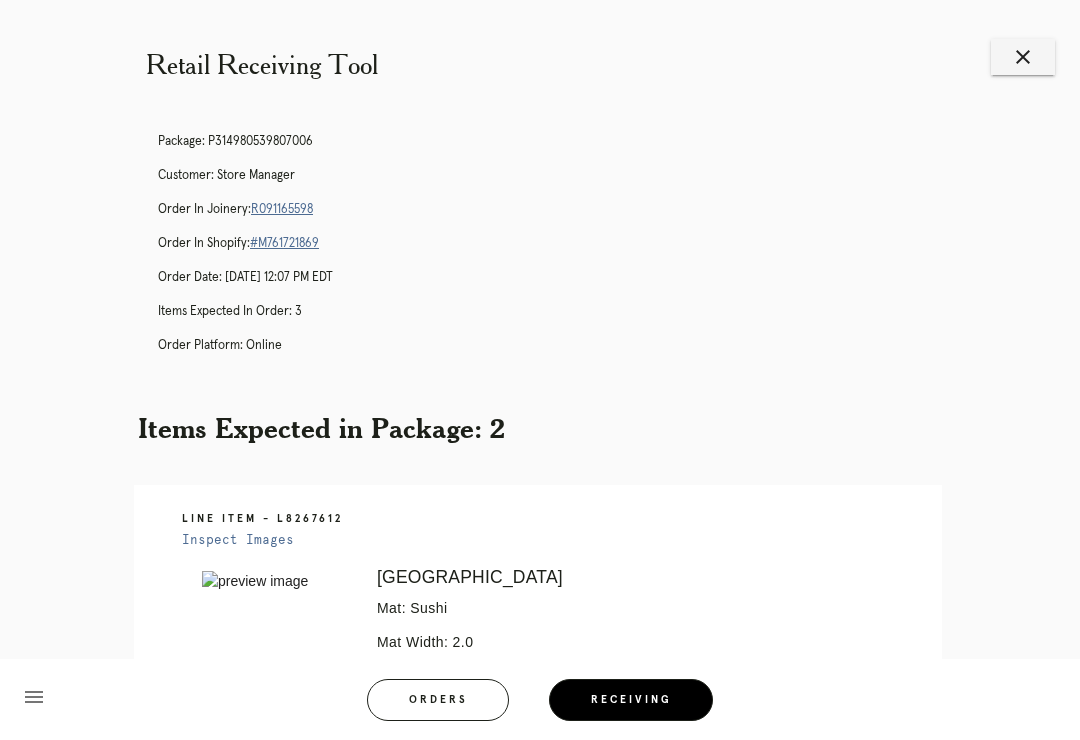 click on "Package: P314980539807006   Customer: Store Manager
Order in Joinery:
R091165598
Order in Shopify:
#M761721869
Order Date:
[DATE] 12:07 PM EDT
Items Expected in Order: 3   Order Platform: online" at bounding box center [560, 252] 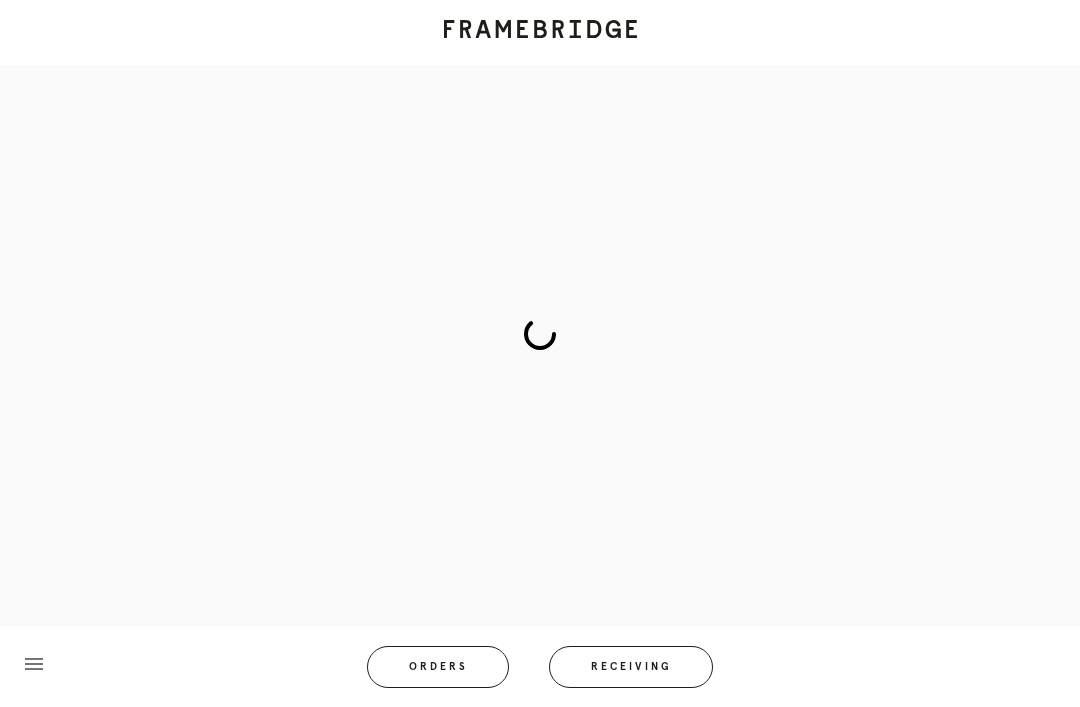 scroll, scrollTop: 0, scrollLeft: 0, axis: both 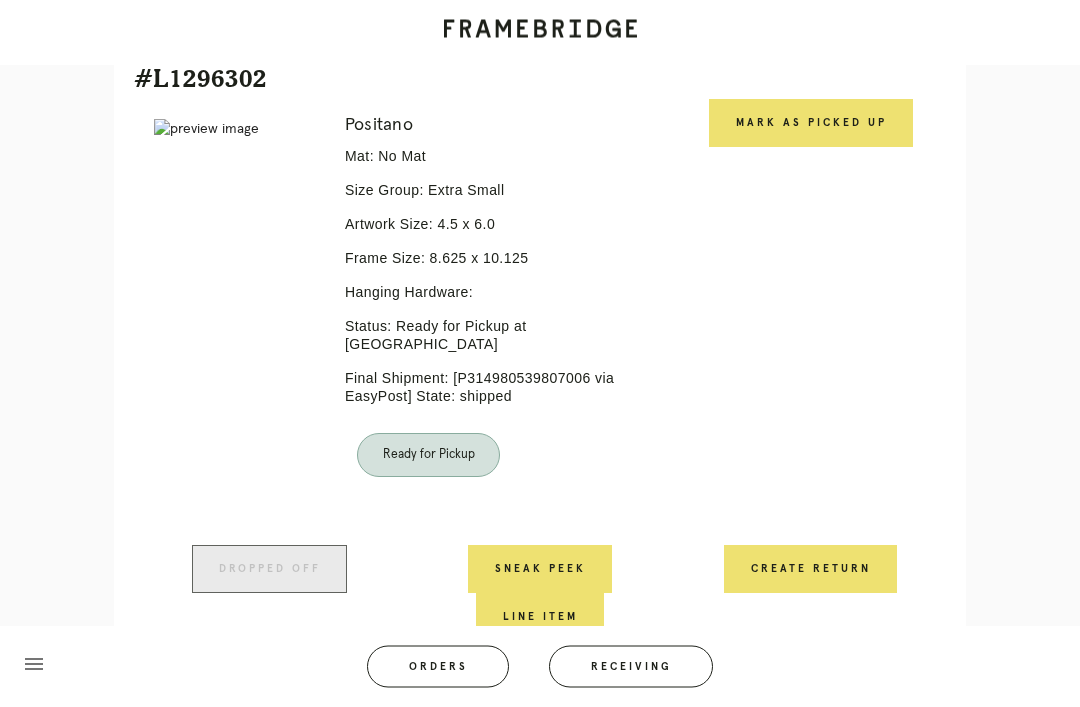click on "Mark as Picked Up" at bounding box center (811, 124) 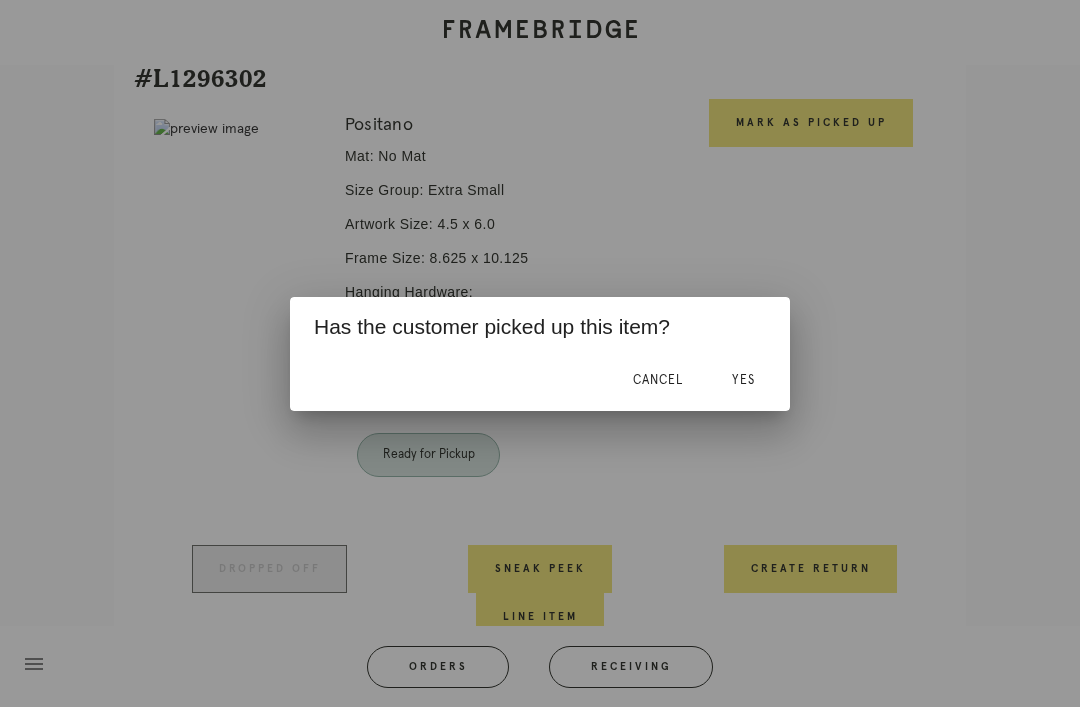 click on "Yes" at bounding box center [743, 381] 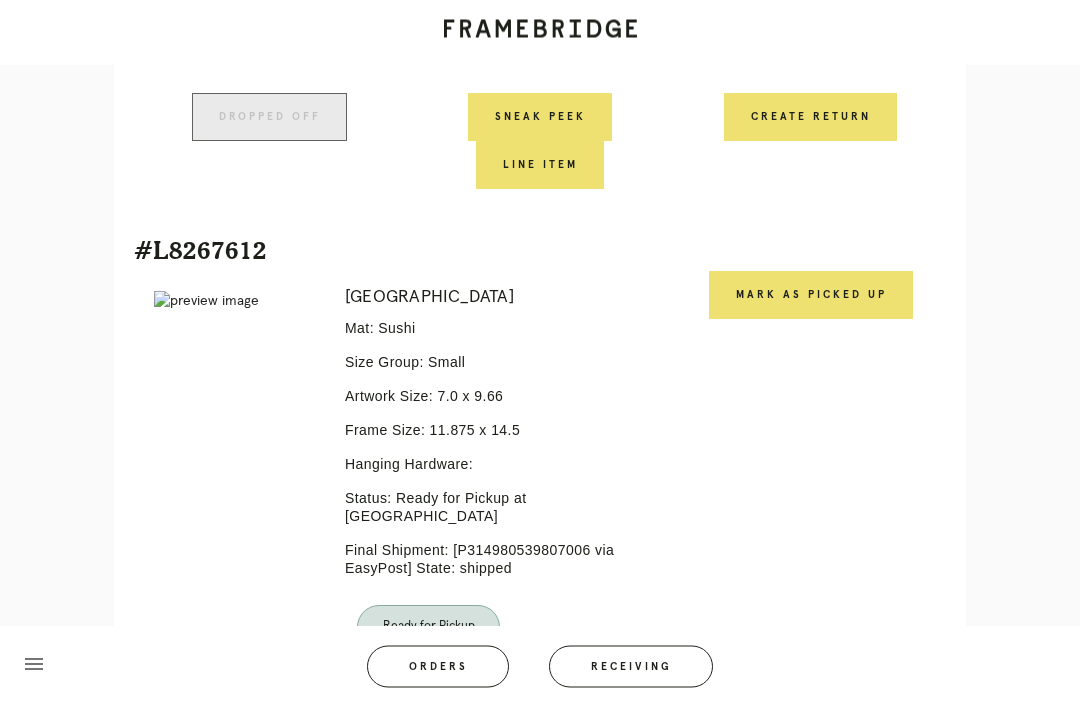 scroll, scrollTop: 868, scrollLeft: 0, axis: vertical 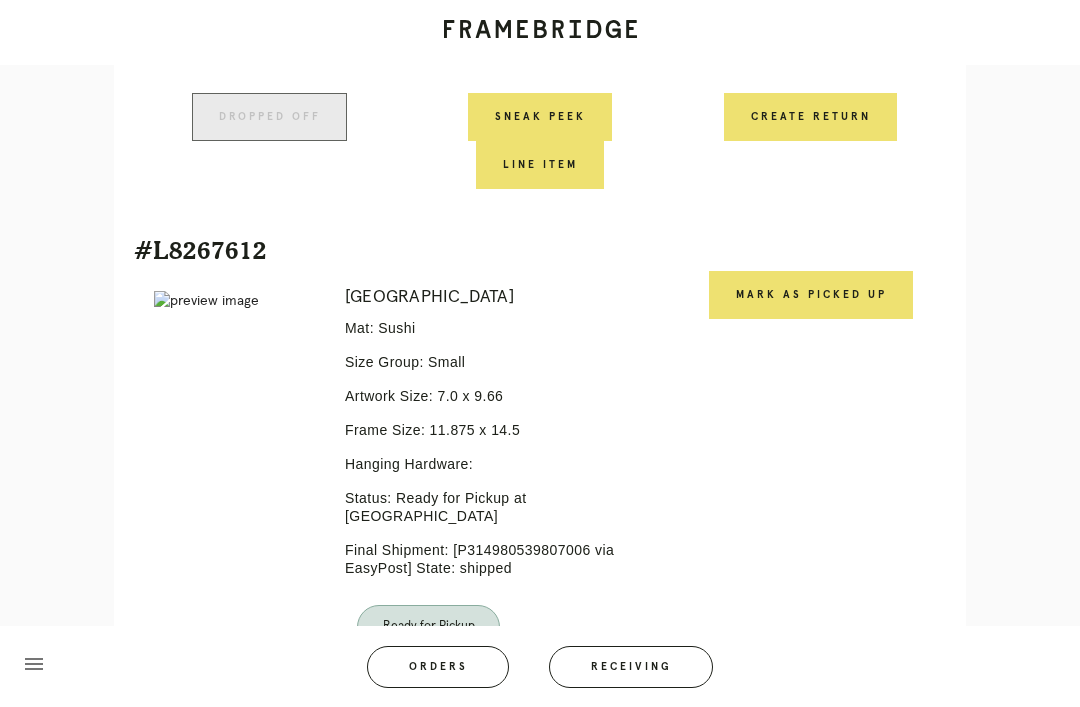click on "Mark as Picked Up" at bounding box center (811, 295) 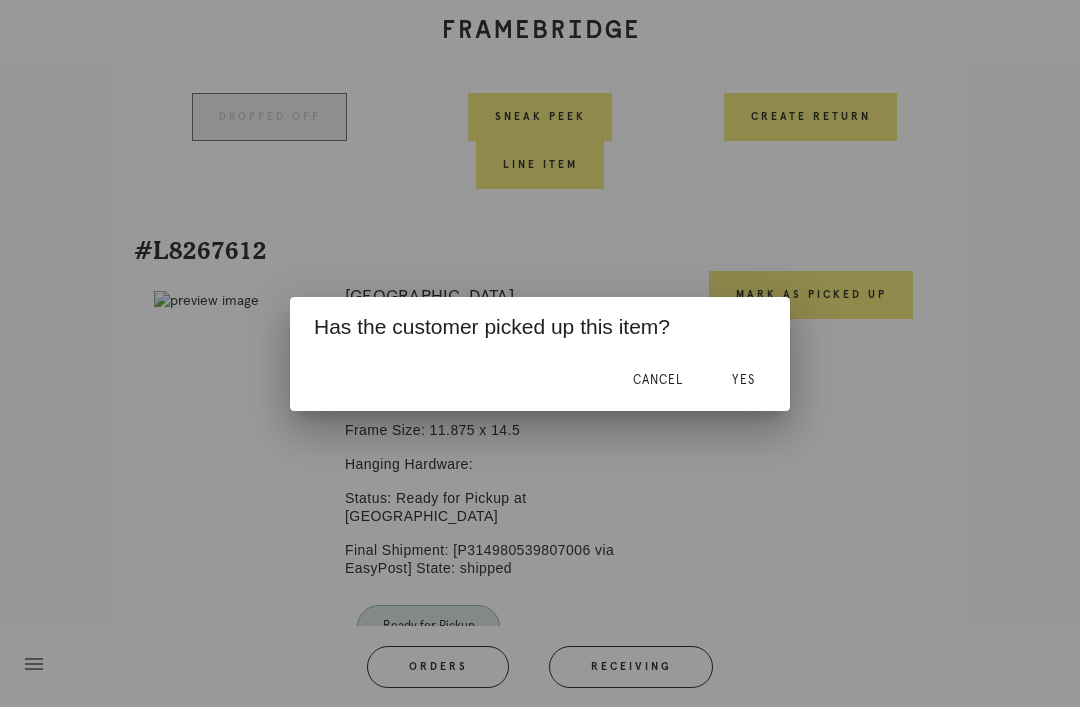 click on "Yes" at bounding box center [743, 381] 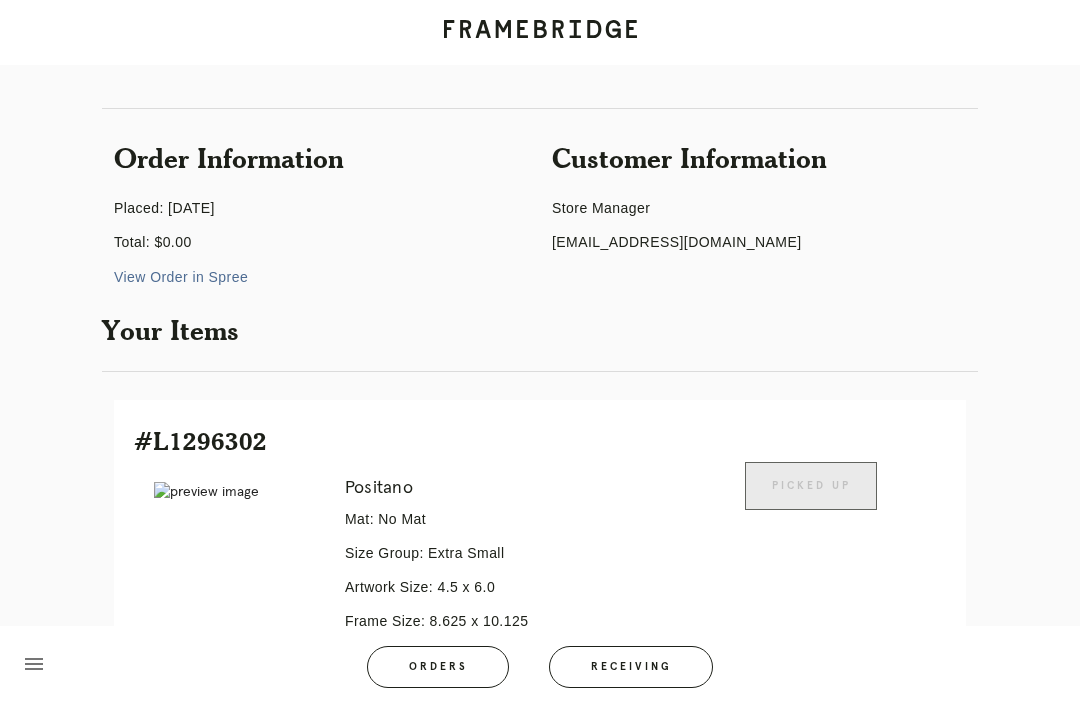 scroll, scrollTop: 41, scrollLeft: 0, axis: vertical 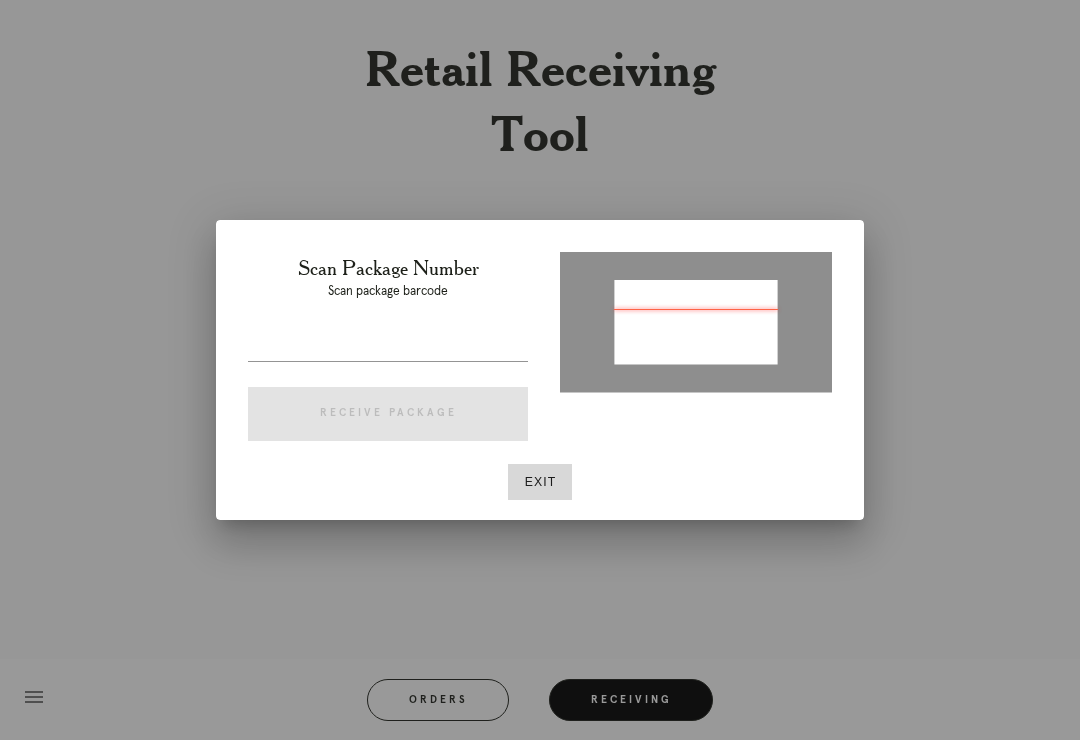 type on "1ZE3628K0321379742" 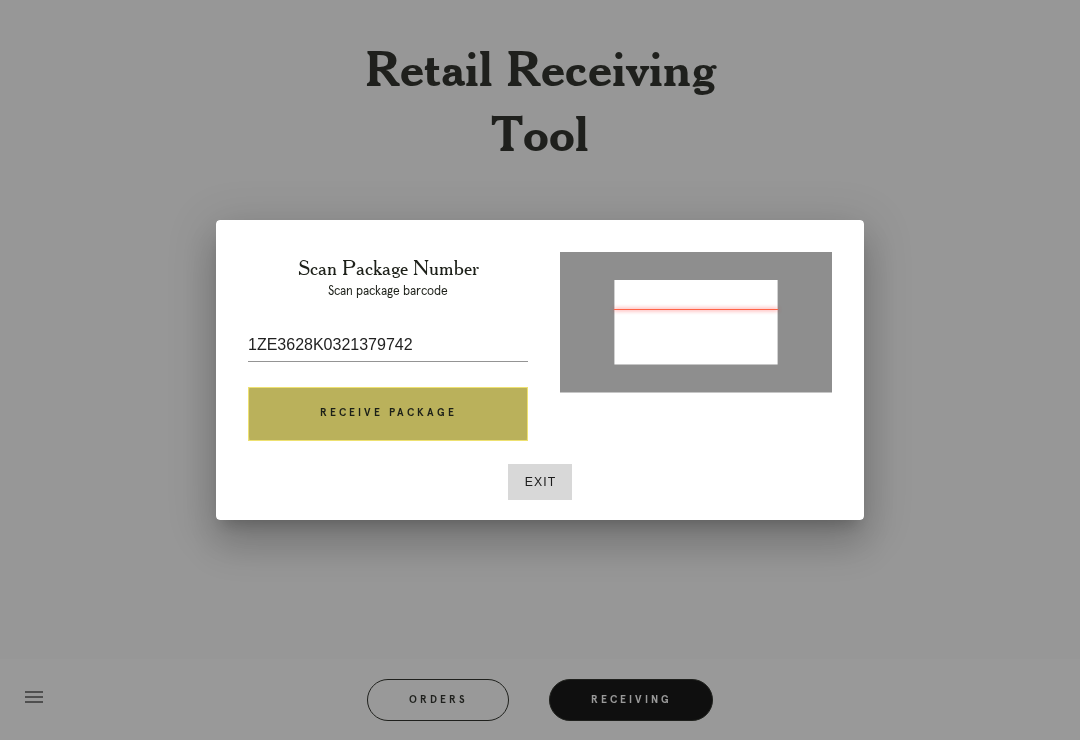 click on "Receive Package" at bounding box center [388, 414] 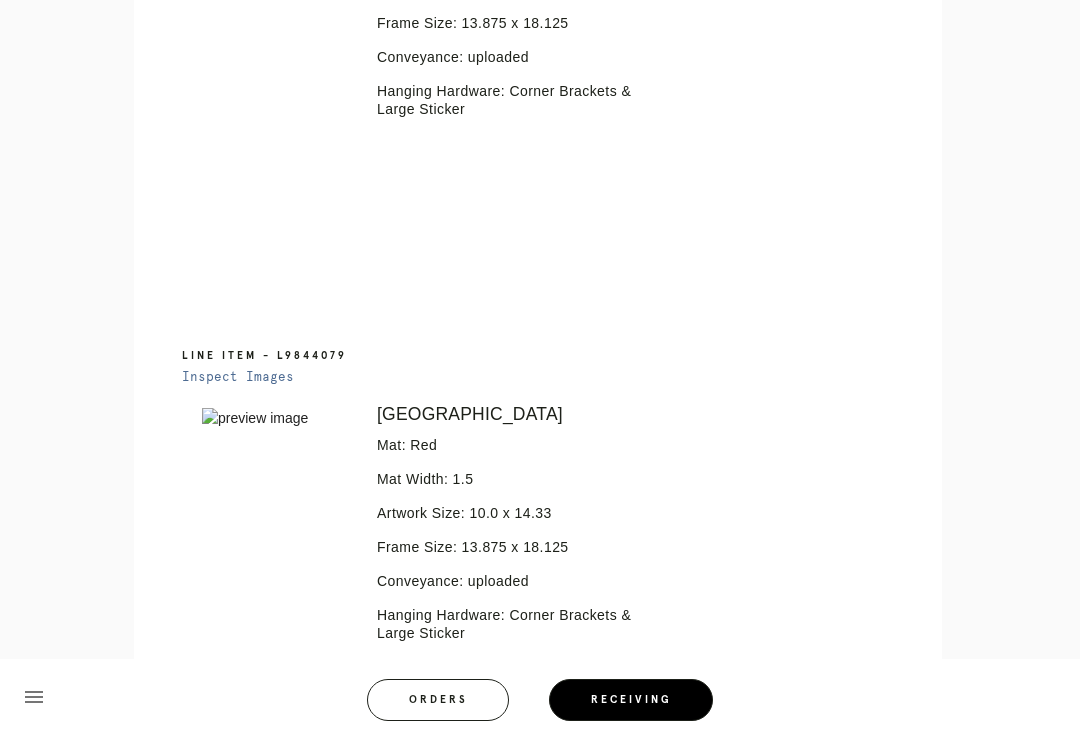 scroll, scrollTop: 689, scrollLeft: 0, axis: vertical 